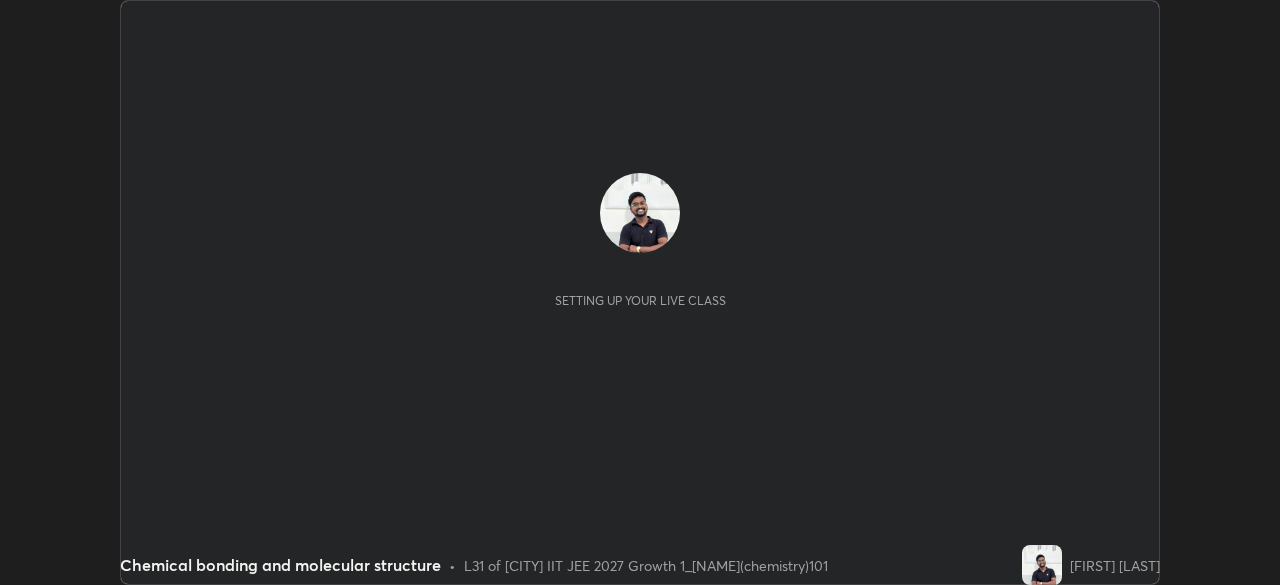 scroll, scrollTop: 0, scrollLeft: 0, axis: both 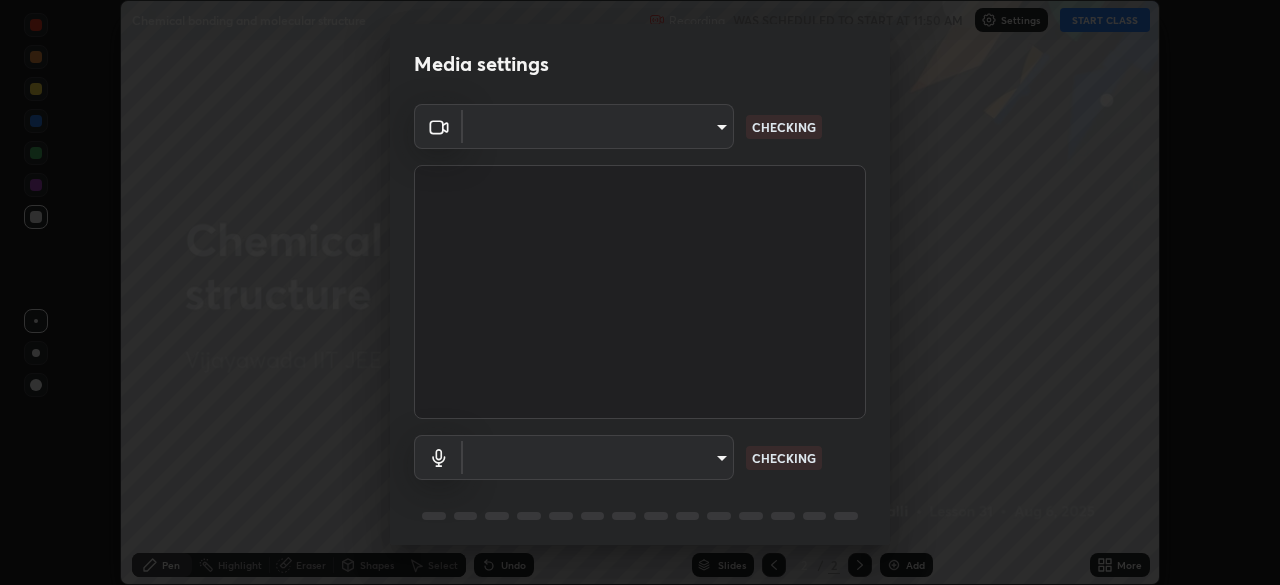 type on "d58fe3fcfc59e4750d52d9201d0ea35a07d3f0dad02a693c86db4369b3c93ba8" 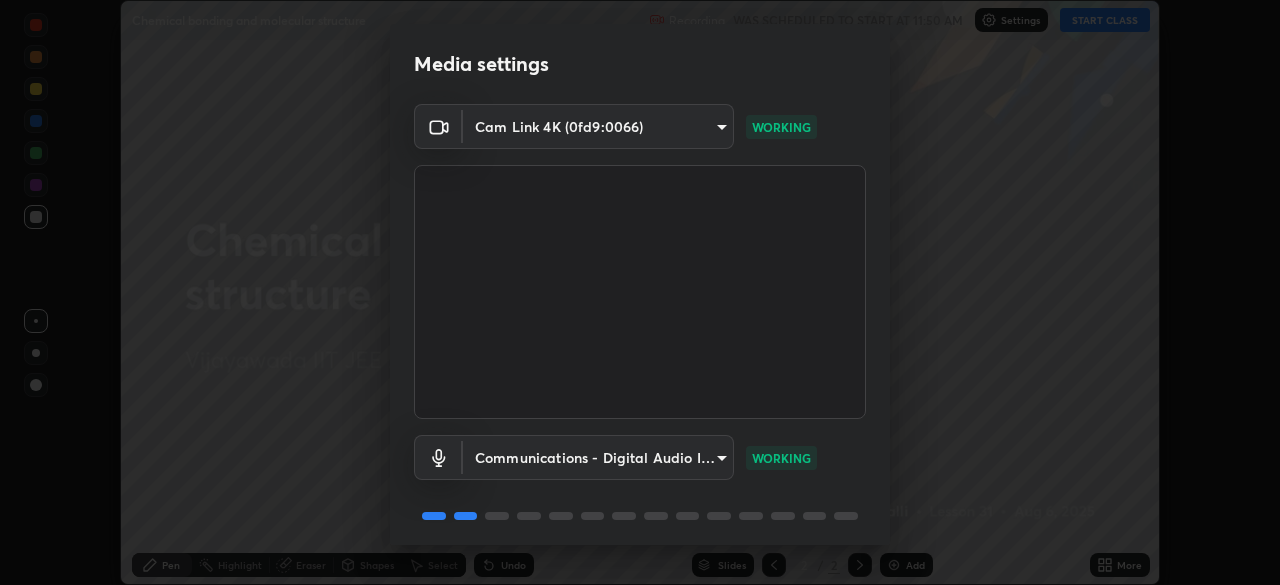 scroll, scrollTop: 71, scrollLeft: 0, axis: vertical 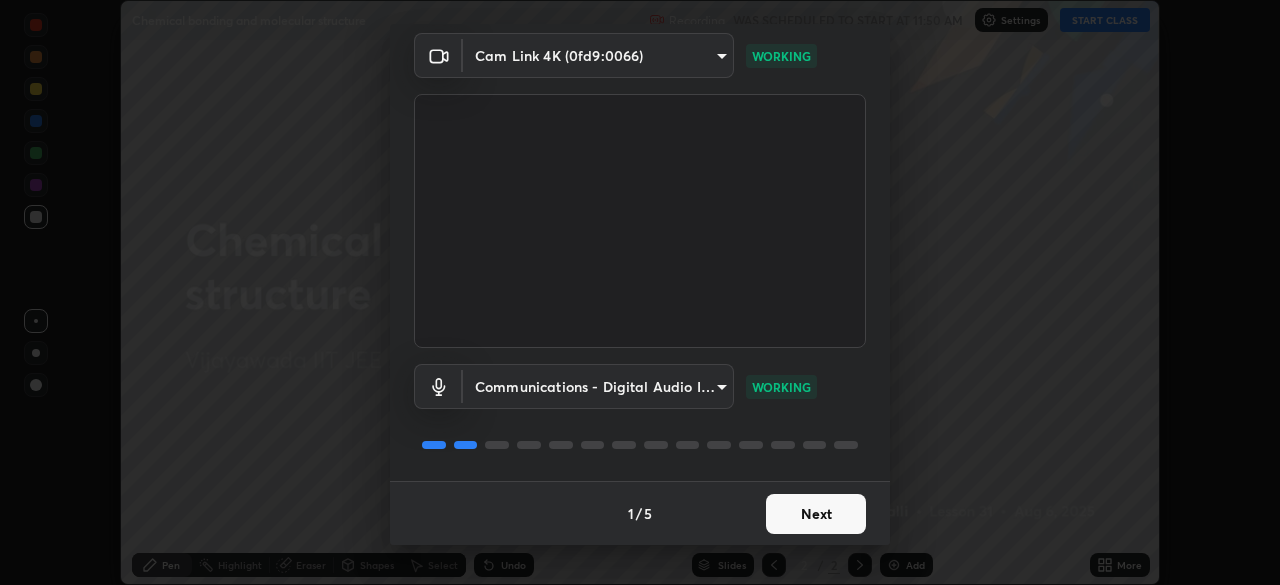 click on "Next" at bounding box center (816, 514) 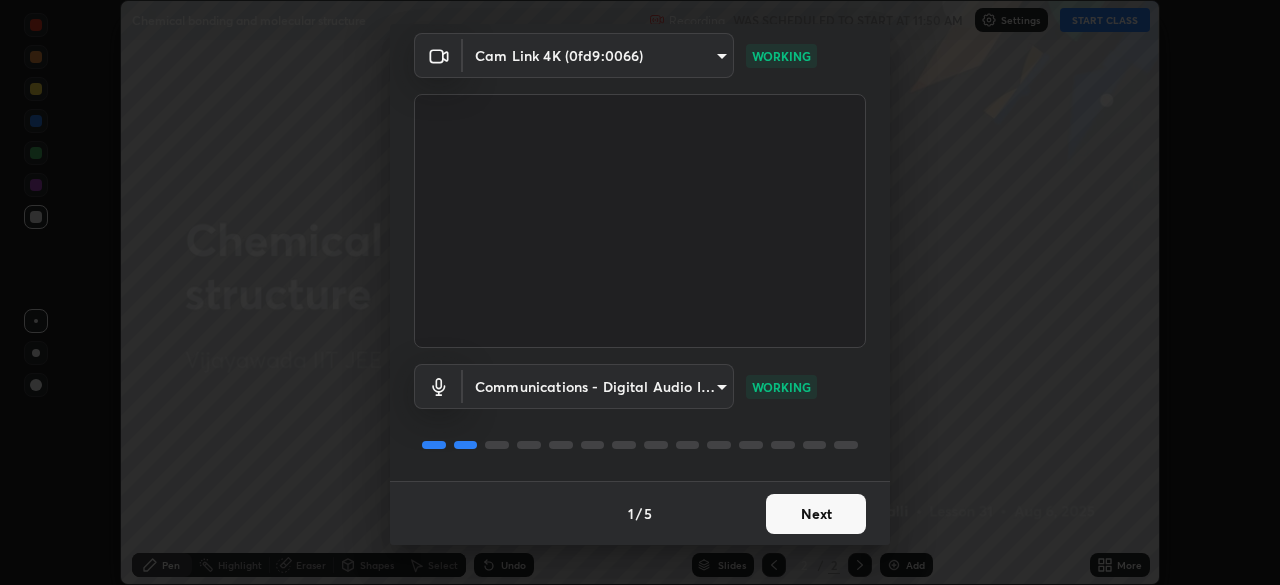 scroll, scrollTop: 0, scrollLeft: 0, axis: both 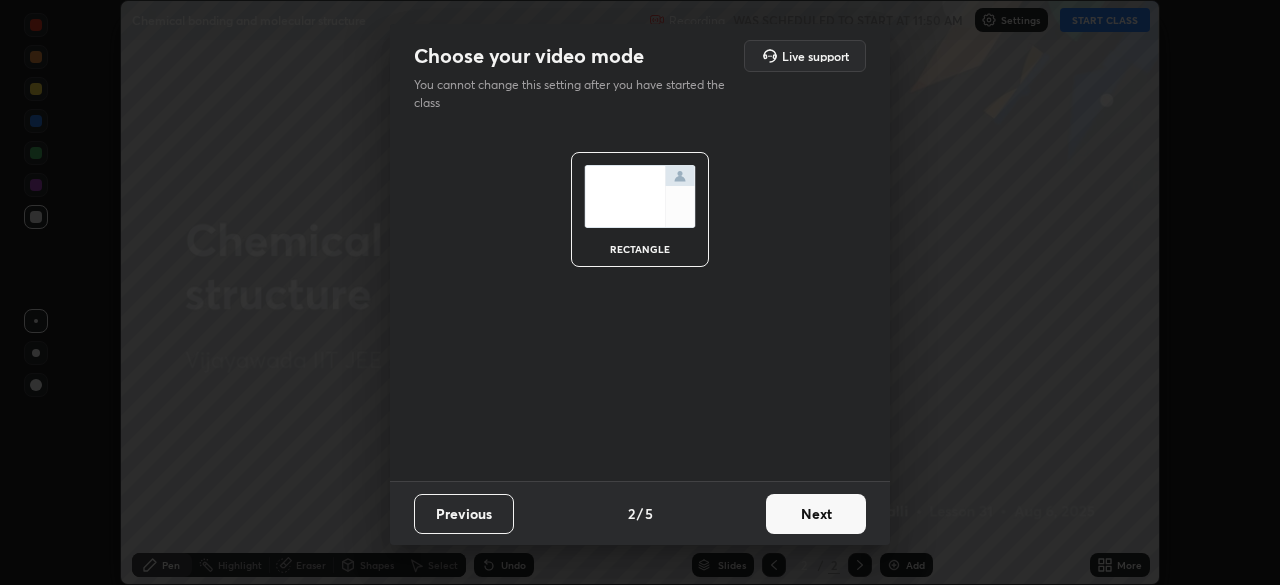 click on "Next" at bounding box center (816, 514) 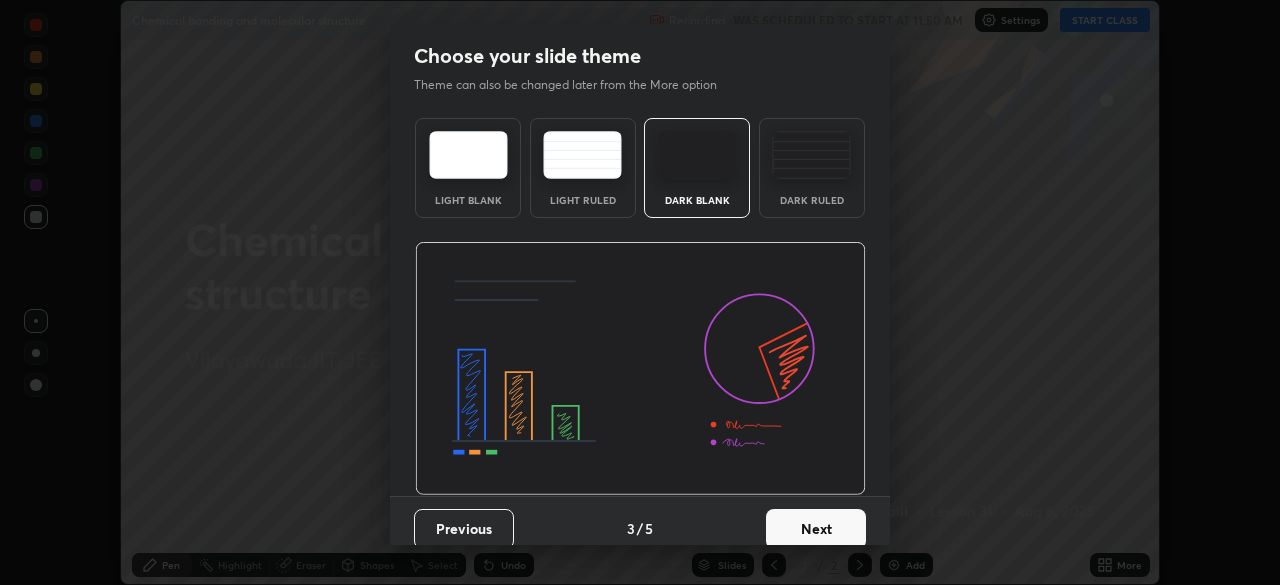 click at bounding box center (811, 155) 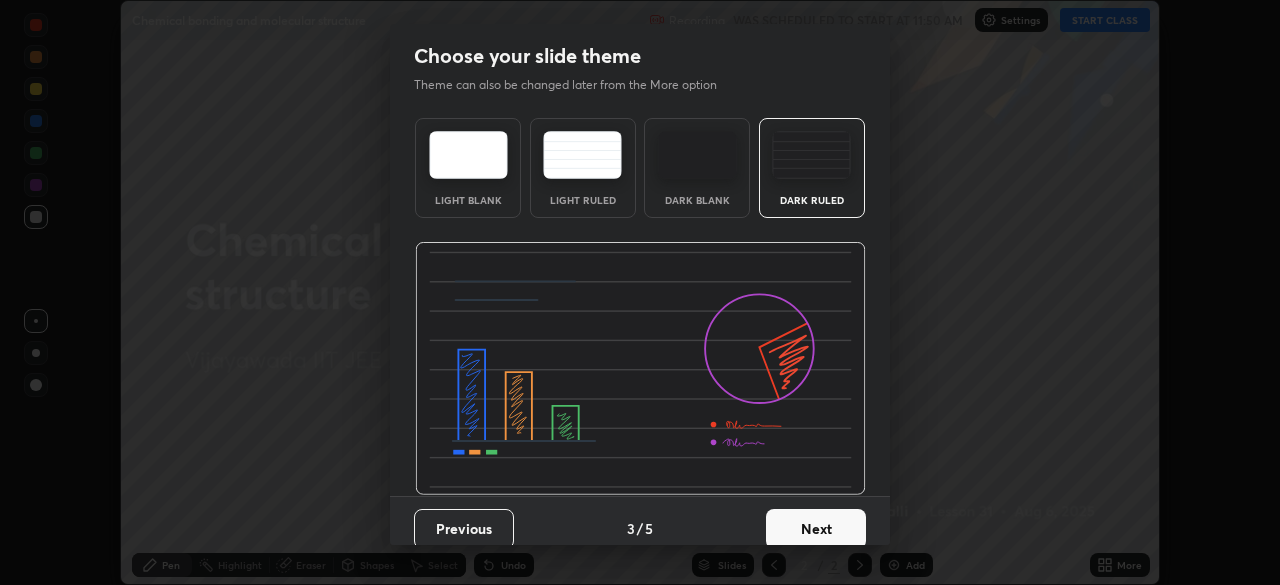 click on "Next" at bounding box center [816, 529] 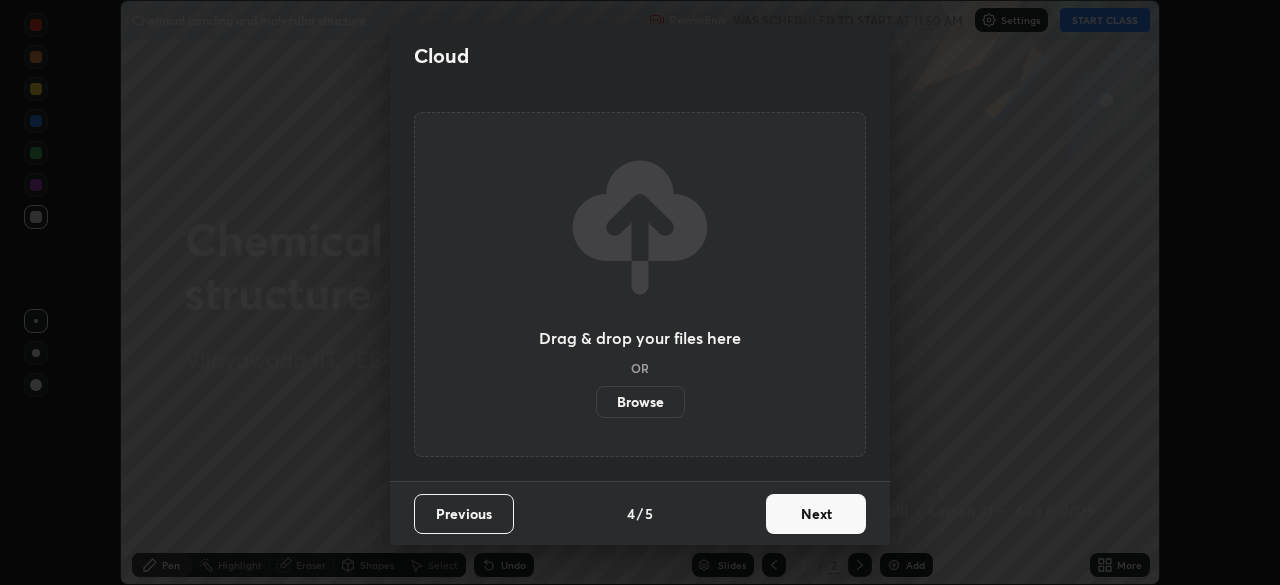 click on "Next" at bounding box center [816, 514] 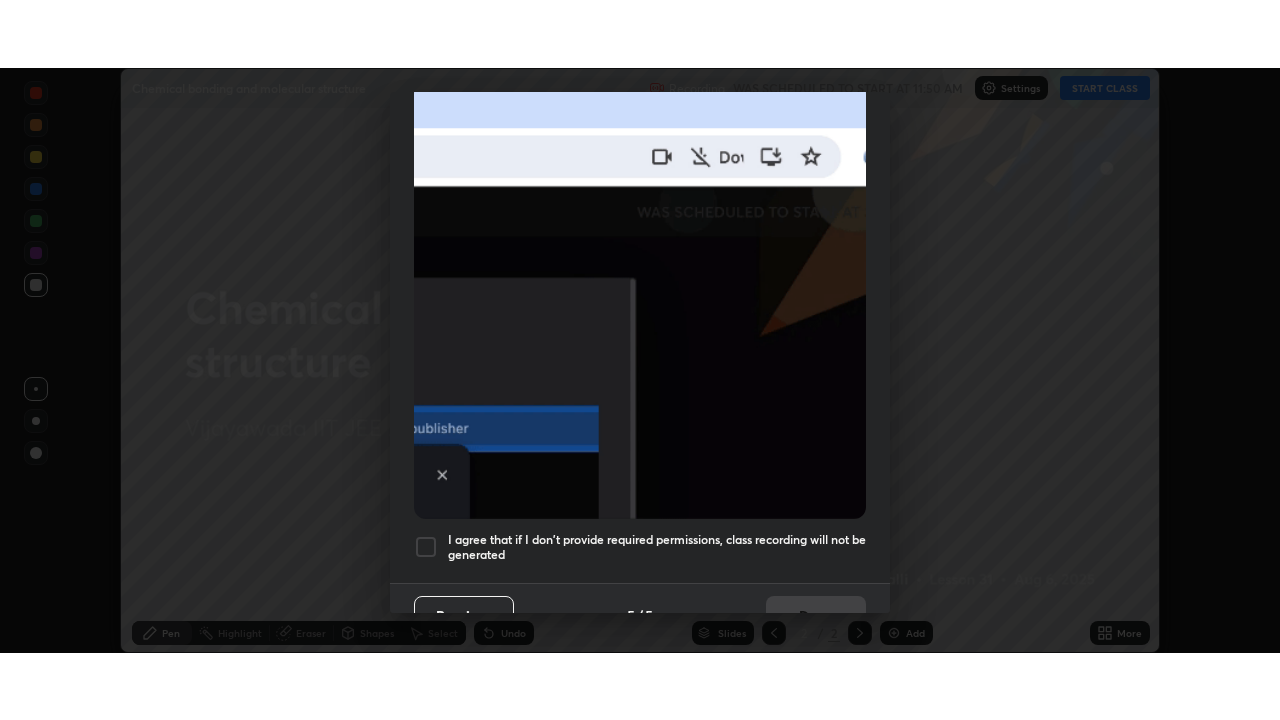 scroll, scrollTop: 472, scrollLeft: 0, axis: vertical 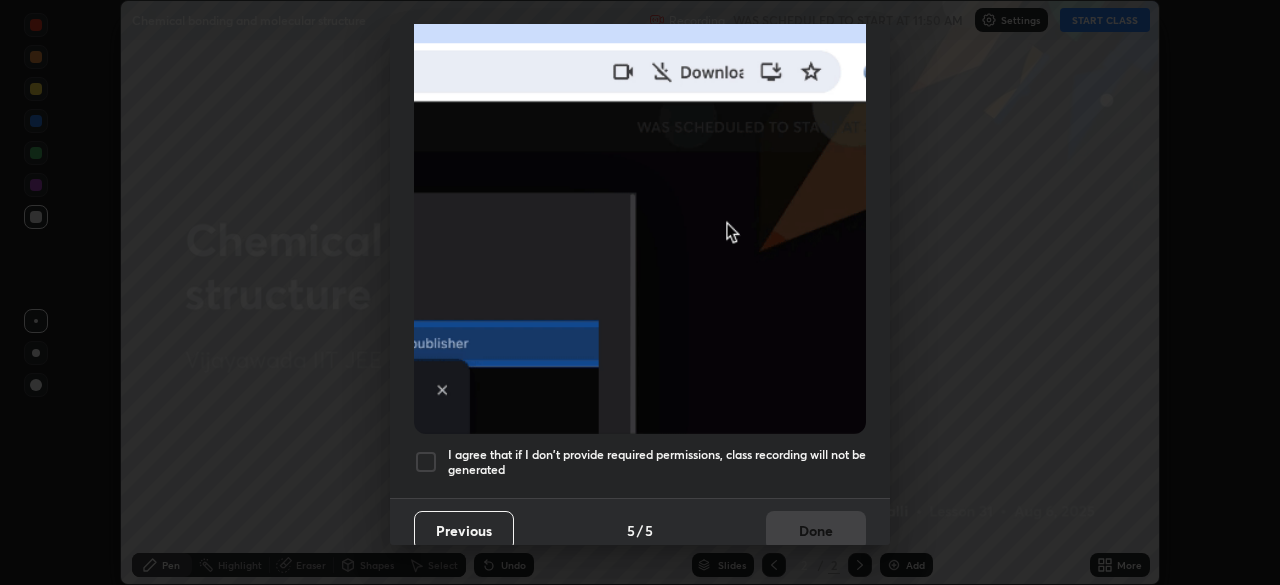 click at bounding box center (426, 462) 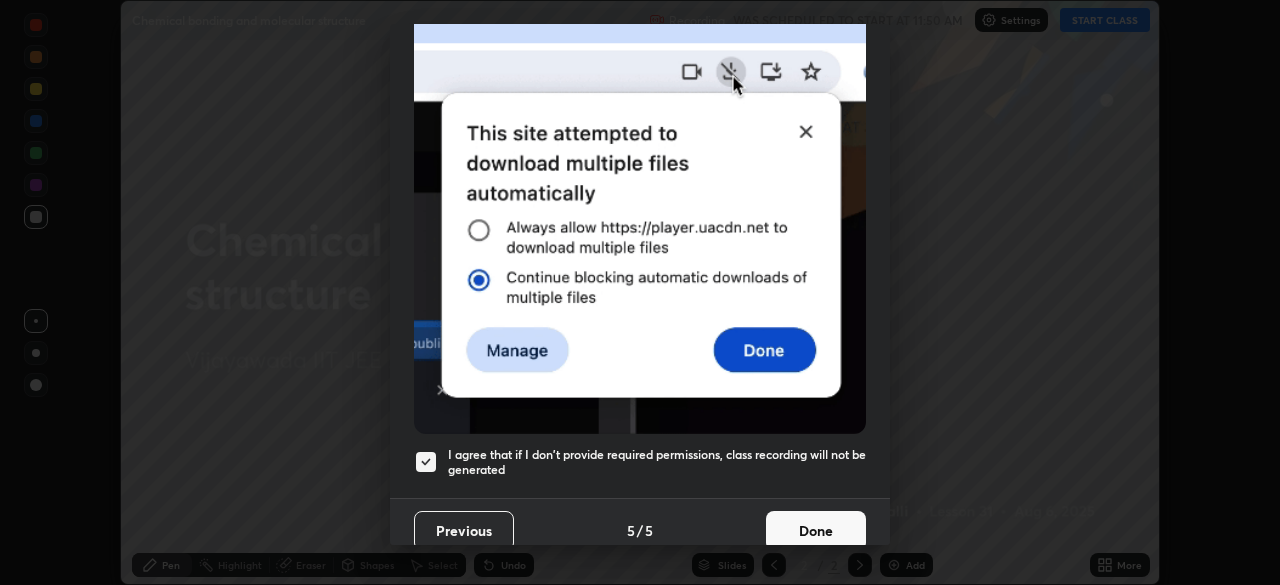 click on "Done" at bounding box center (816, 531) 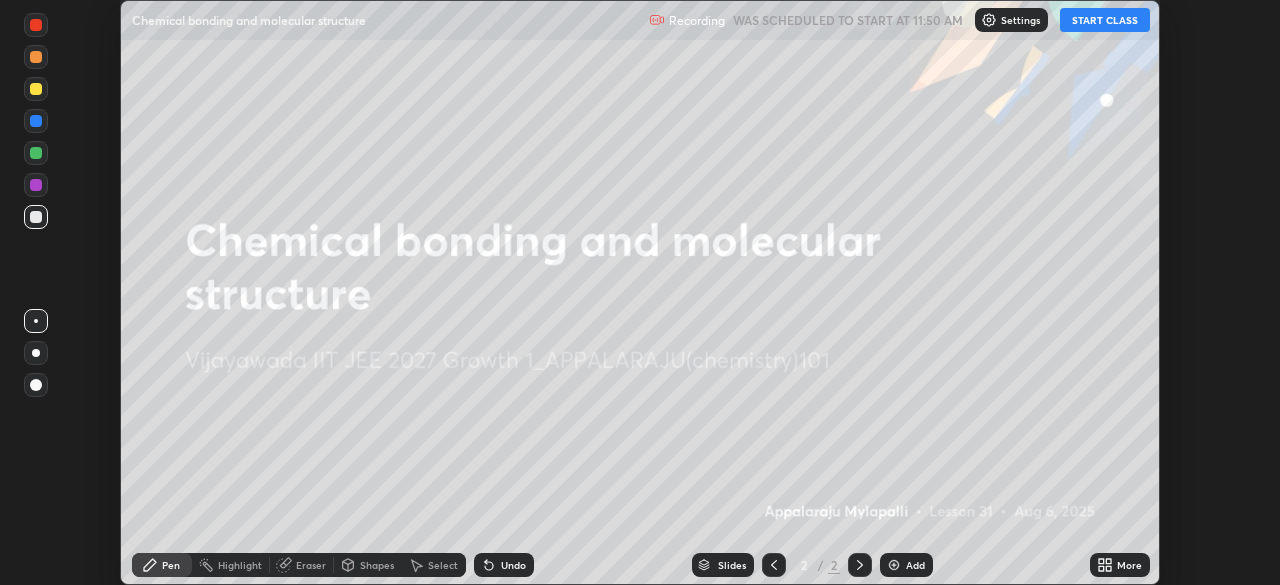 click on "START CLASS" at bounding box center (1105, 20) 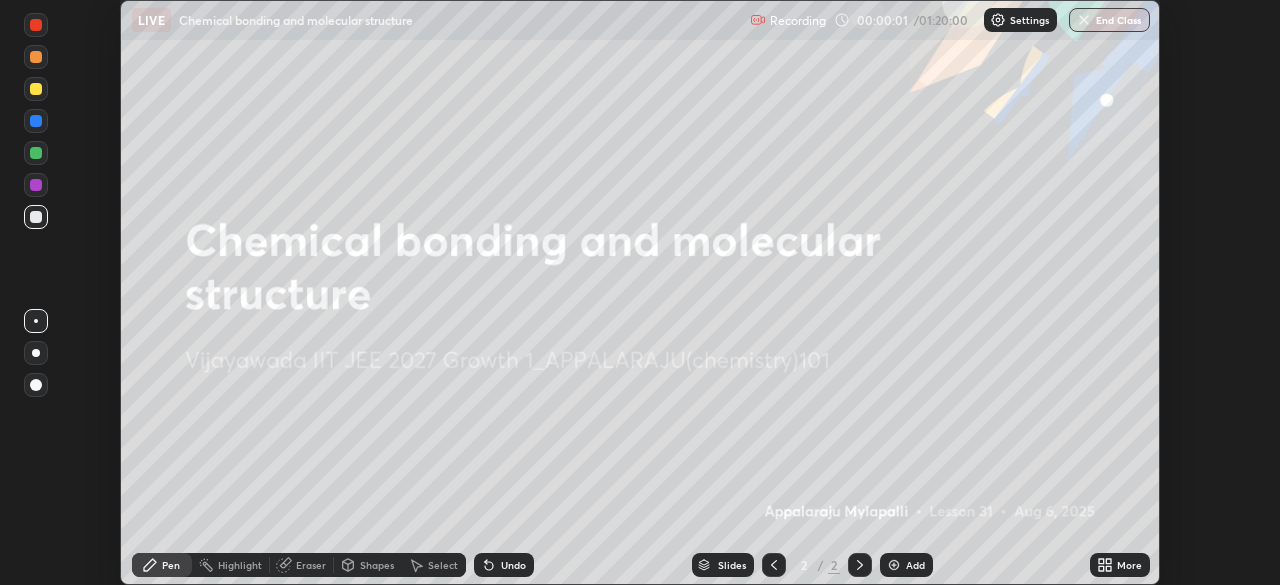 click 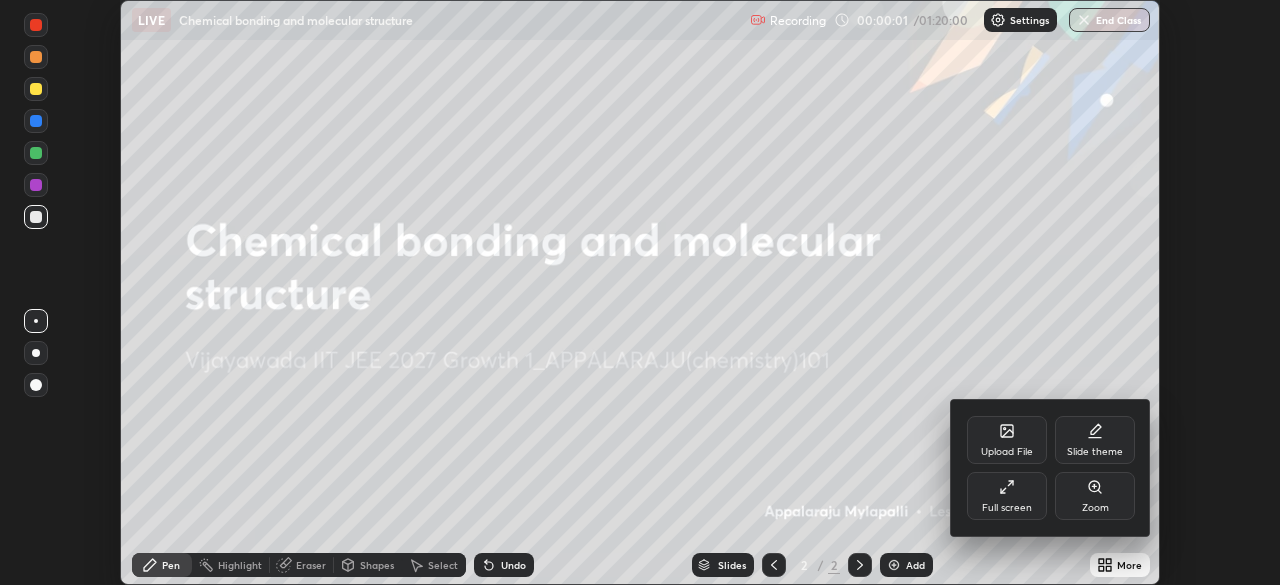 click on "Full screen" at bounding box center [1007, 508] 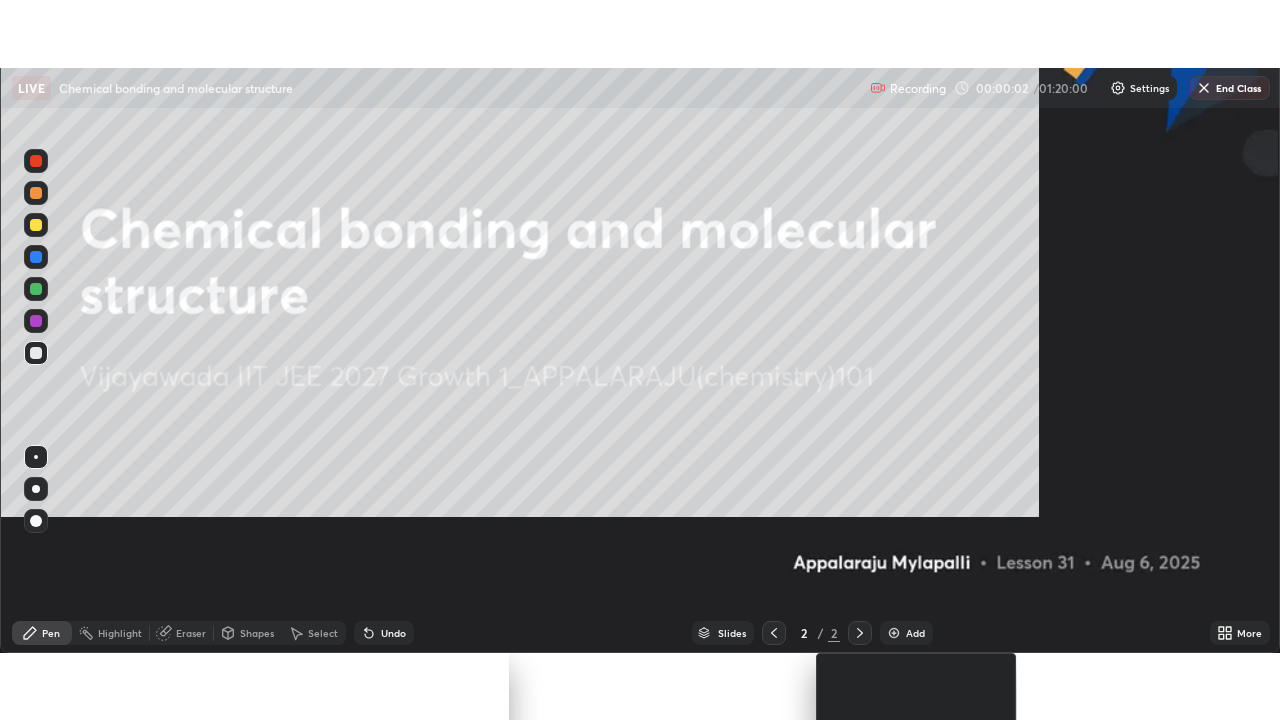 scroll, scrollTop: 99280, scrollLeft: 98720, axis: both 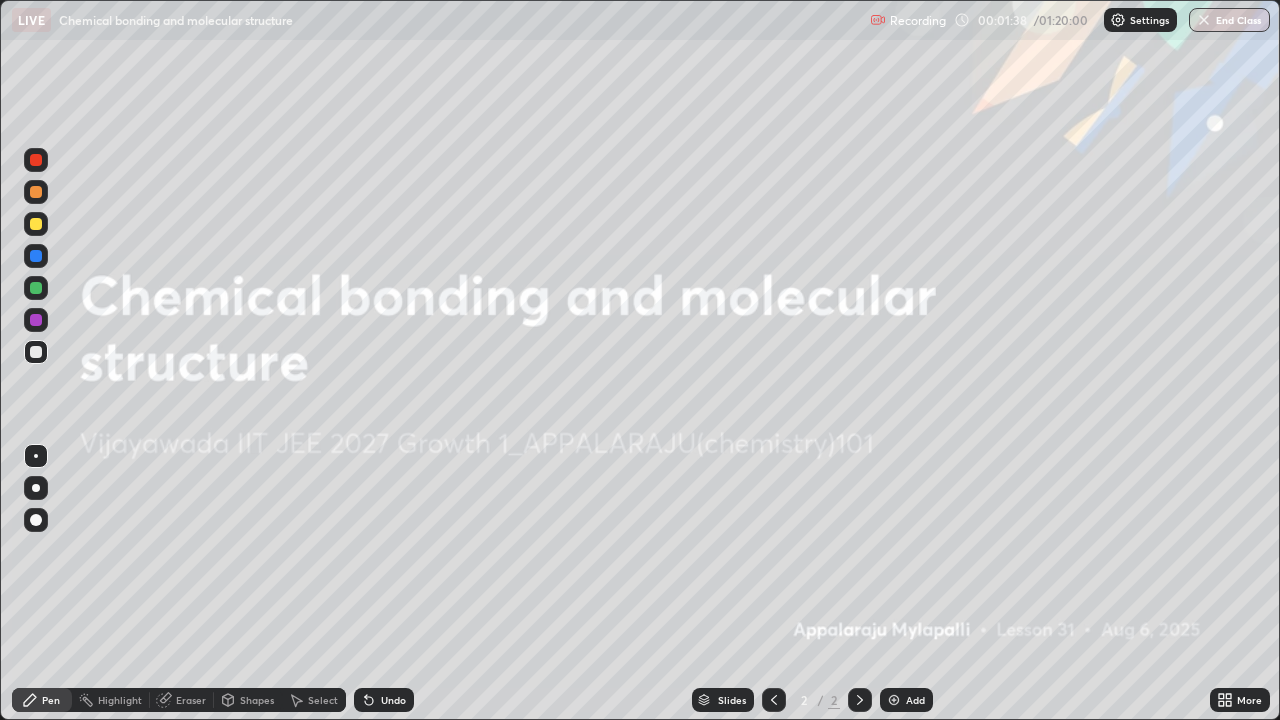 click at bounding box center [894, 700] 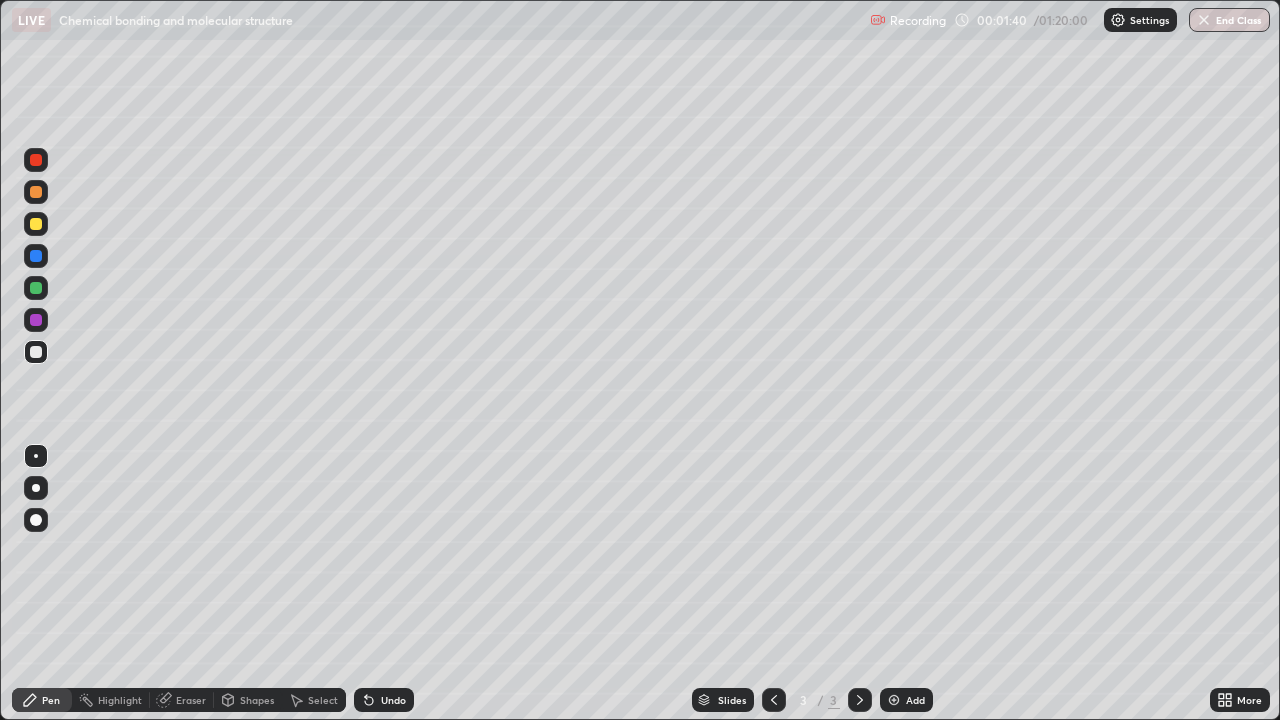 click at bounding box center (36, 224) 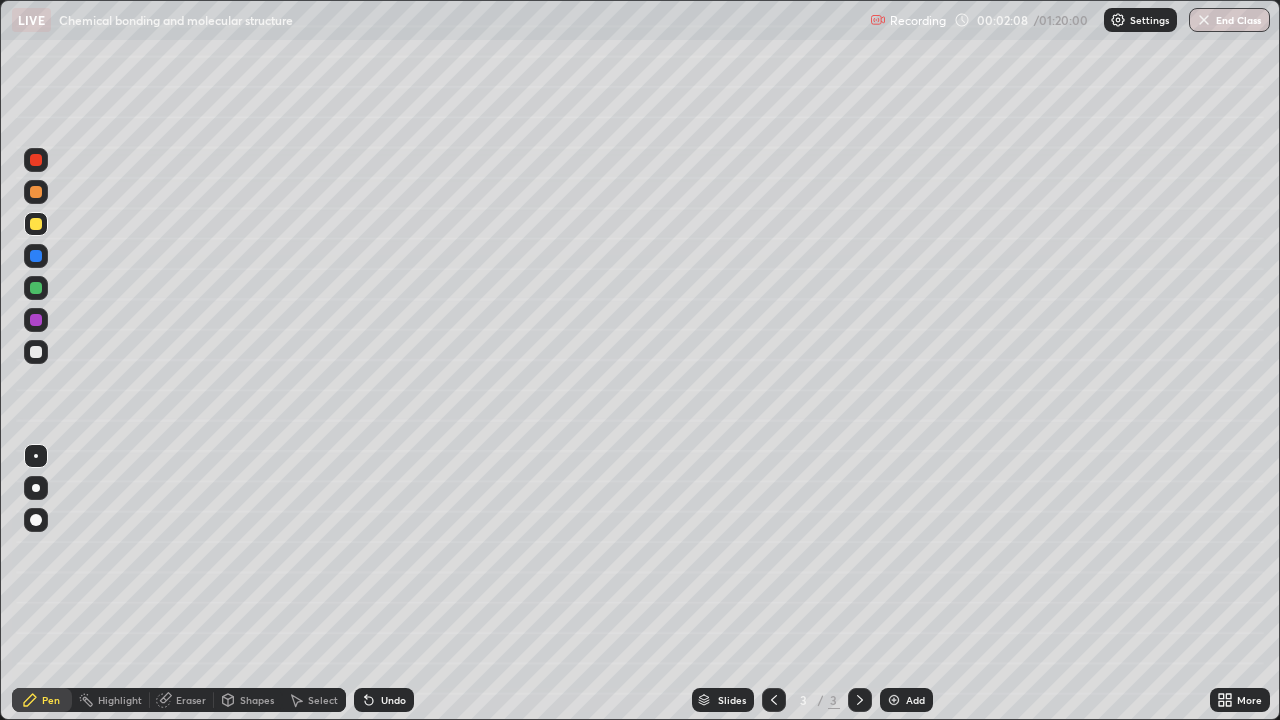 click at bounding box center [36, 352] 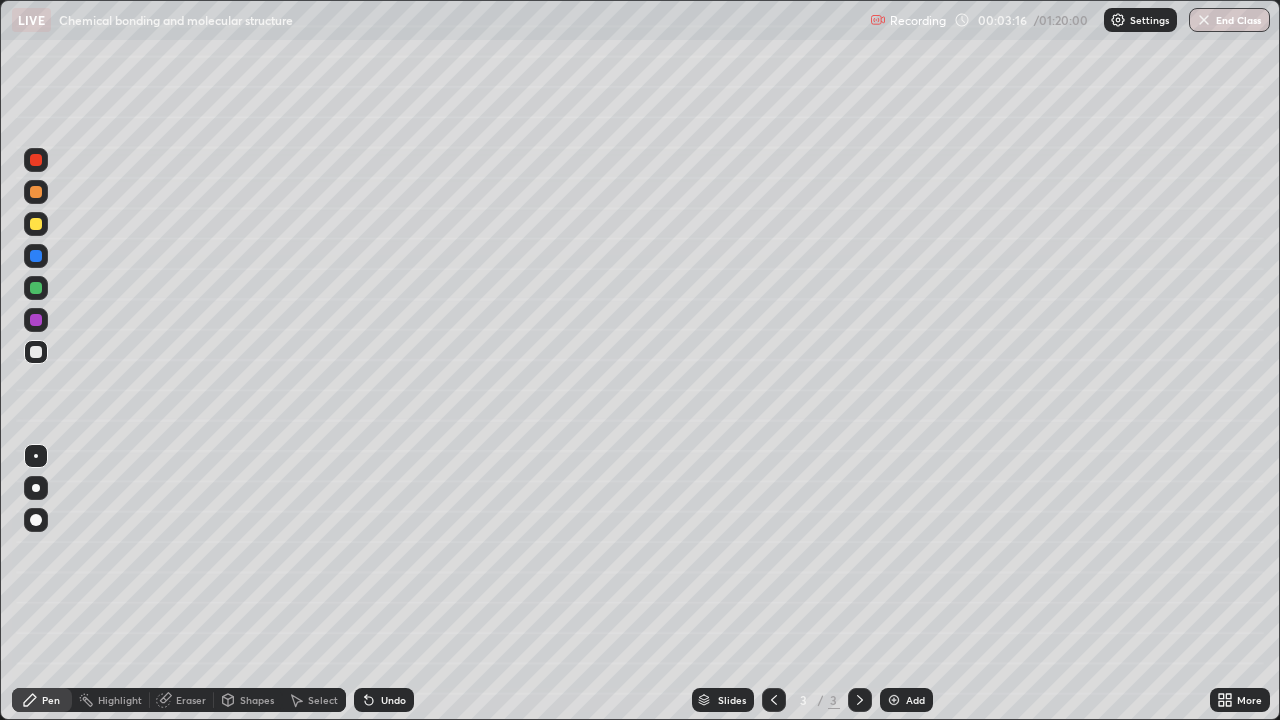 click at bounding box center [36, 224] 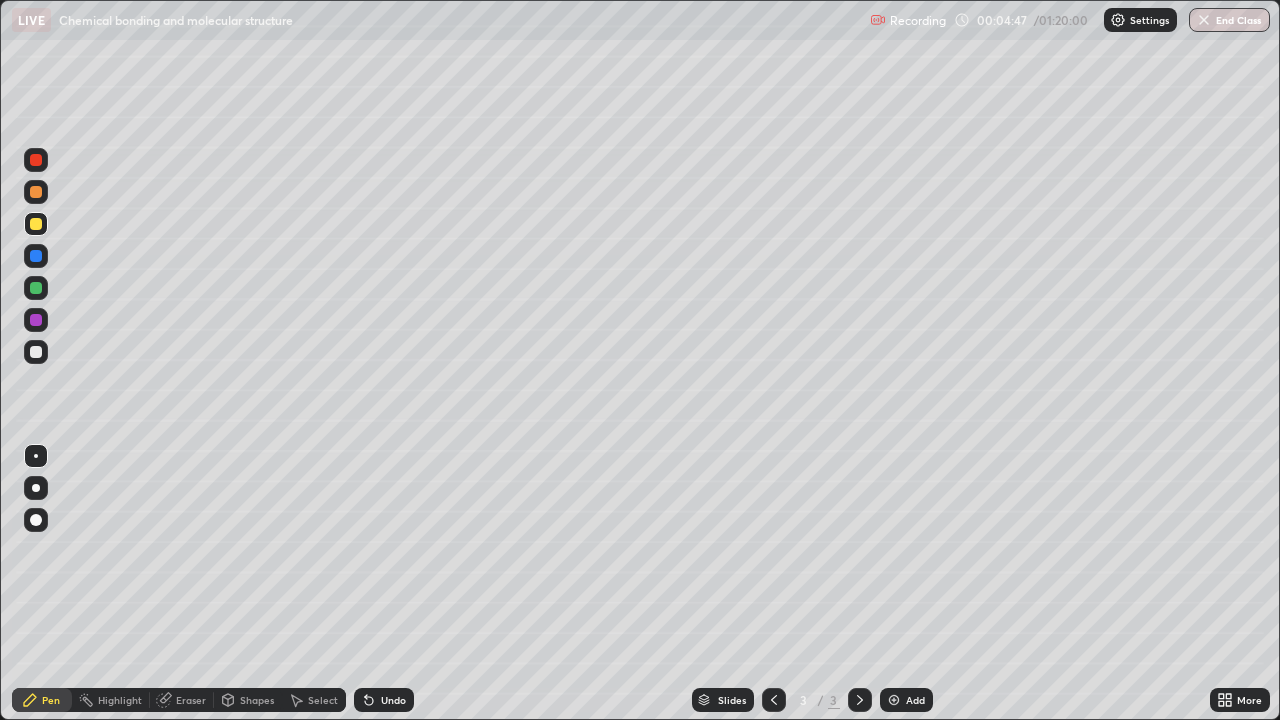 click on "Undo" at bounding box center (393, 700) 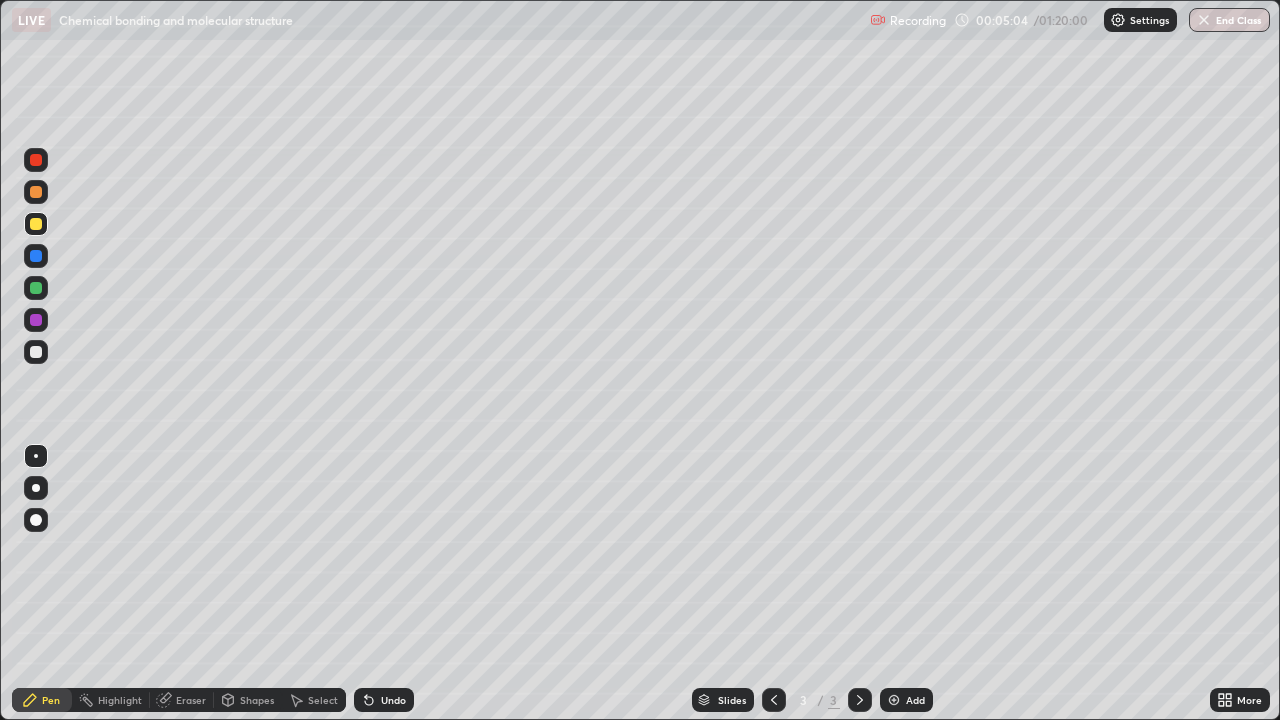 click on "Undo" at bounding box center (393, 700) 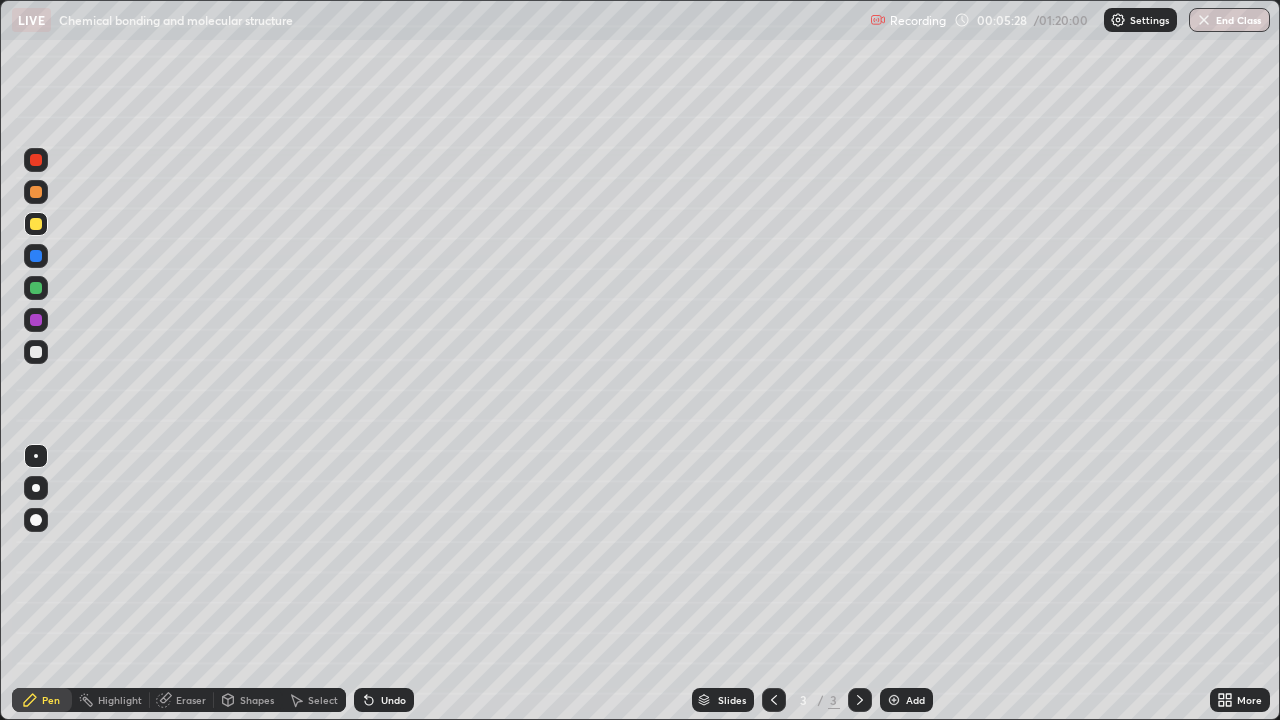 click at bounding box center [36, 288] 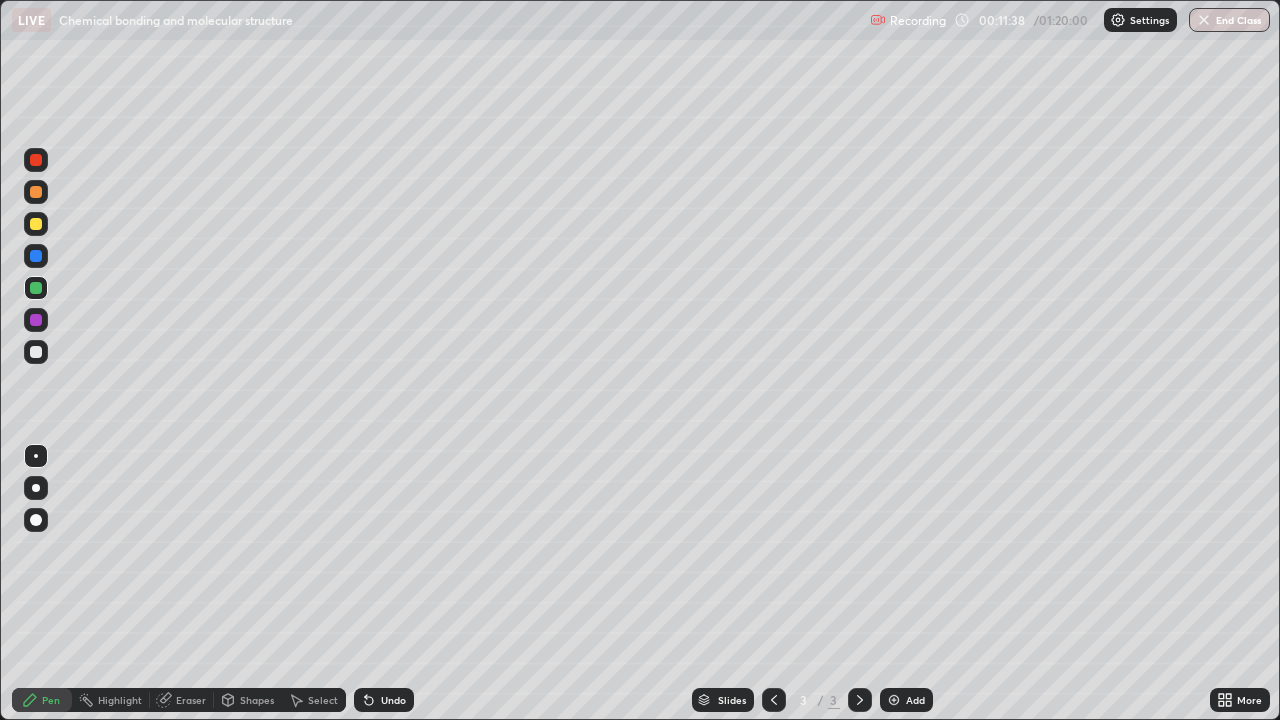 click on "Undo" at bounding box center (384, 700) 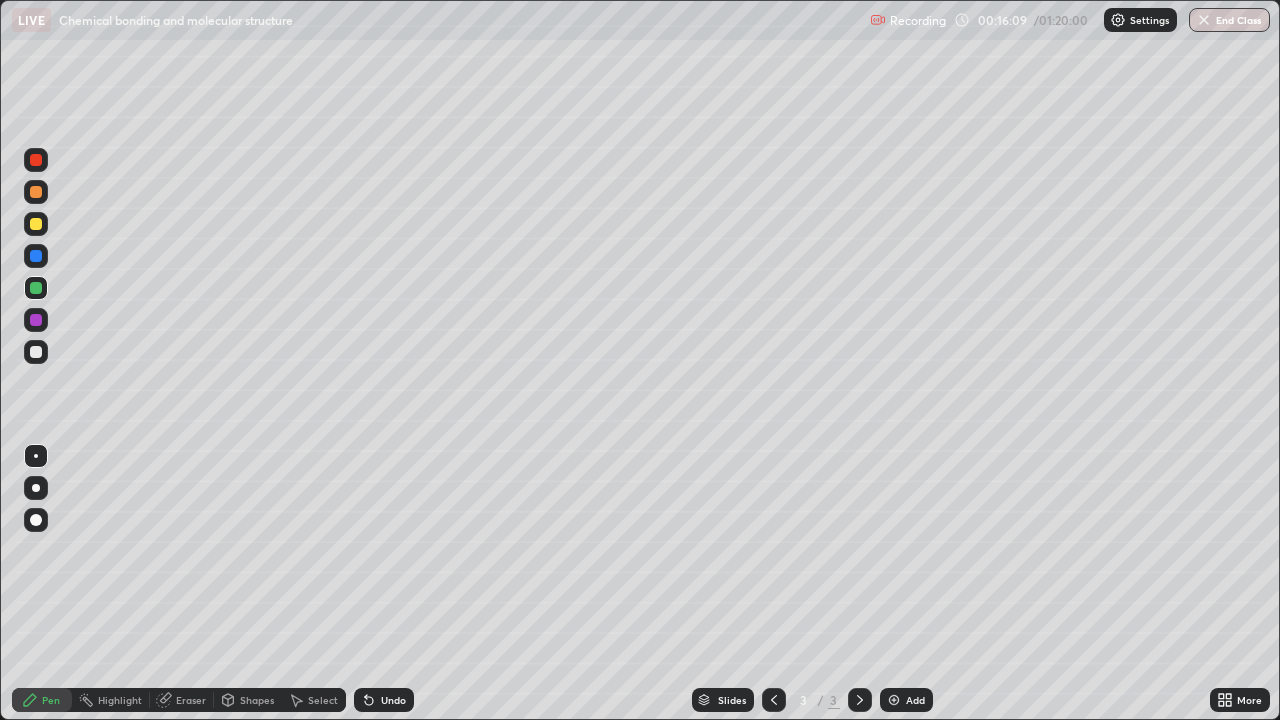 click at bounding box center [894, 700] 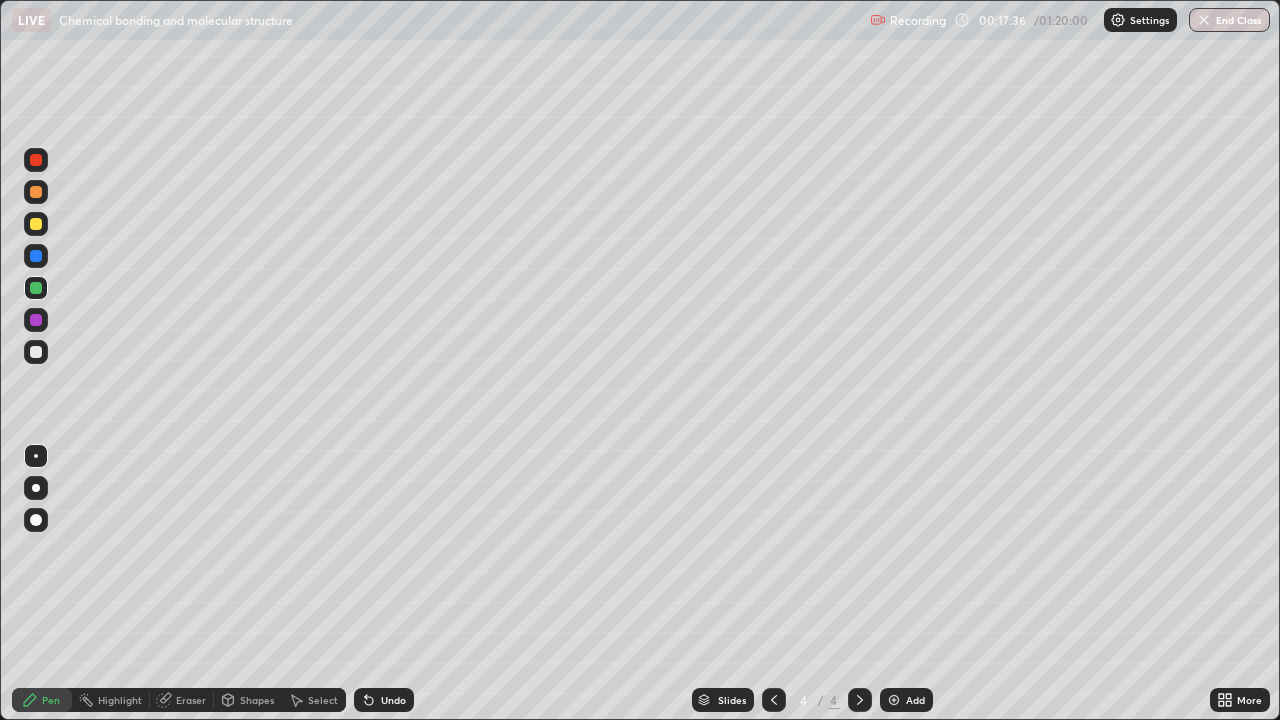 click on "Undo" at bounding box center [393, 700] 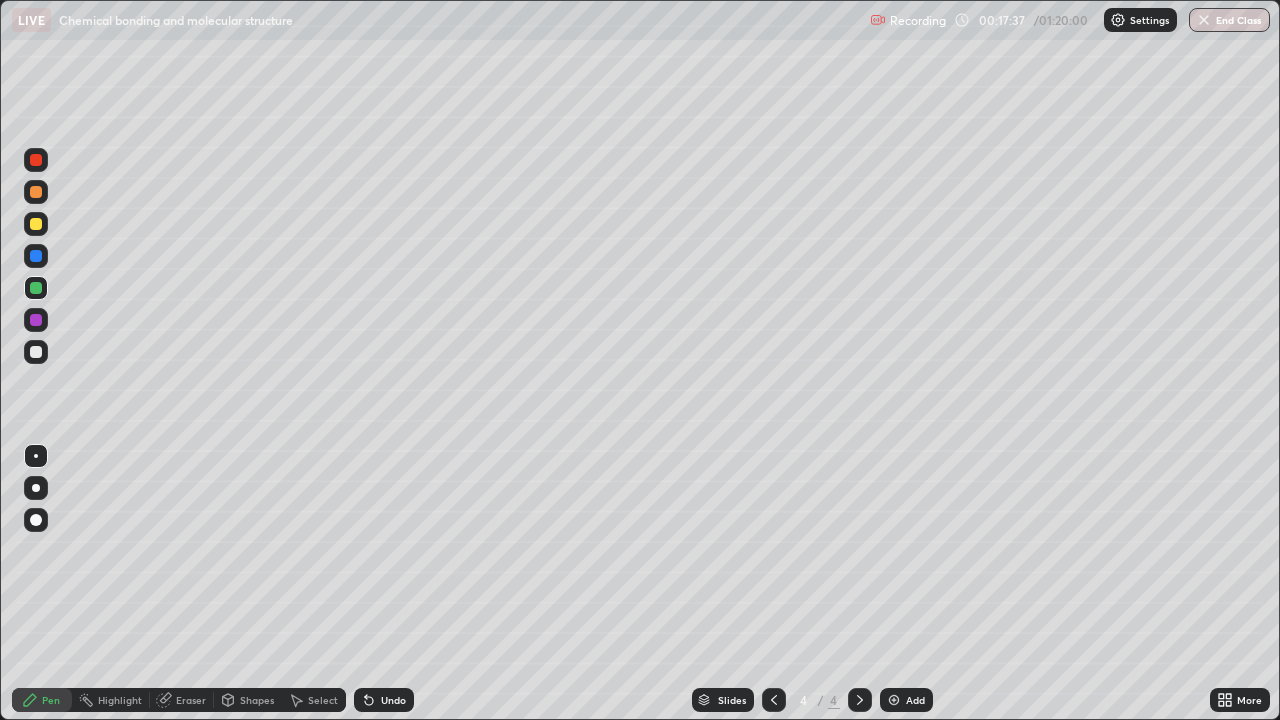 click on "Undo" at bounding box center [384, 700] 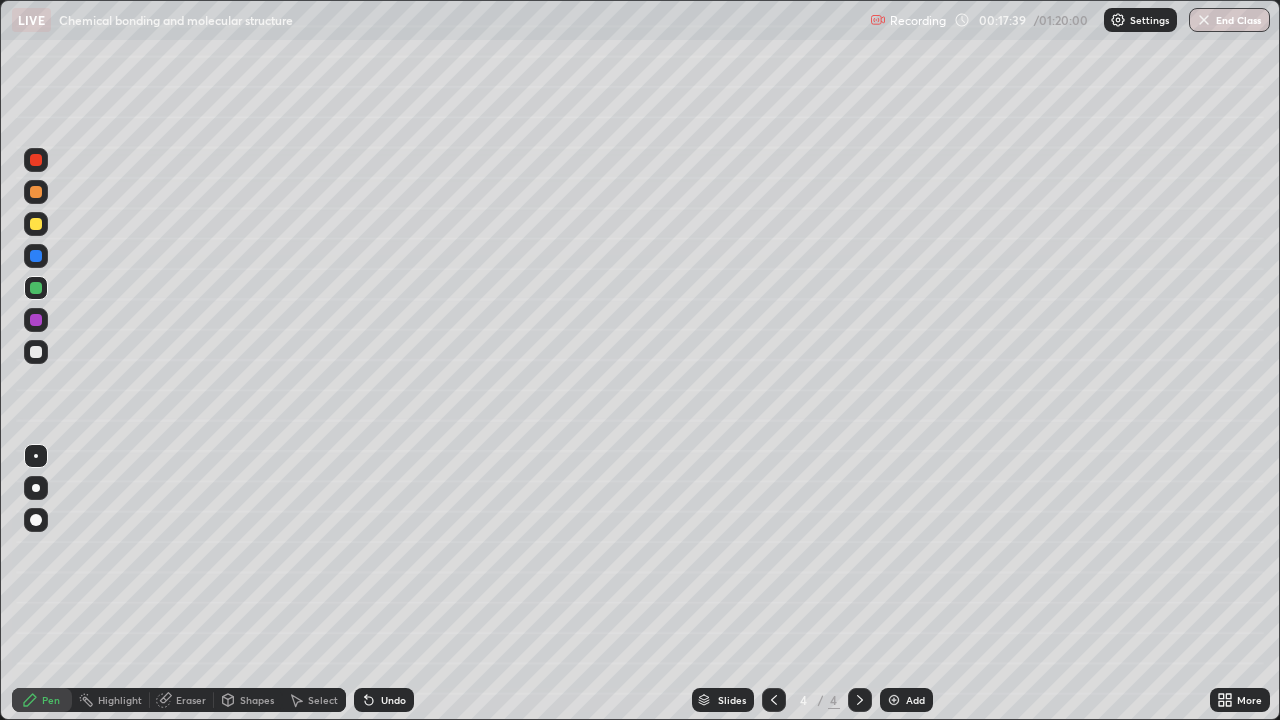 click on "Undo" at bounding box center (393, 700) 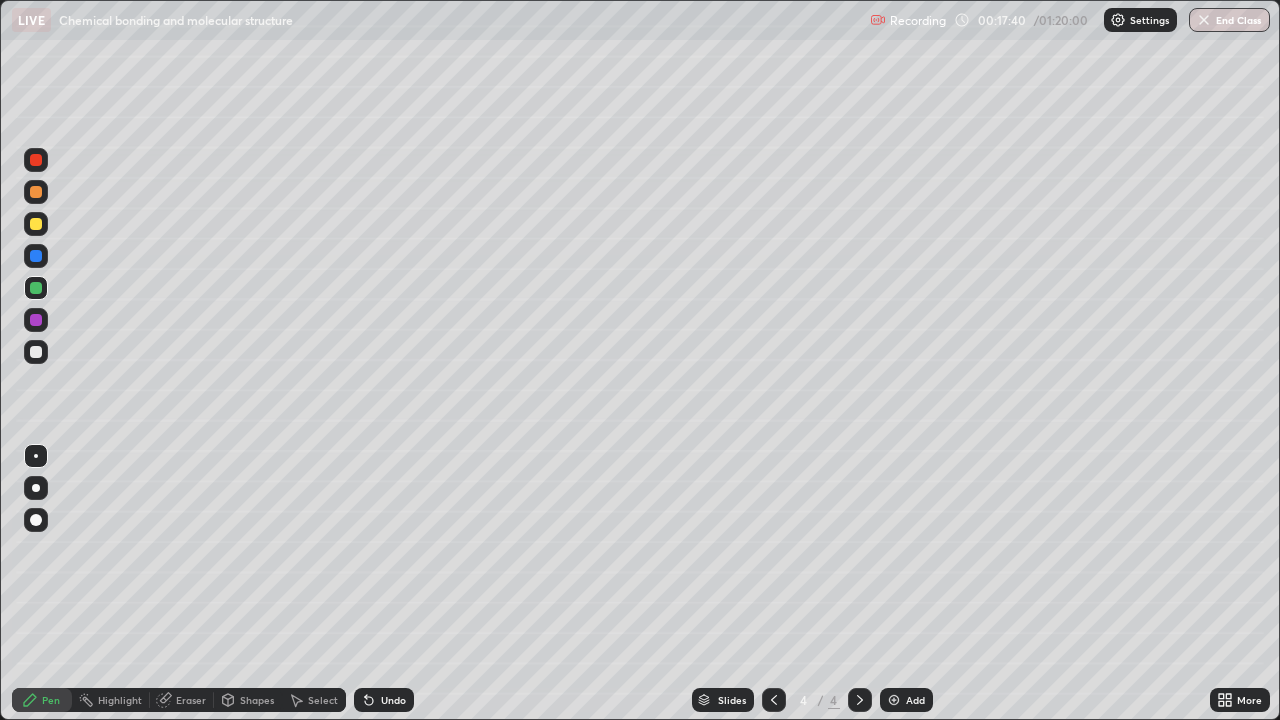 click on "Undo" at bounding box center [393, 700] 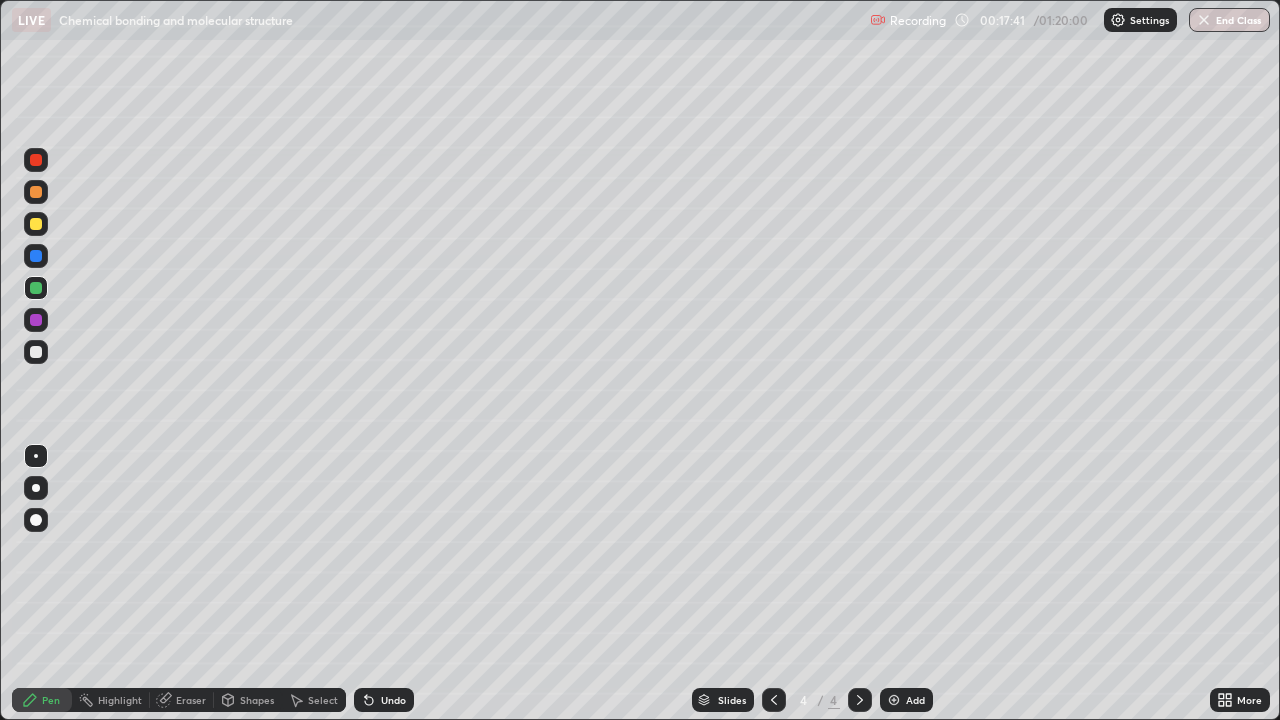 click on "Undo" at bounding box center (384, 700) 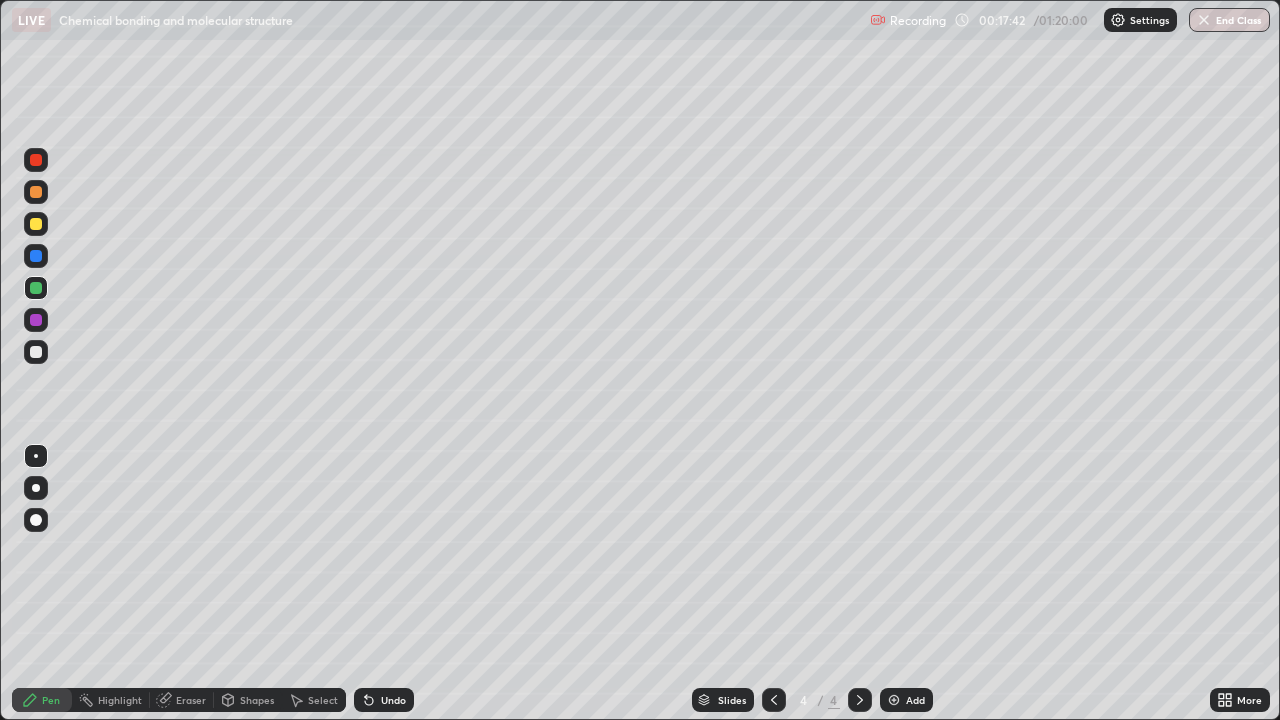 click on "Undo" at bounding box center (384, 700) 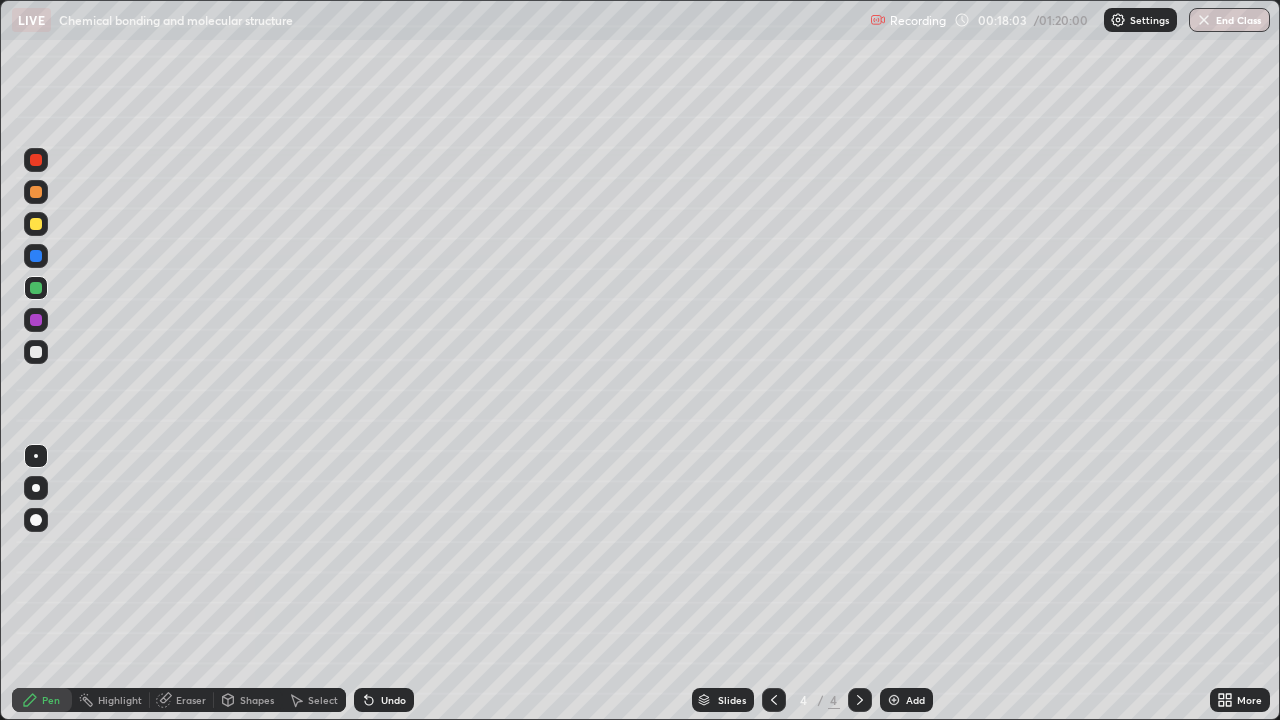 click 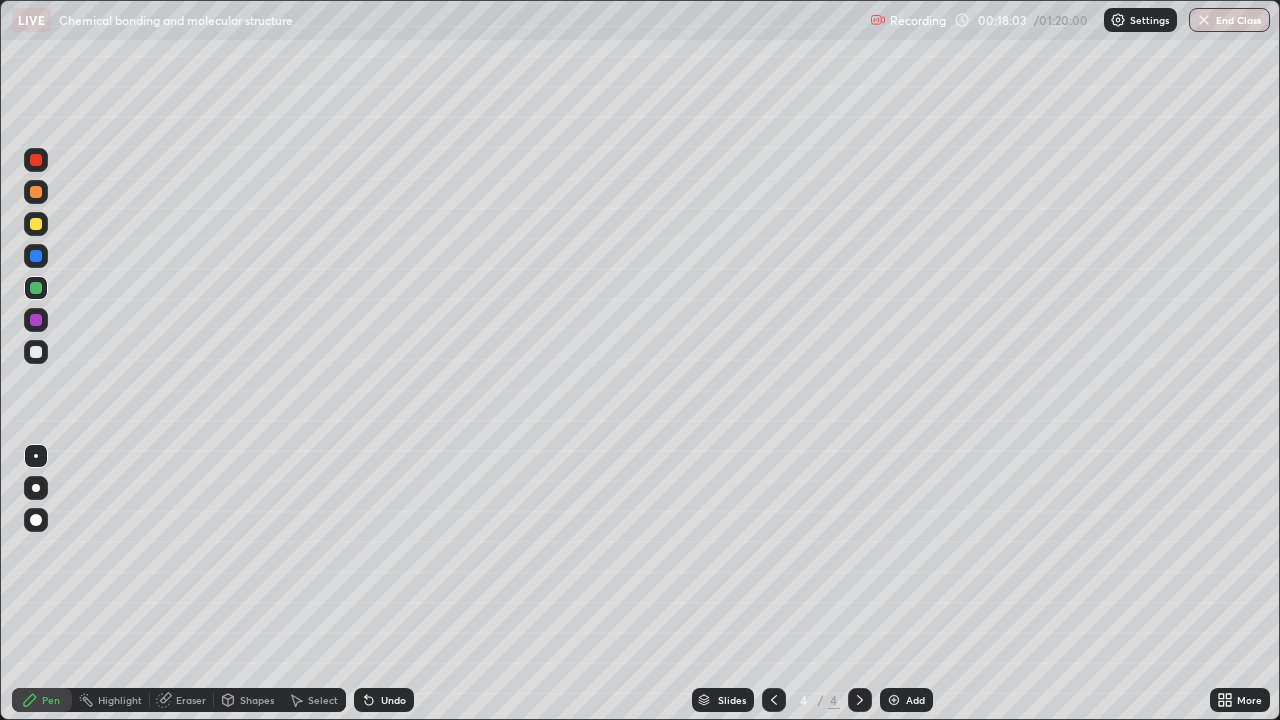 click on "Undo" at bounding box center [384, 700] 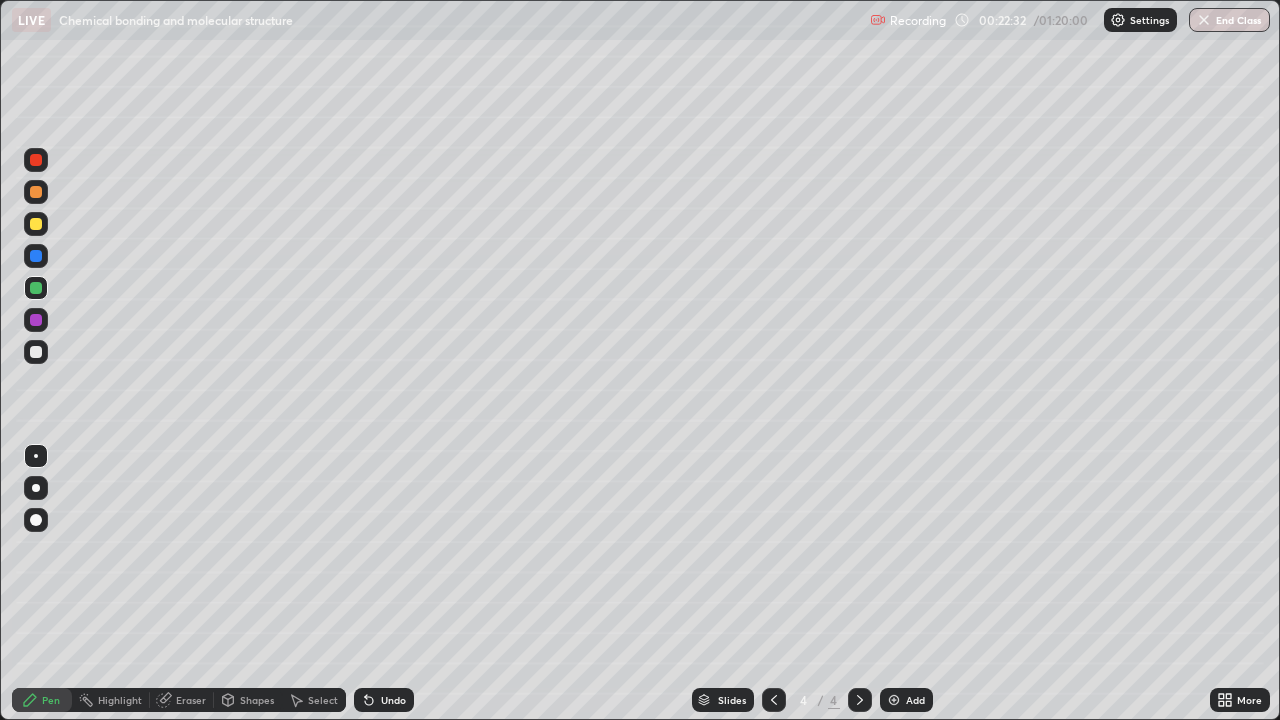 click on "Undo" at bounding box center (384, 700) 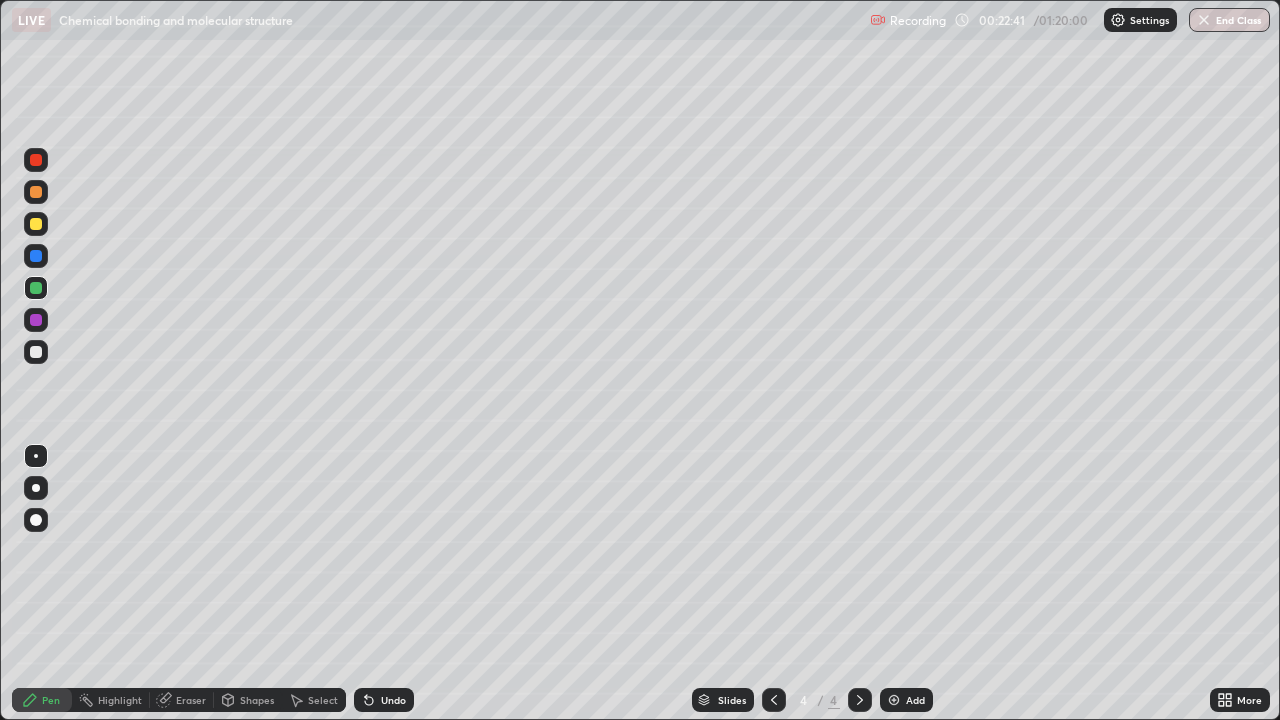 click on "Undo" at bounding box center (393, 700) 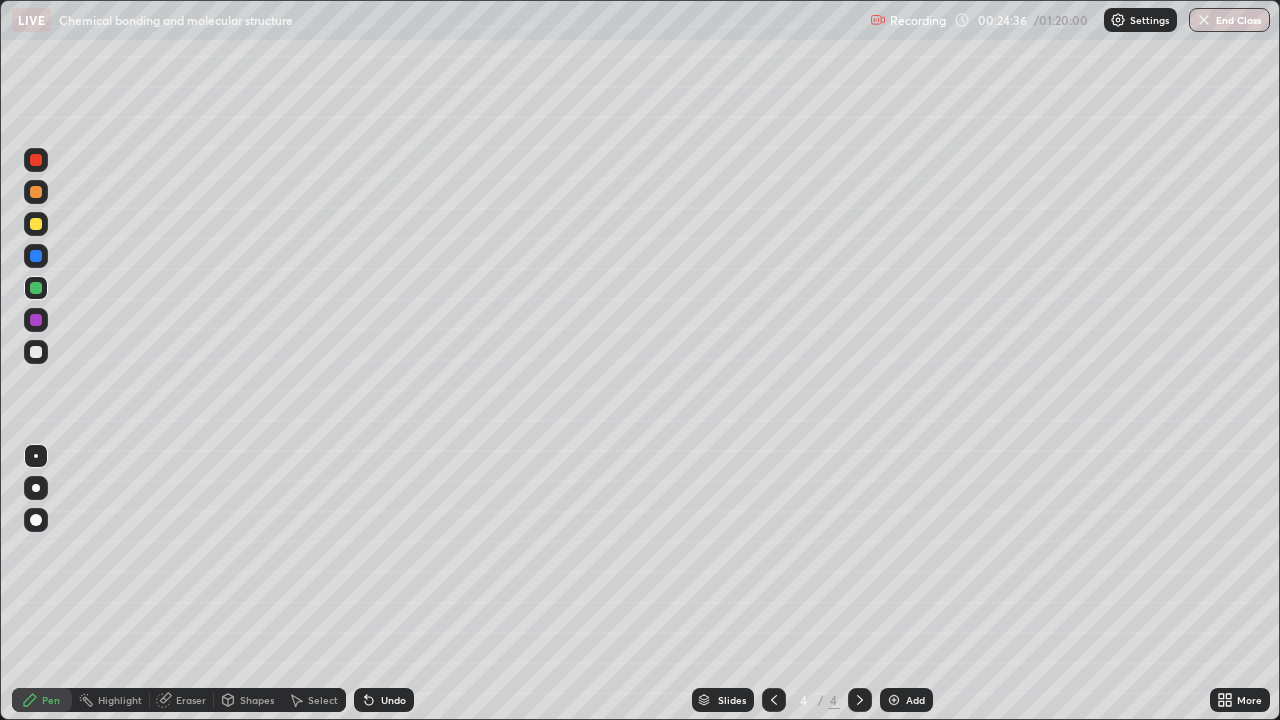 click at bounding box center (36, 352) 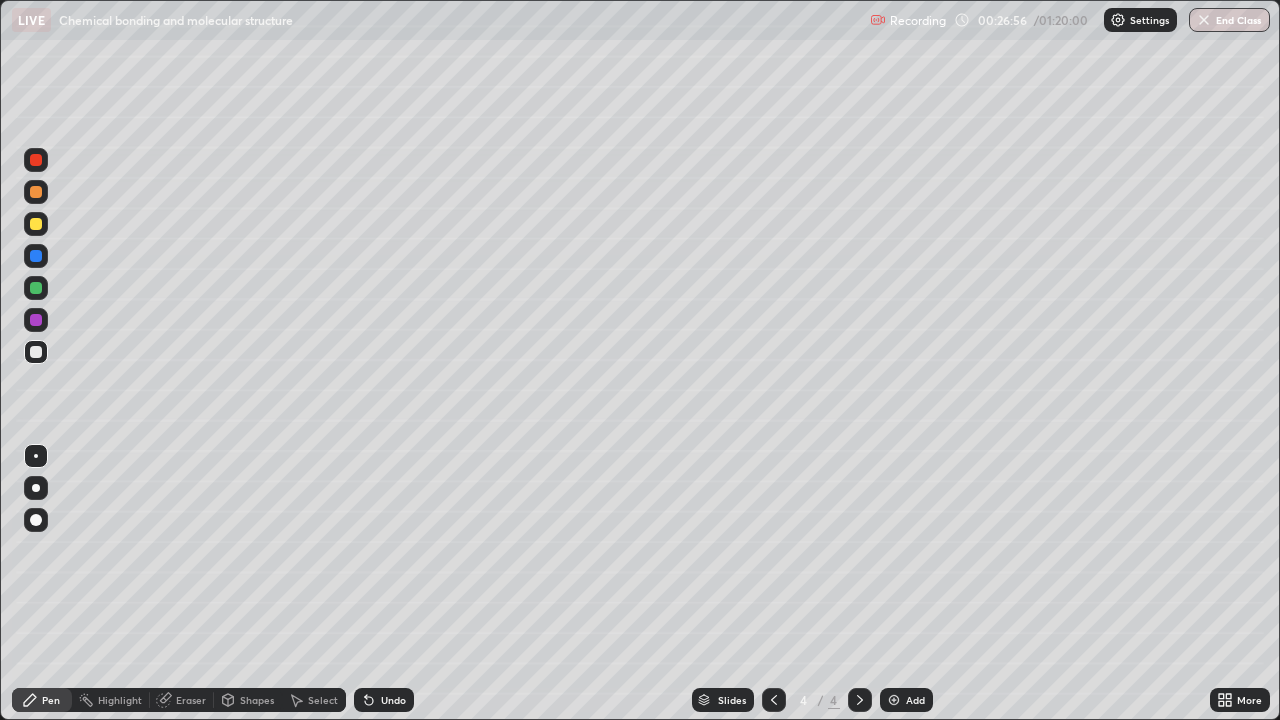 click on "Undo" at bounding box center [393, 700] 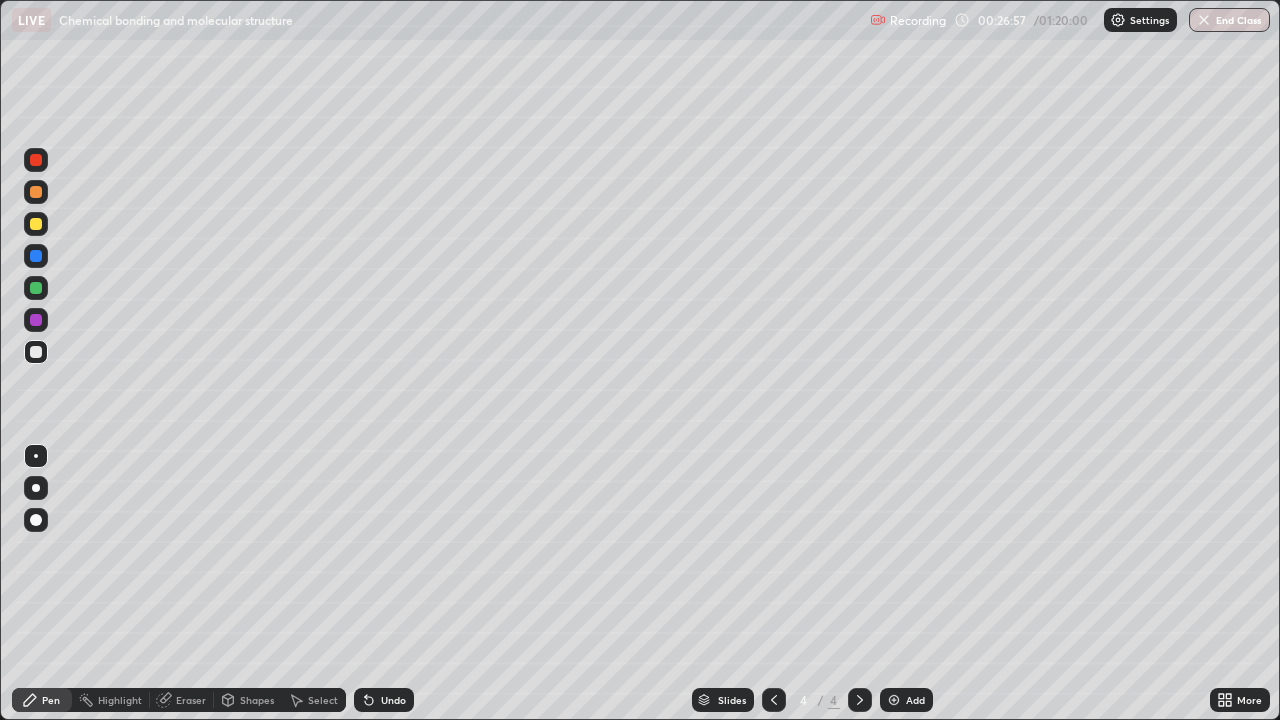 click on "Undo" at bounding box center [393, 700] 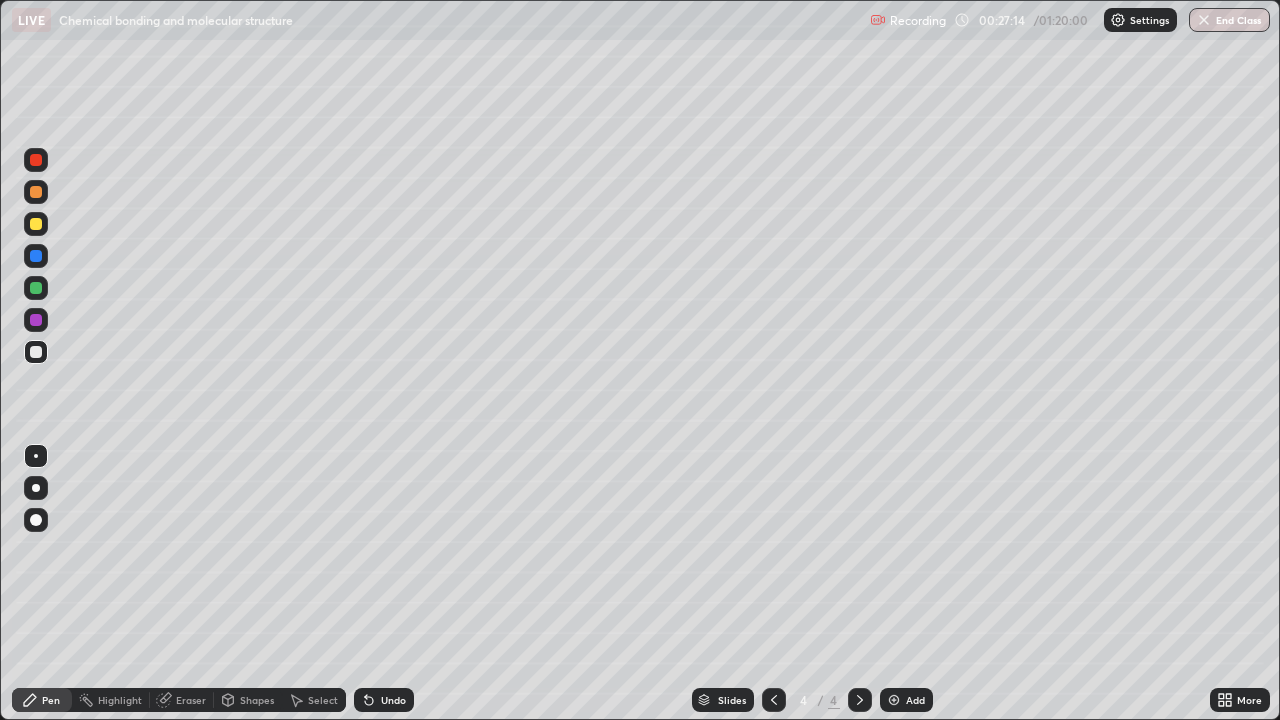 click on "Slides 4 / 4 Add" at bounding box center (812, 700) 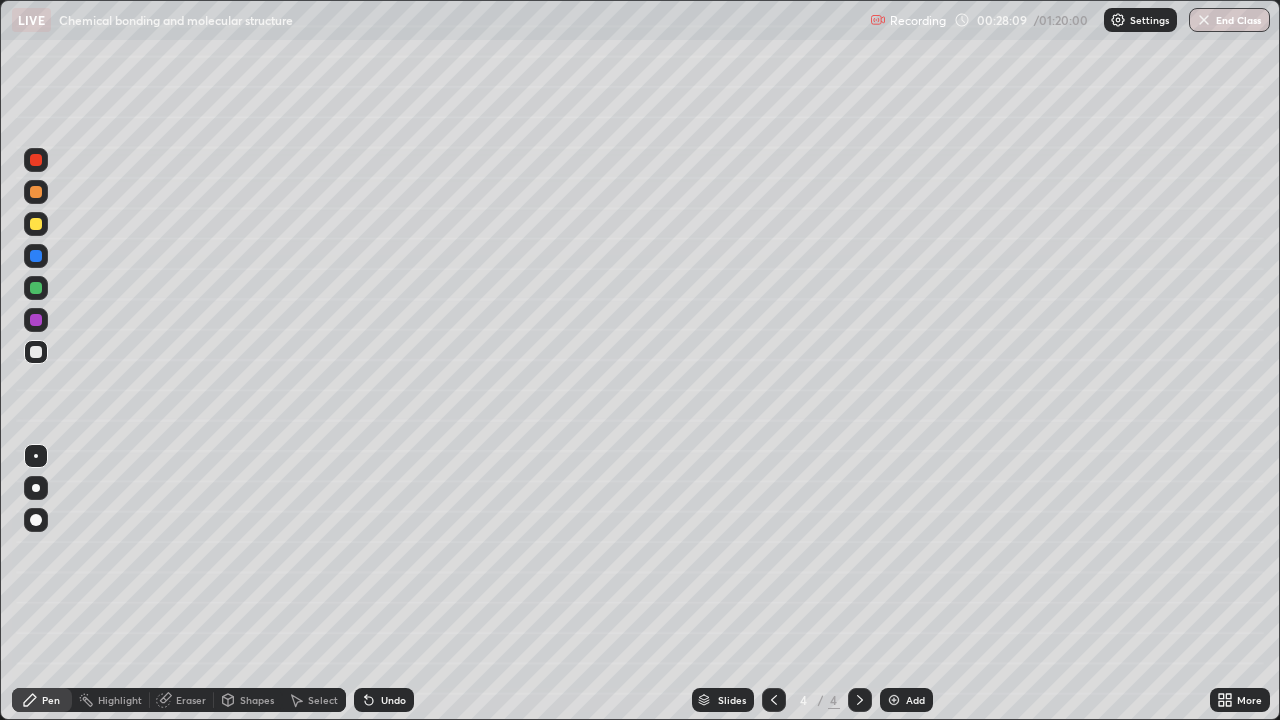 click on "Add" at bounding box center (915, 700) 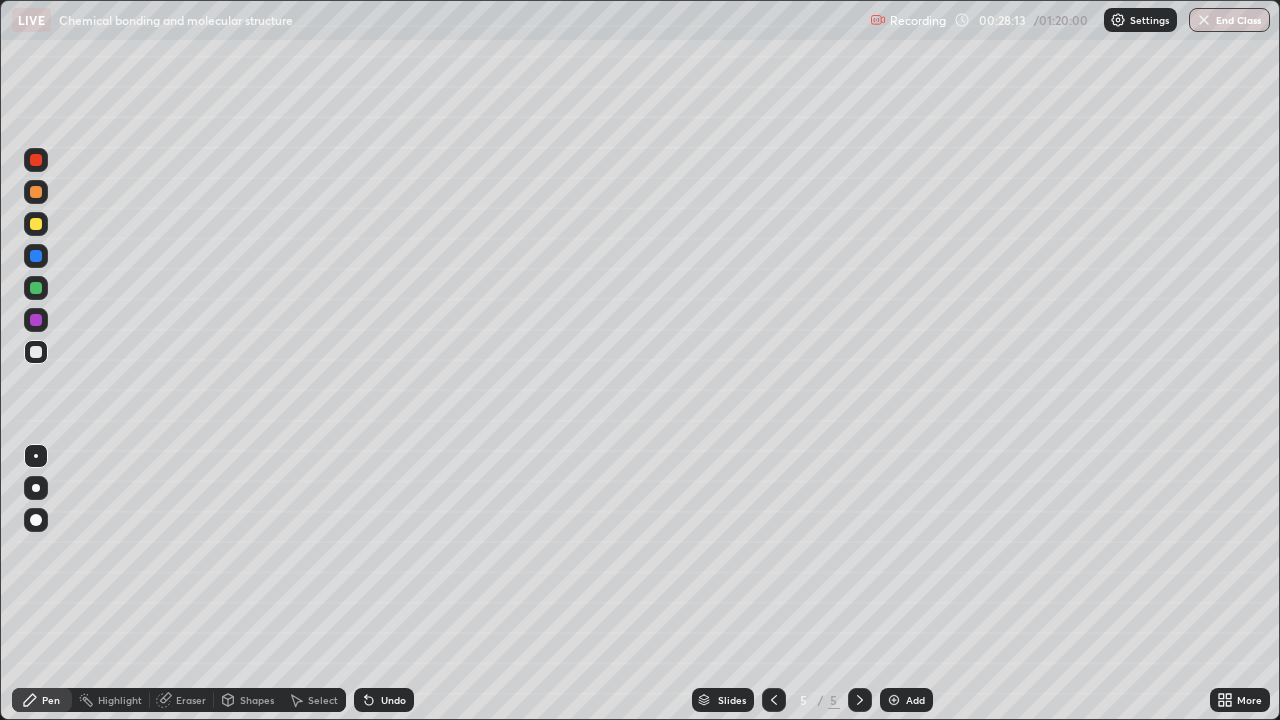 click on "Shapes" at bounding box center [257, 700] 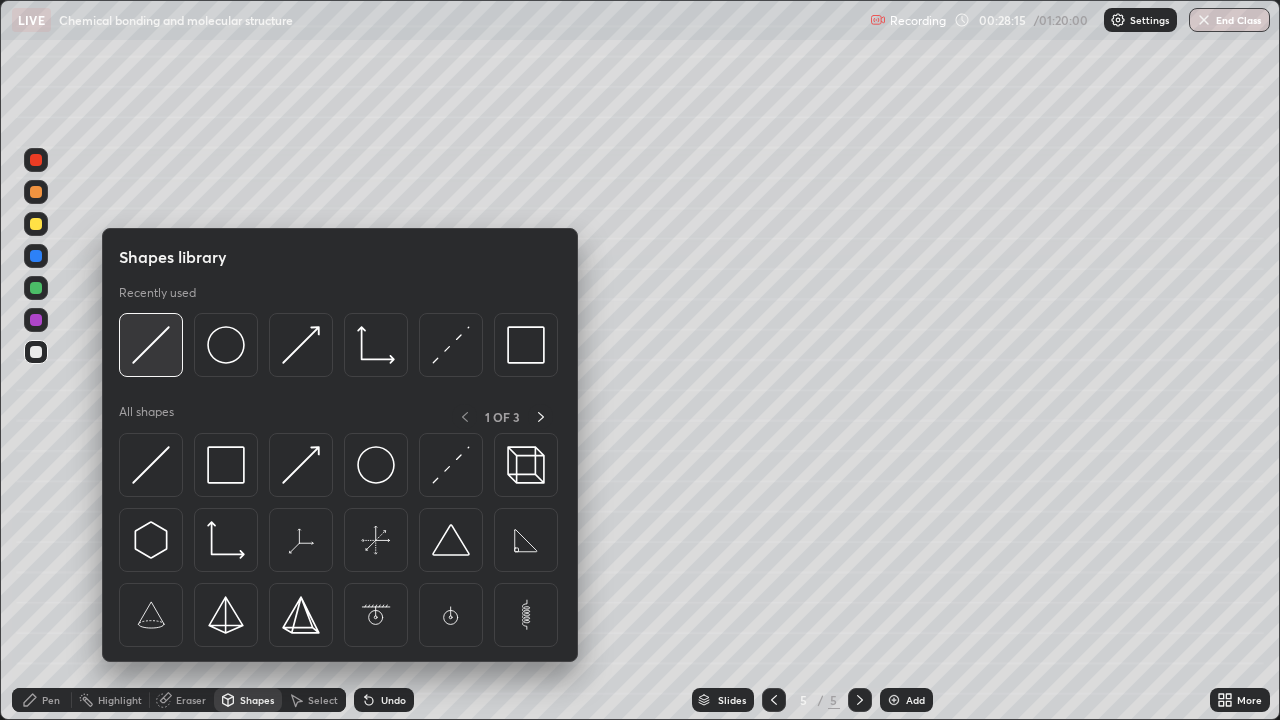 click at bounding box center (151, 345) 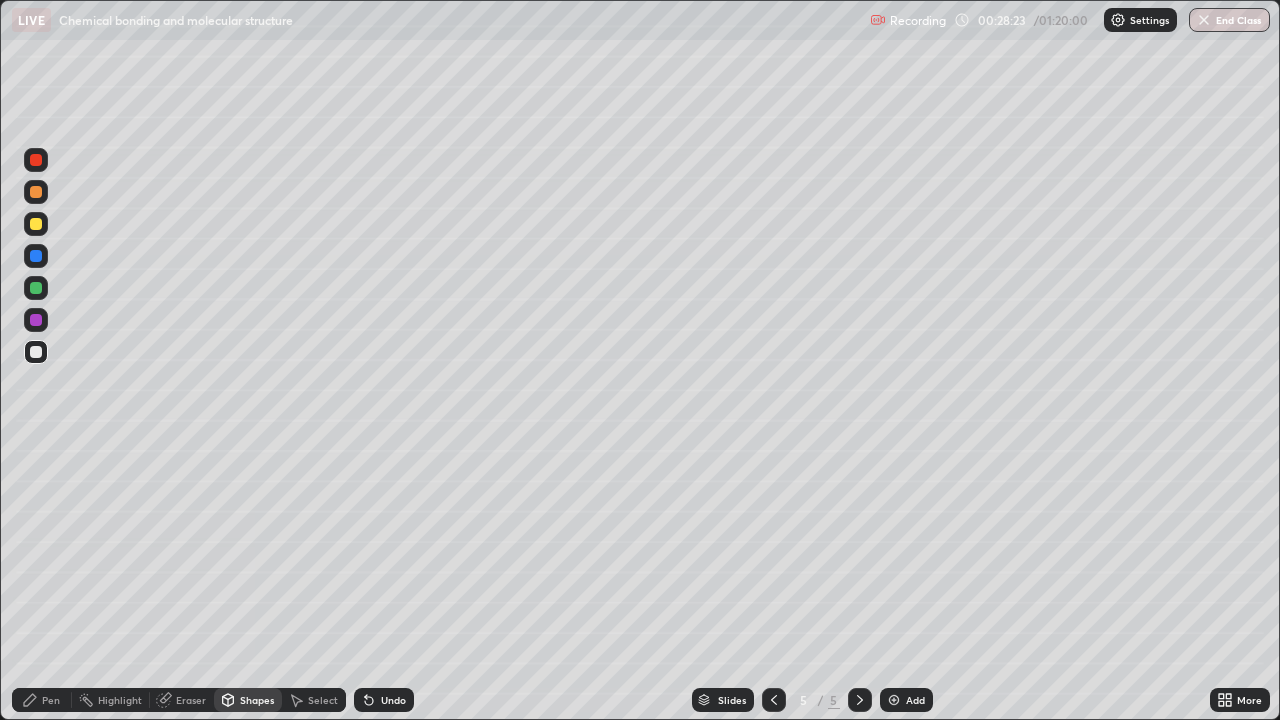 click on "Undo" at bounding box center (393, 700) 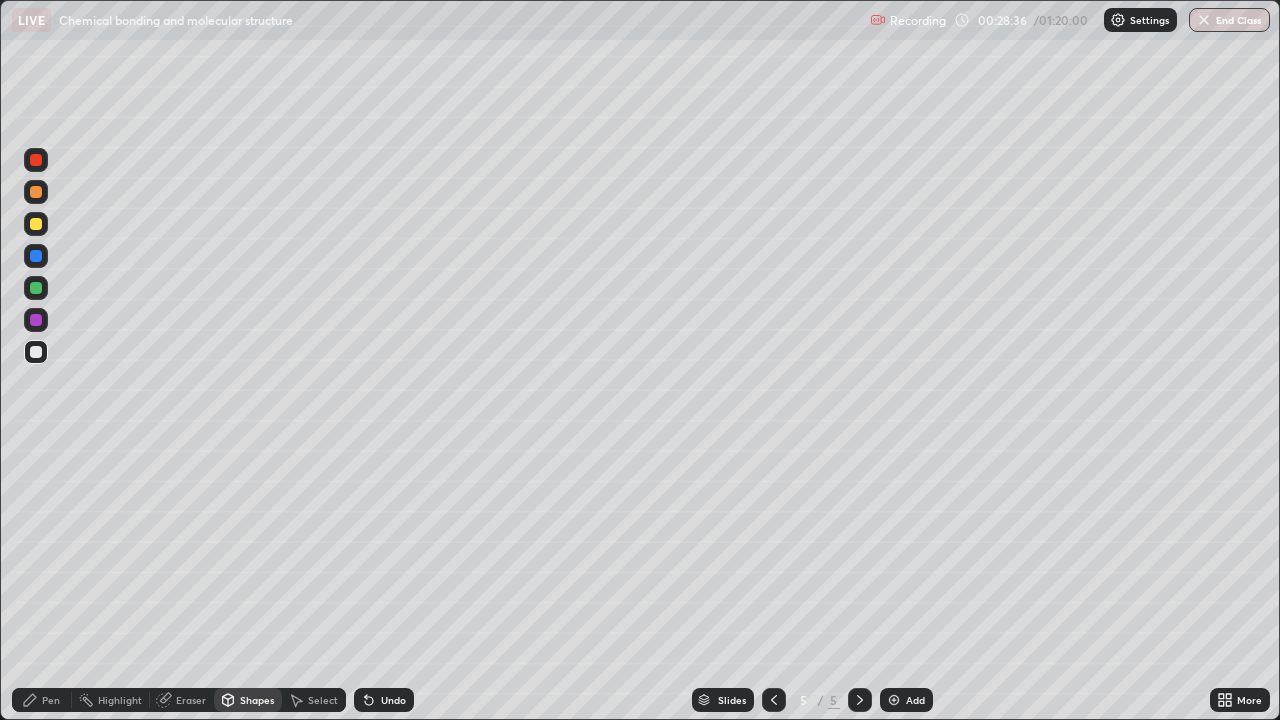 click on "Pen" at bounding box center (51, 700) 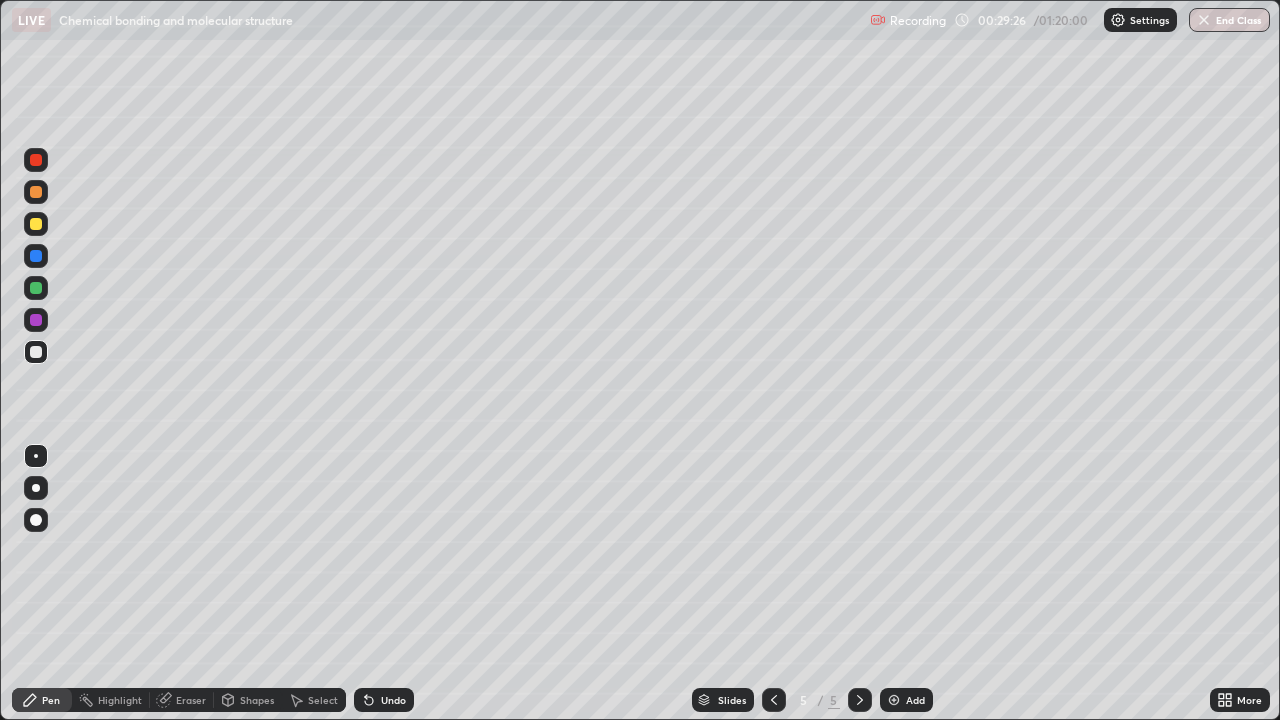 click at bounding box center [36, 224] 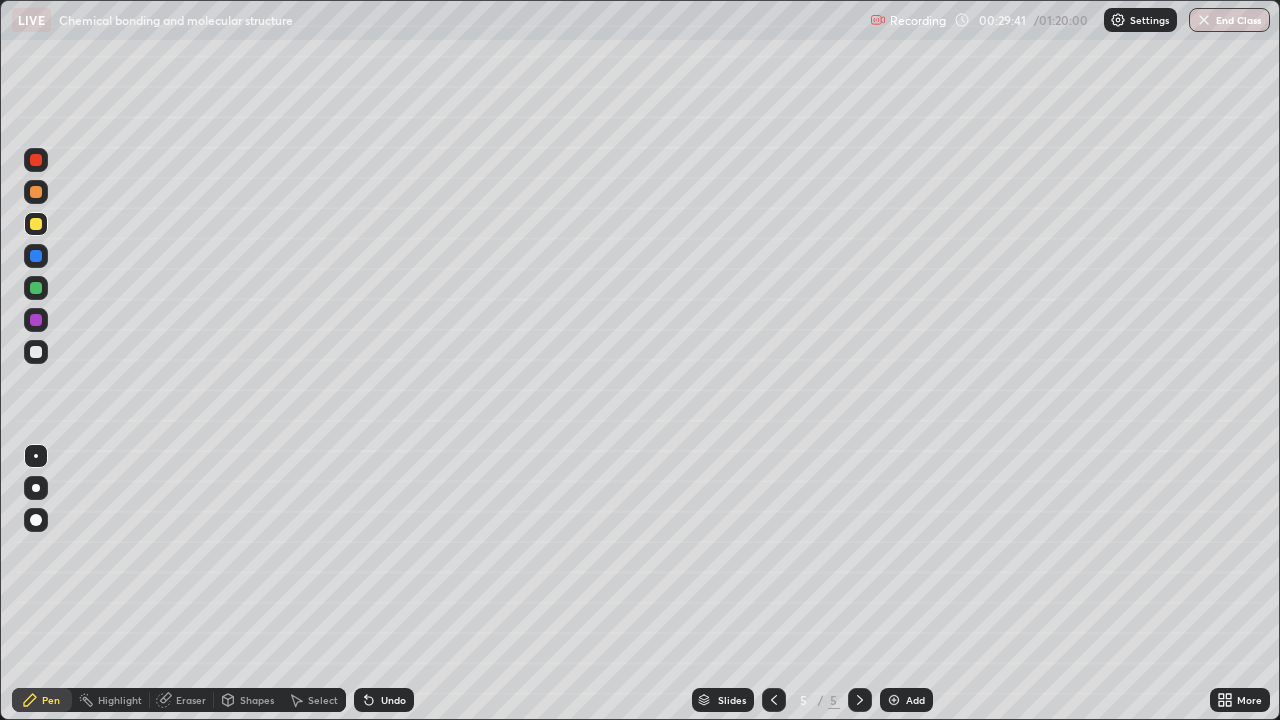 click at bounding box center [860, 700] 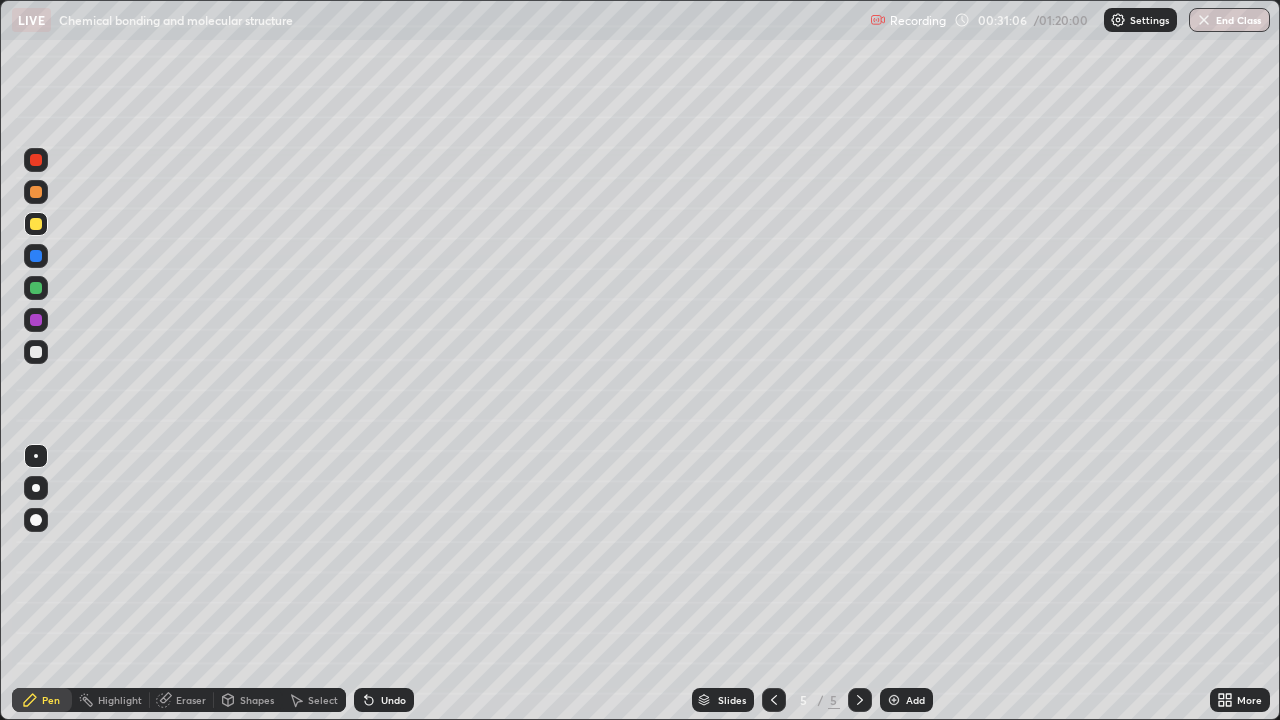 click at bounding box center [36, 352] 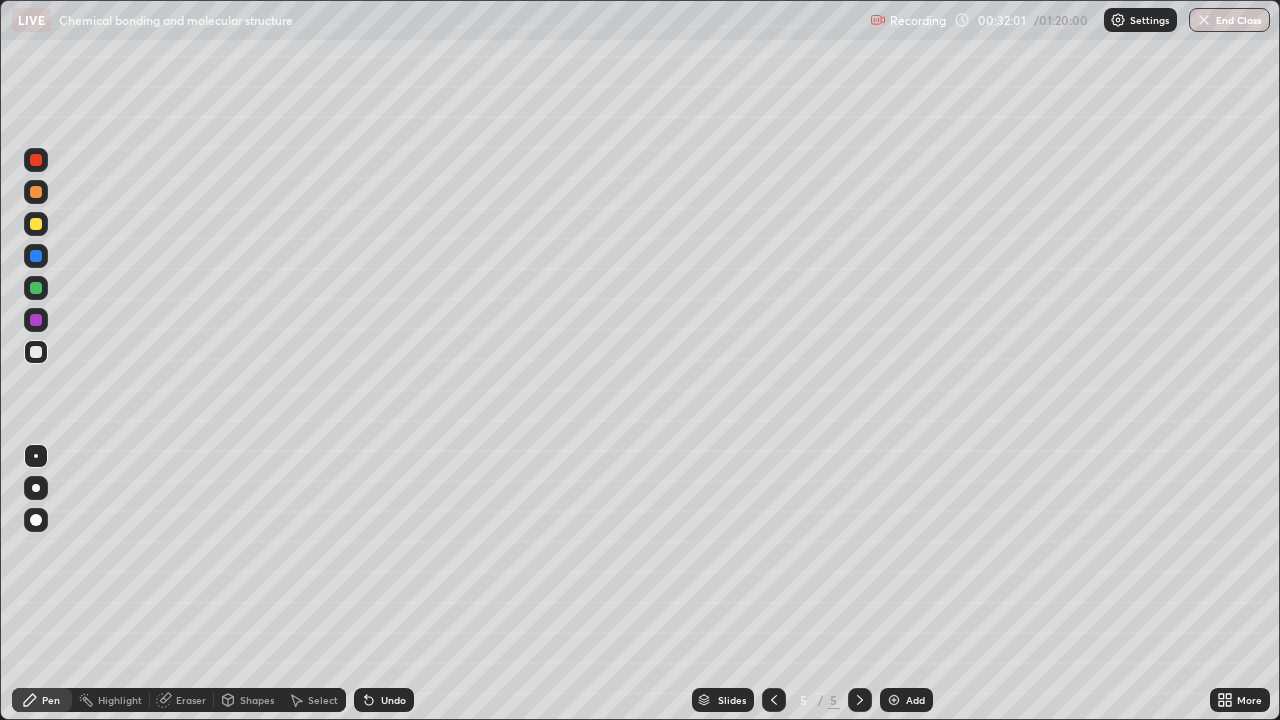 click at bounding box center (36, 224) 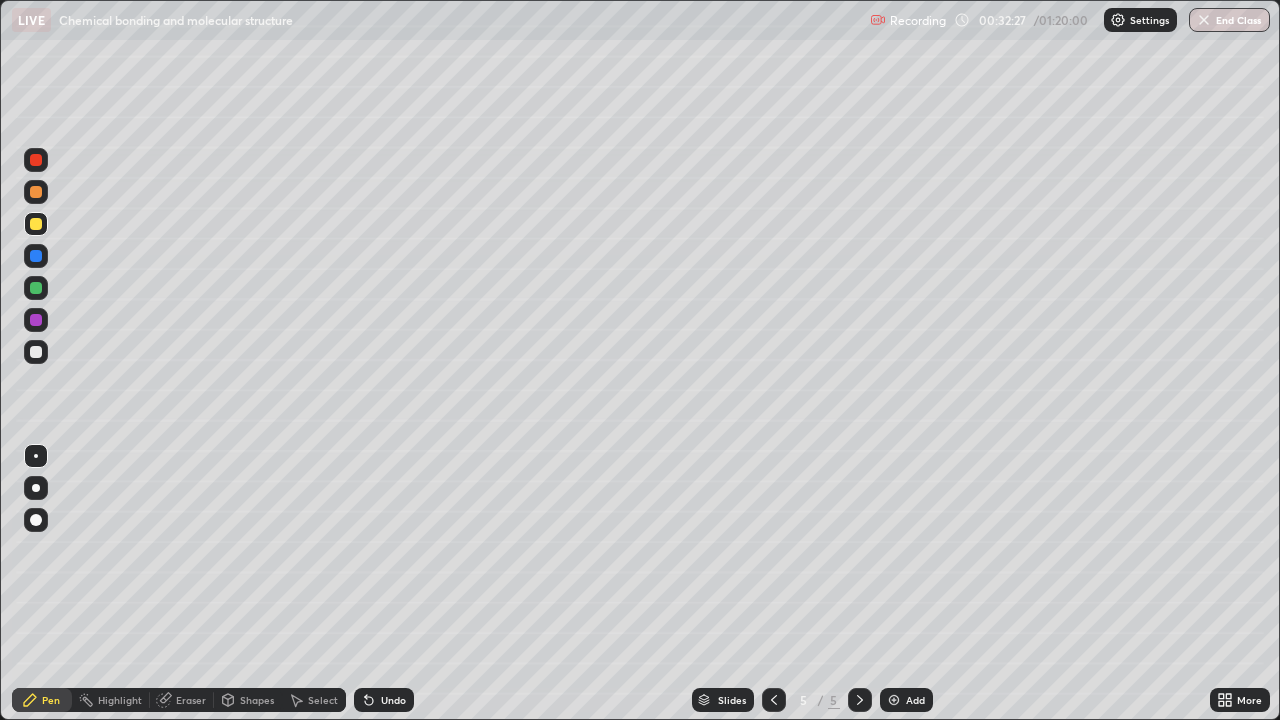 click at bounding box center [36, 352] 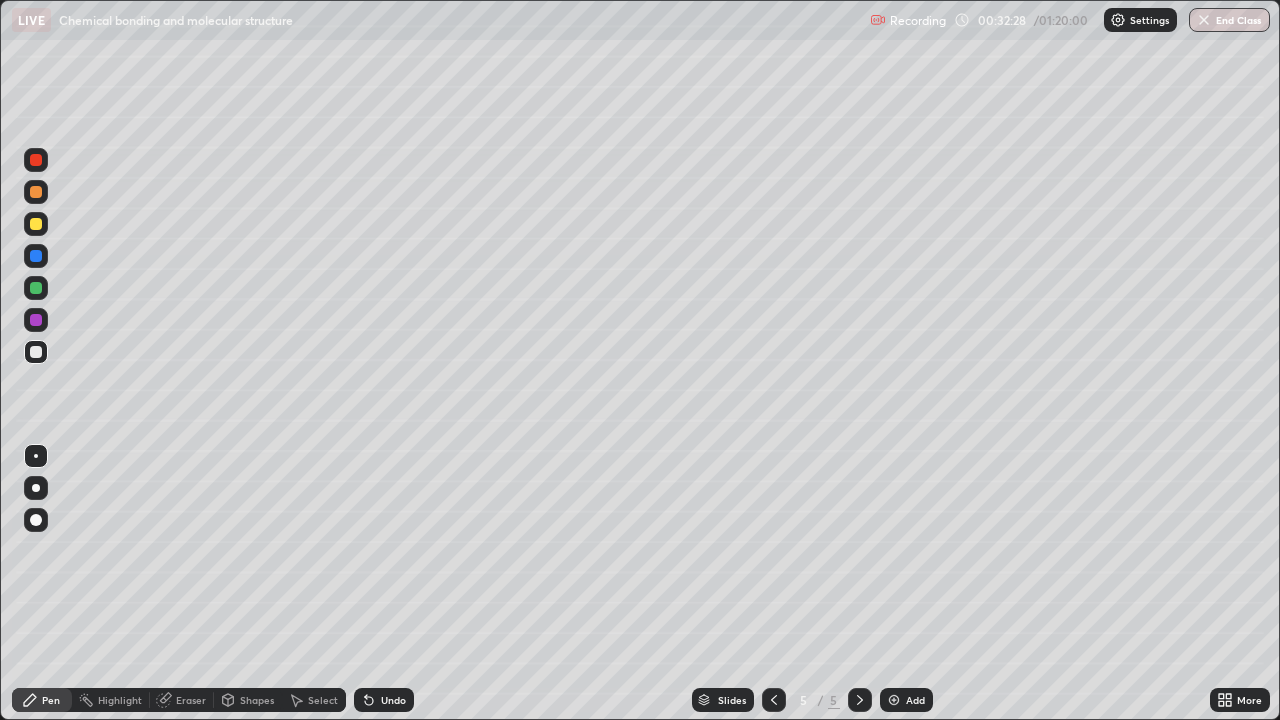 click on "Highlight" at bounding box center [120, 700] 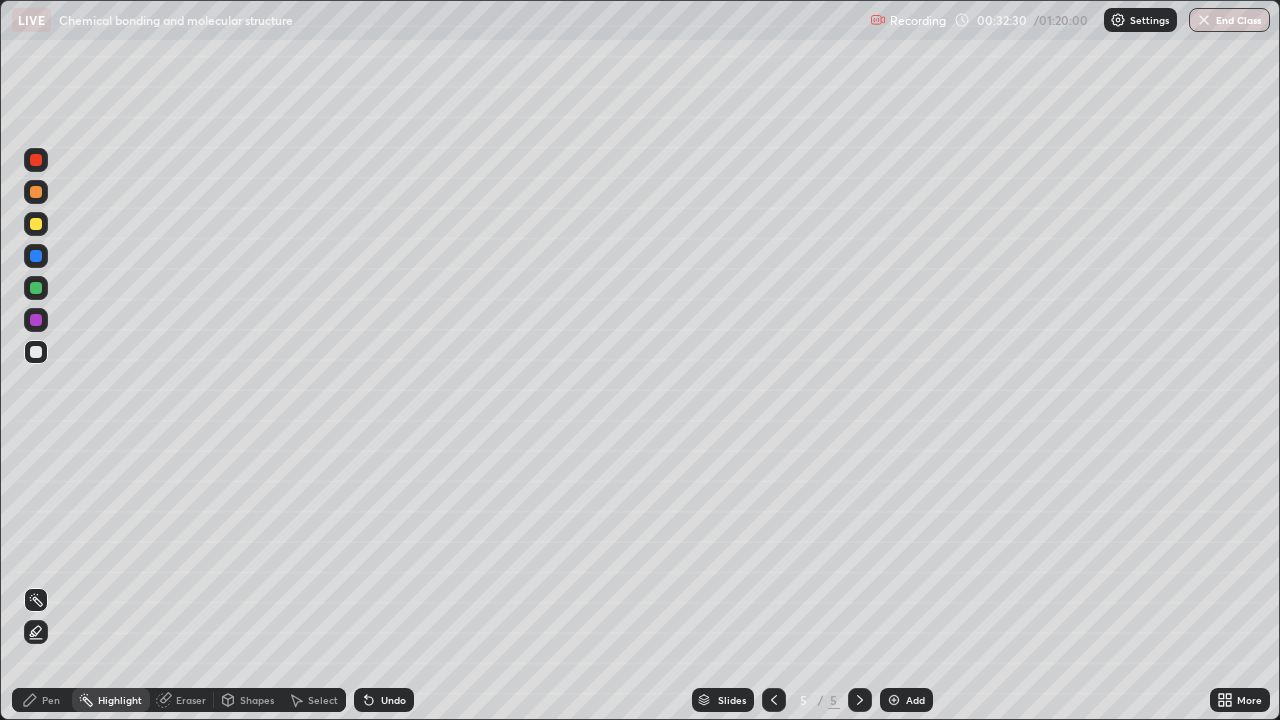 click on "Shapes" at bounding box center (257, 700) 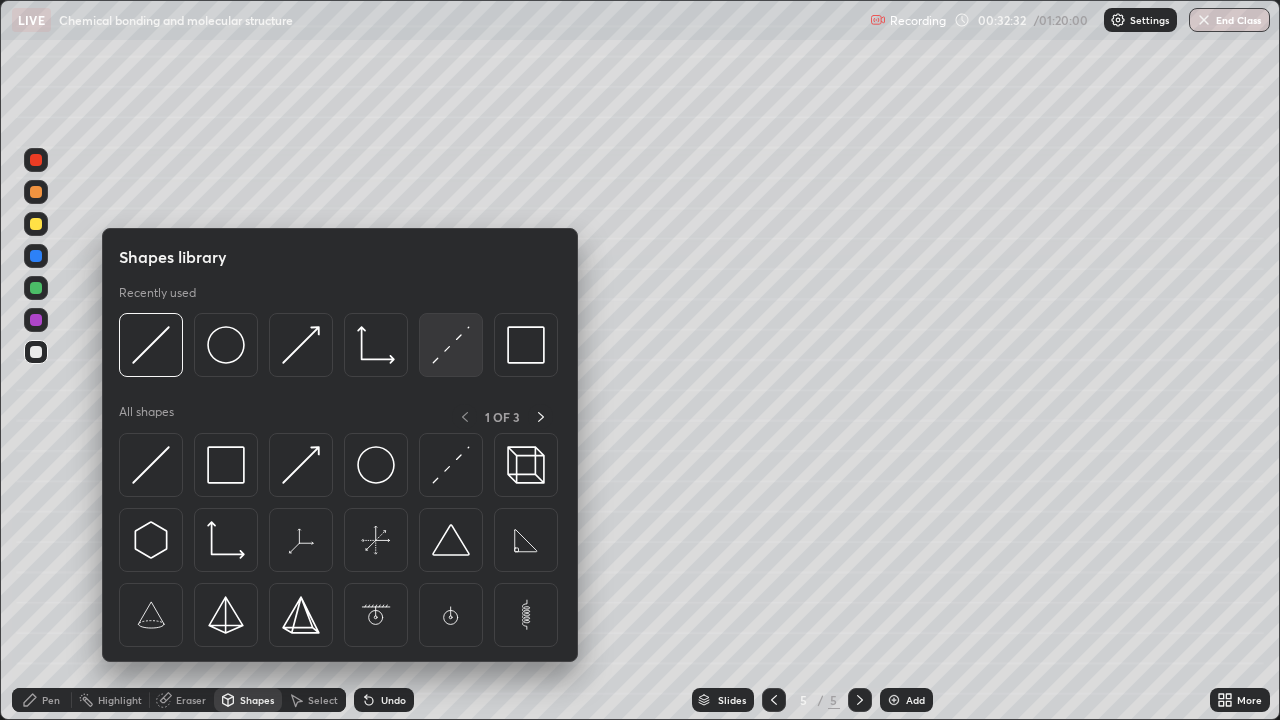 click at bounding box center [451, 345] 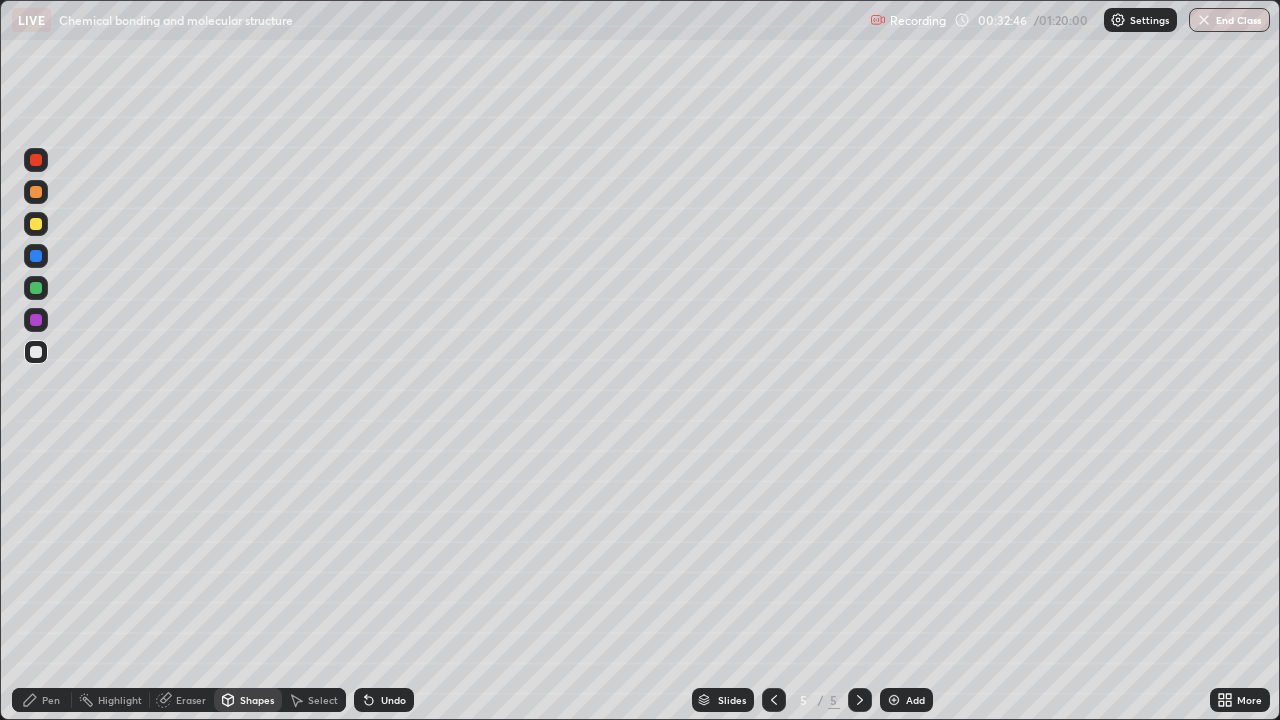 click at bounding box center (36, 352) 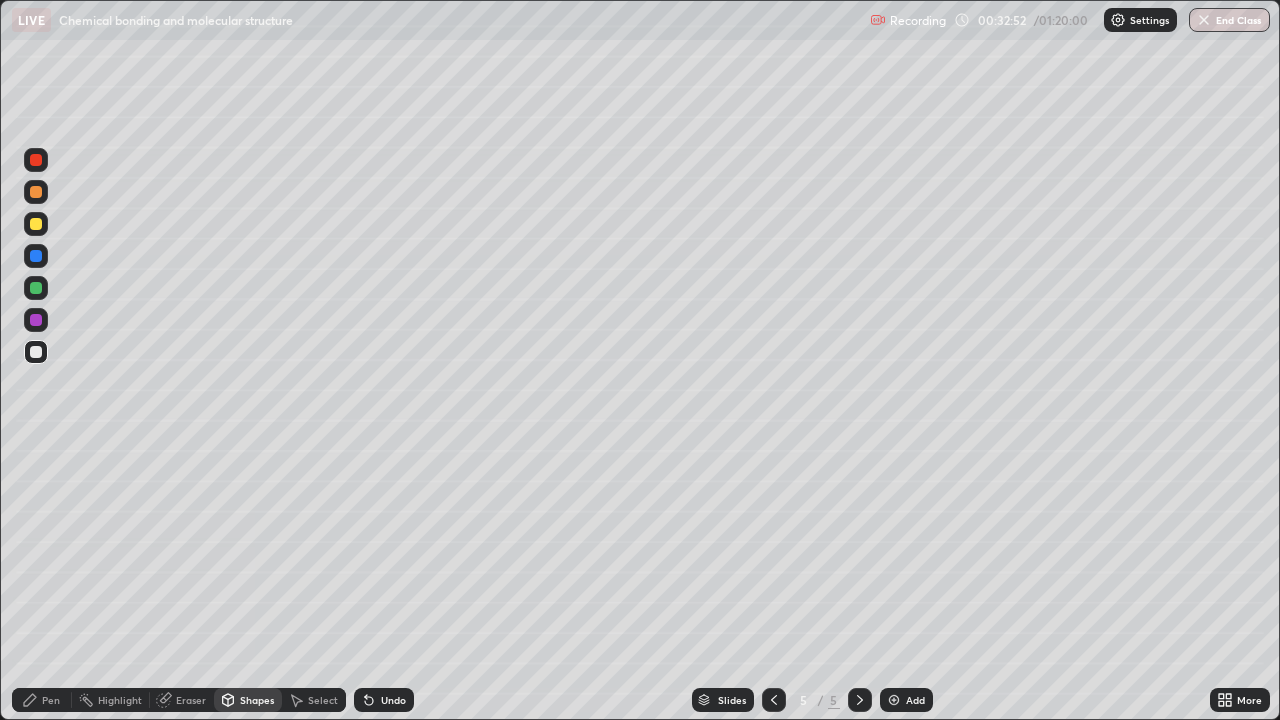 click 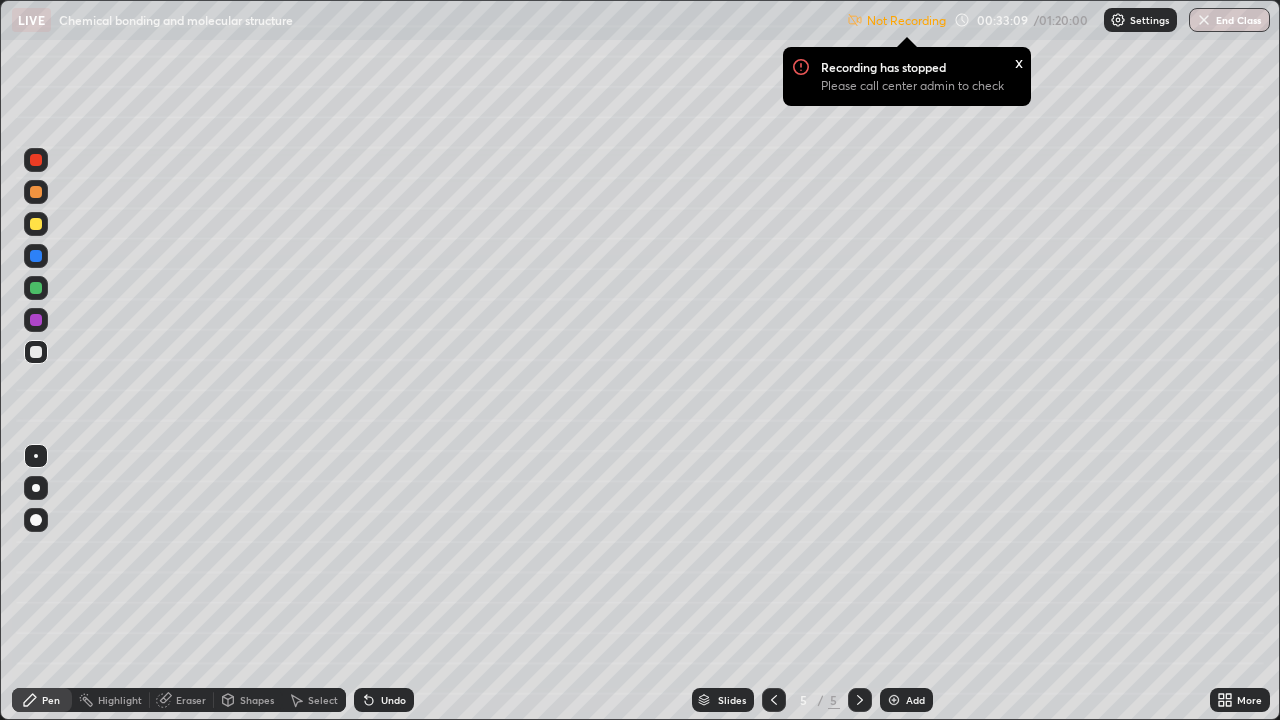 click on "Settings" at bounding box center (1149, 20) 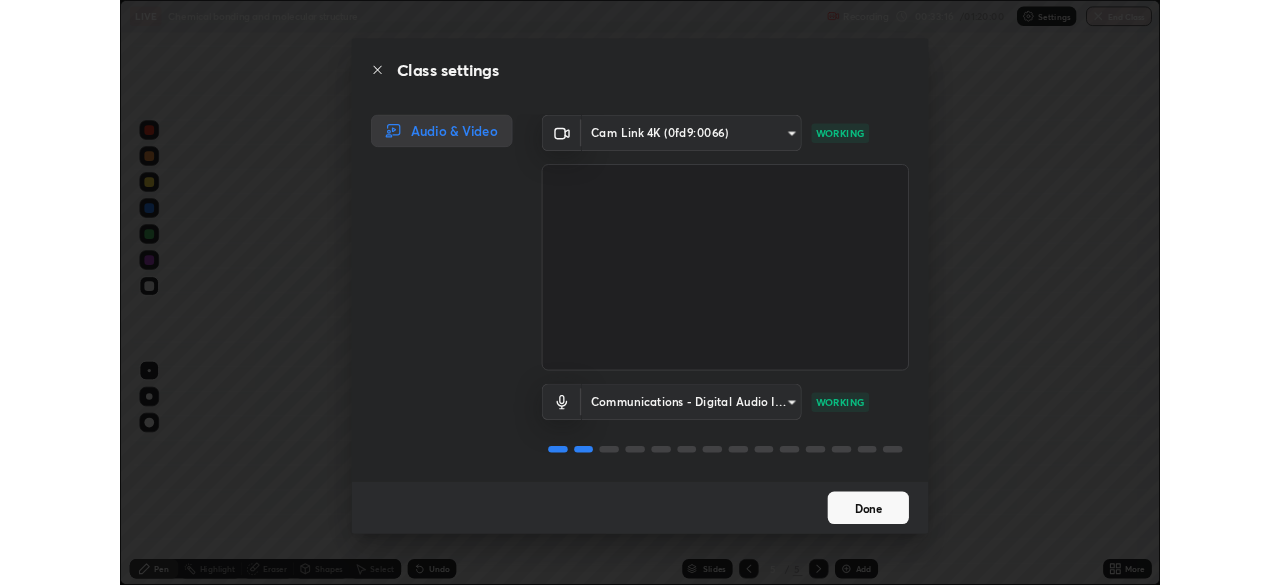scroll, scrollTop: 2, scrollLeft: 0, axis: vertical 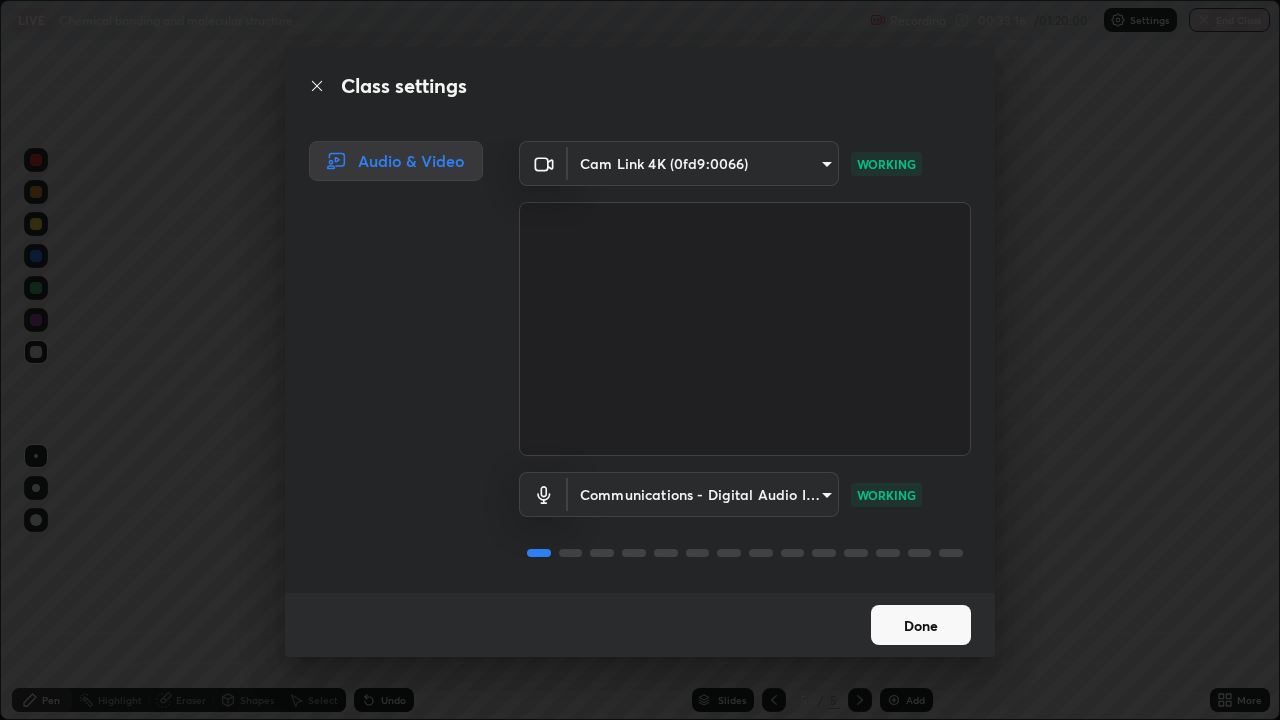 click on "Done" at bounding box center [921, 625] 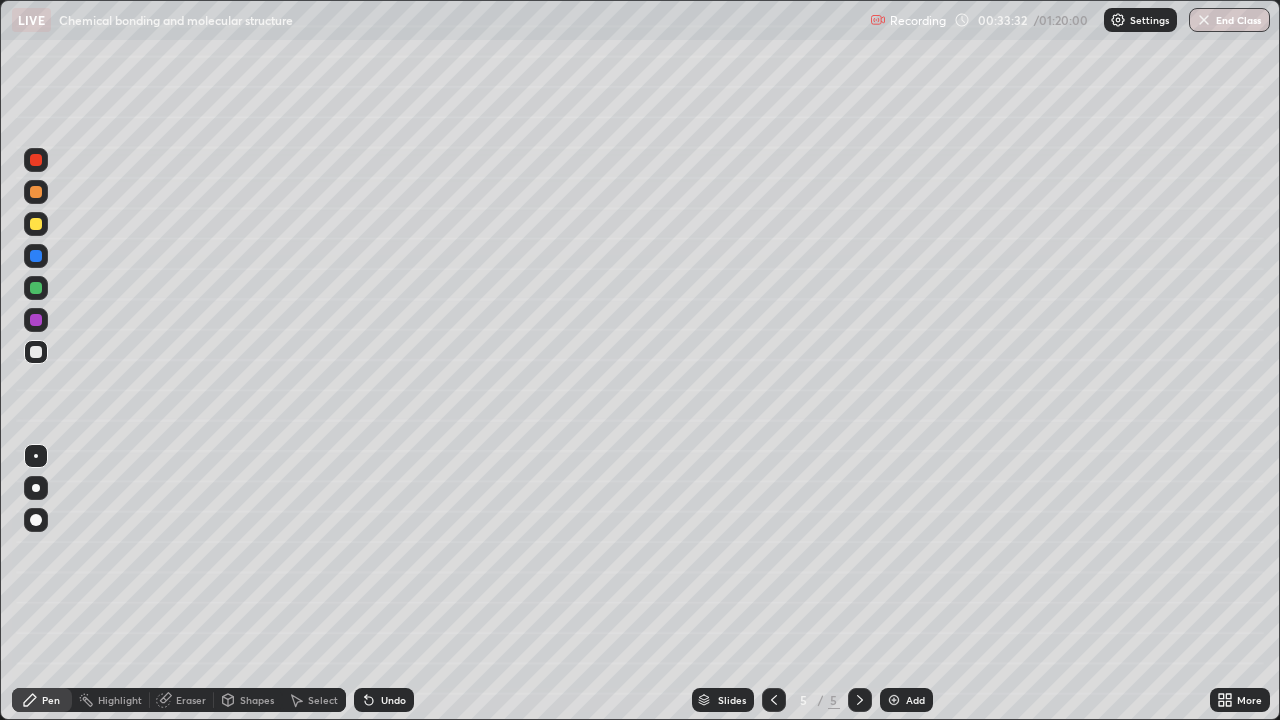 click on "Eraser" at bounding box center (191, 700) 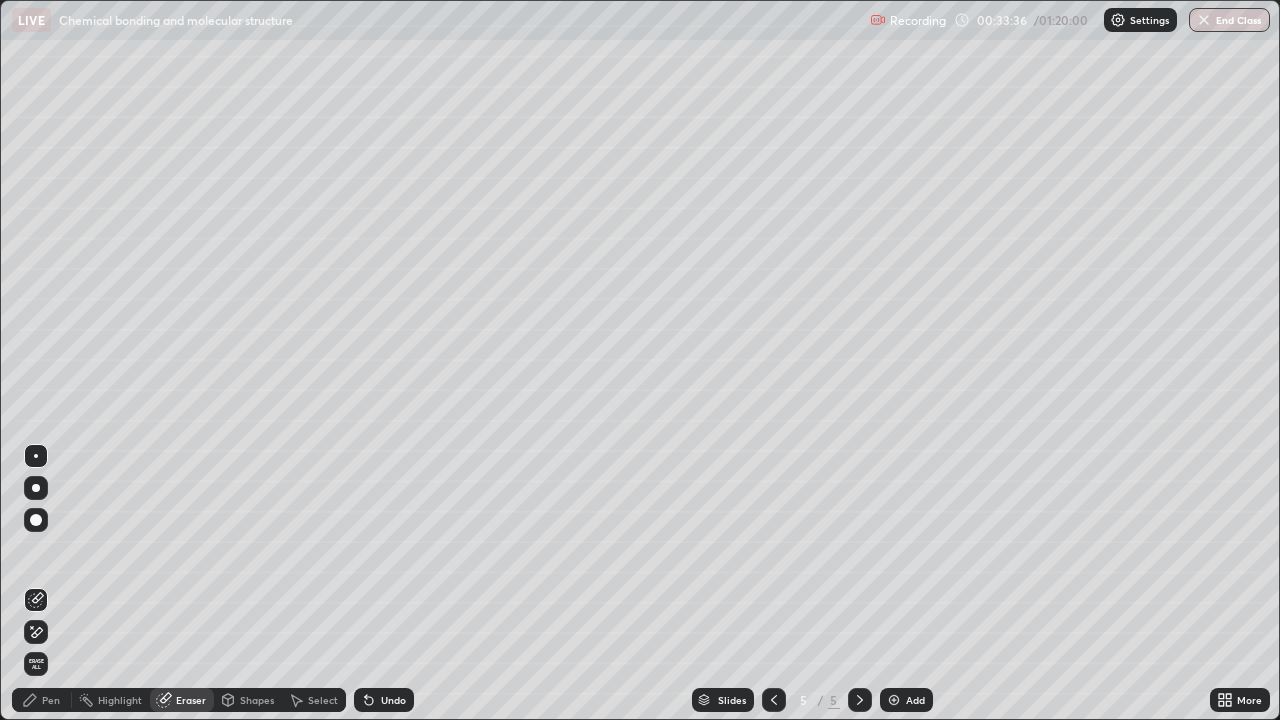 click on "Pen" at bounding box center [51, 700] 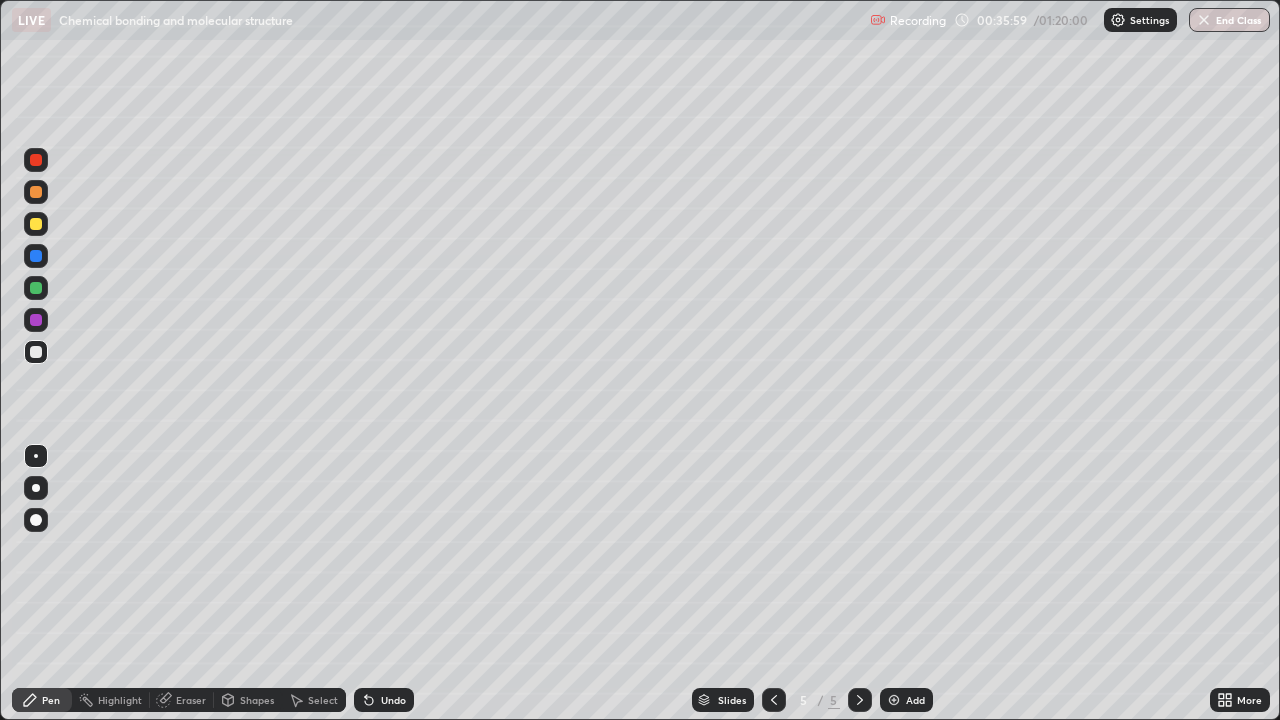 click on "Add" at bounding box center (906, 700) 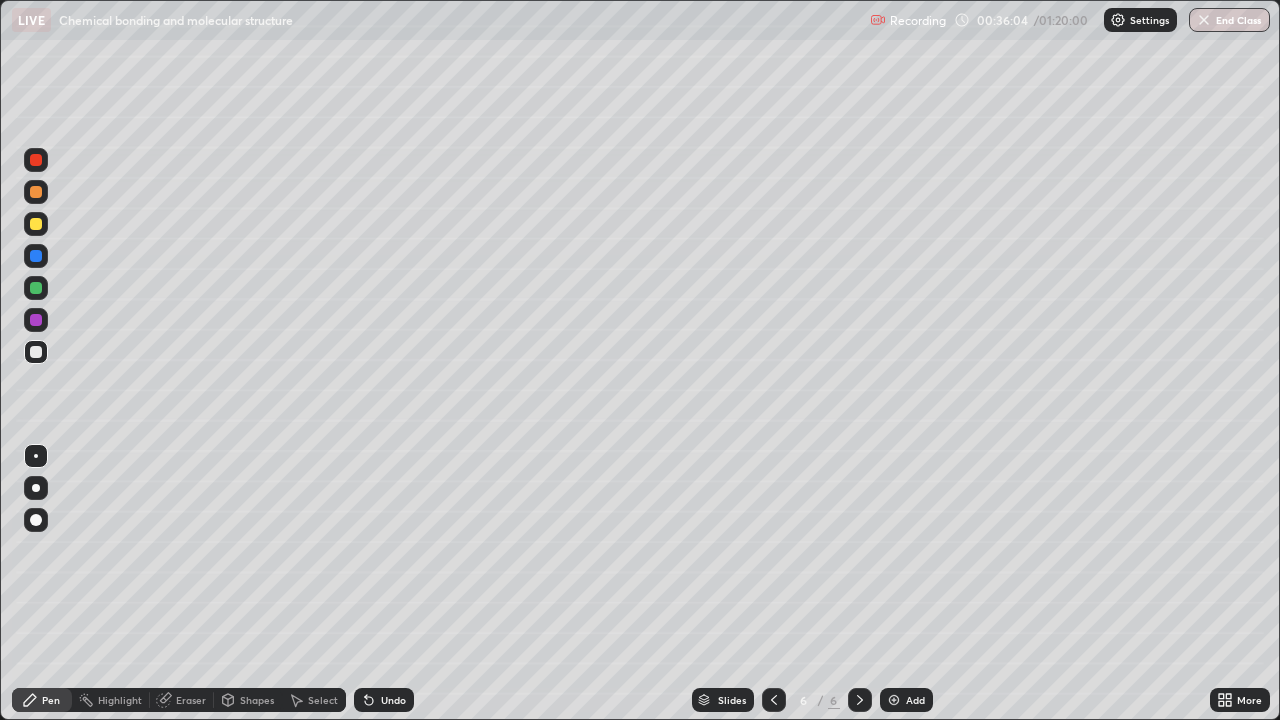click 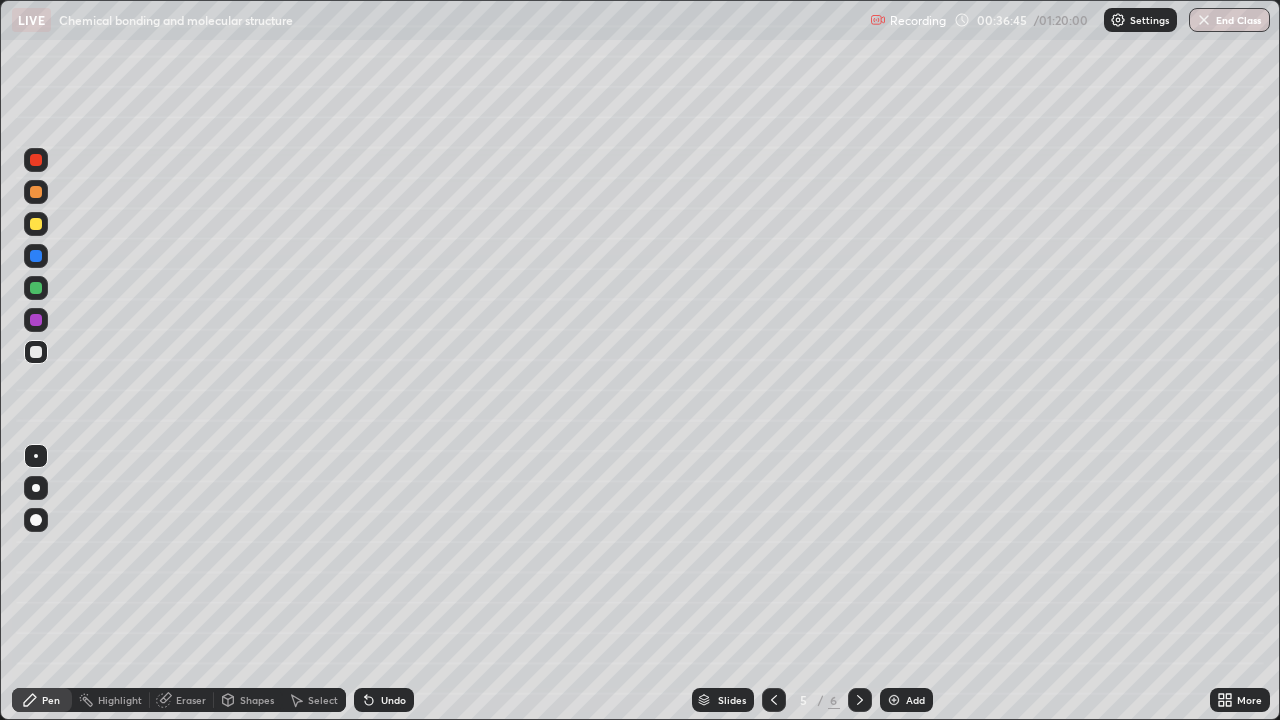 click on "Add" at bounding box center (915, 700) 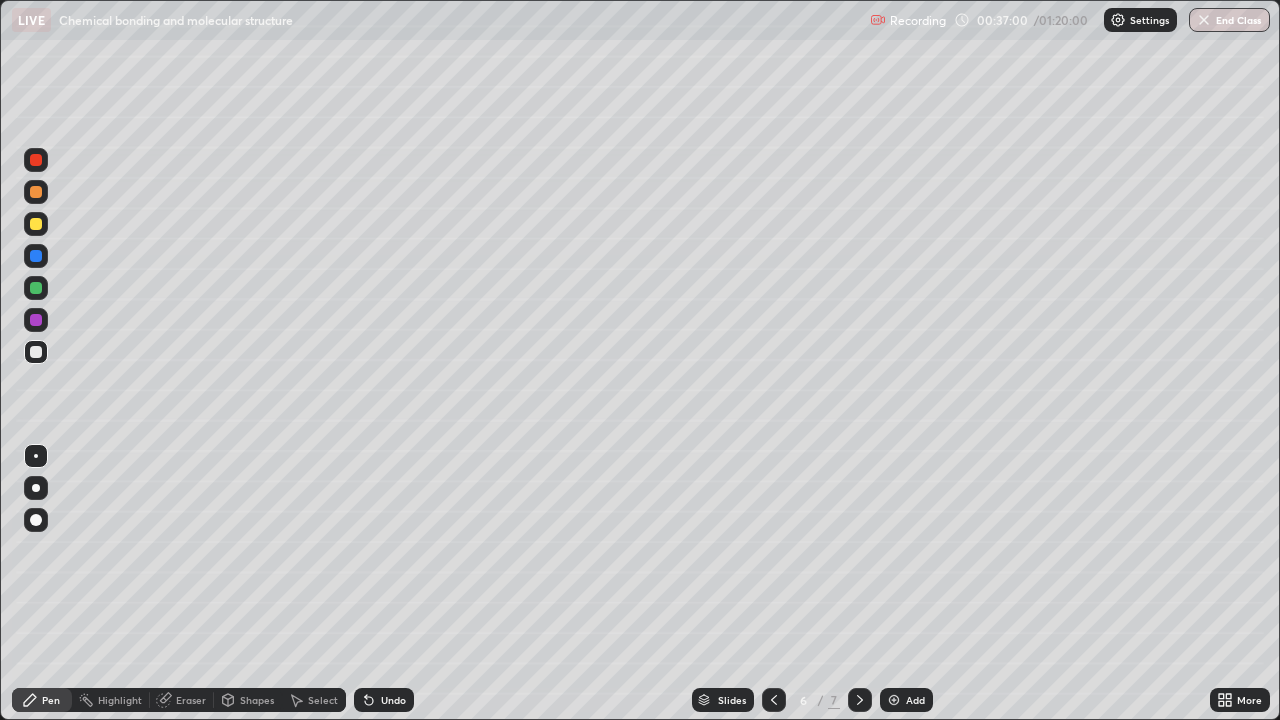 click 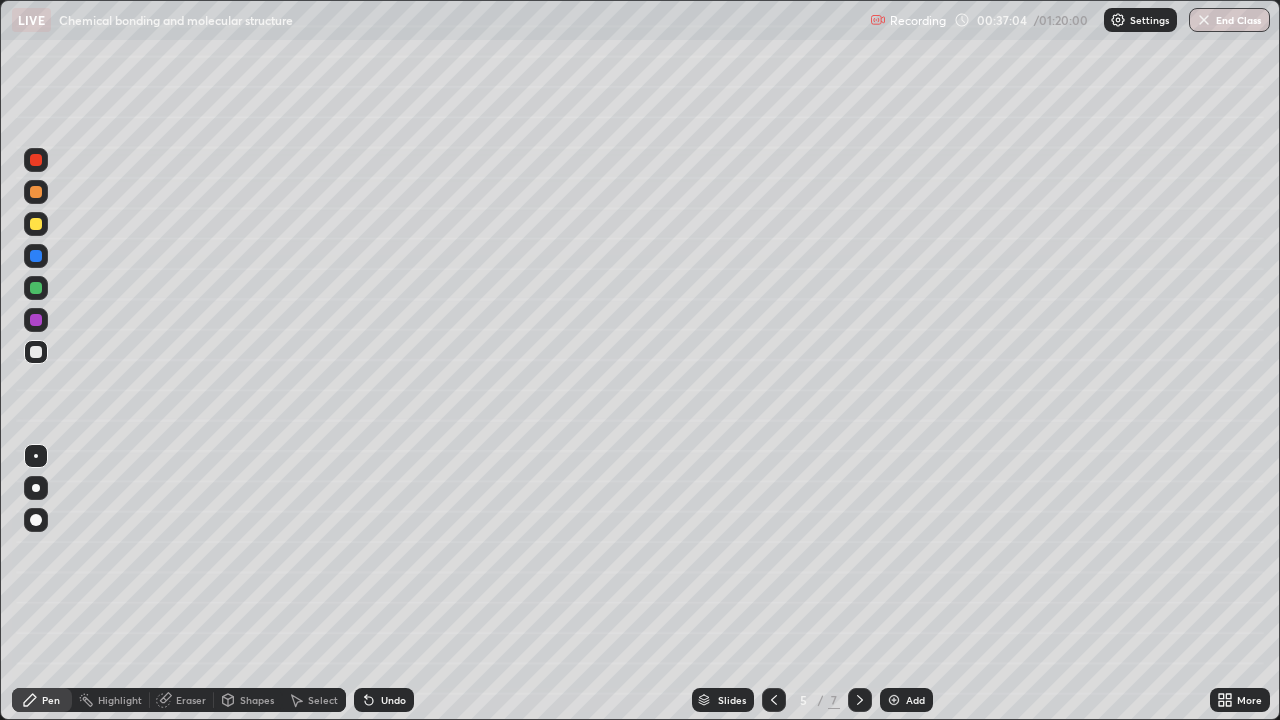 click 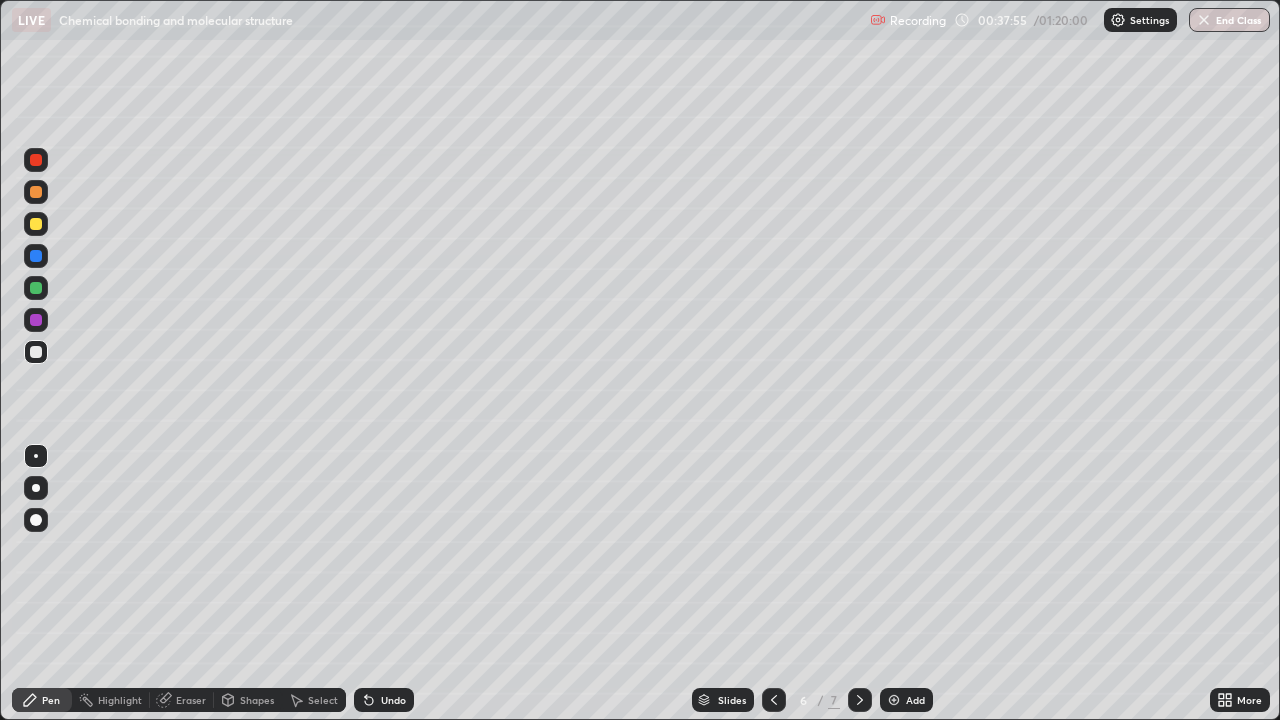 click at bounding box center [36, 224] 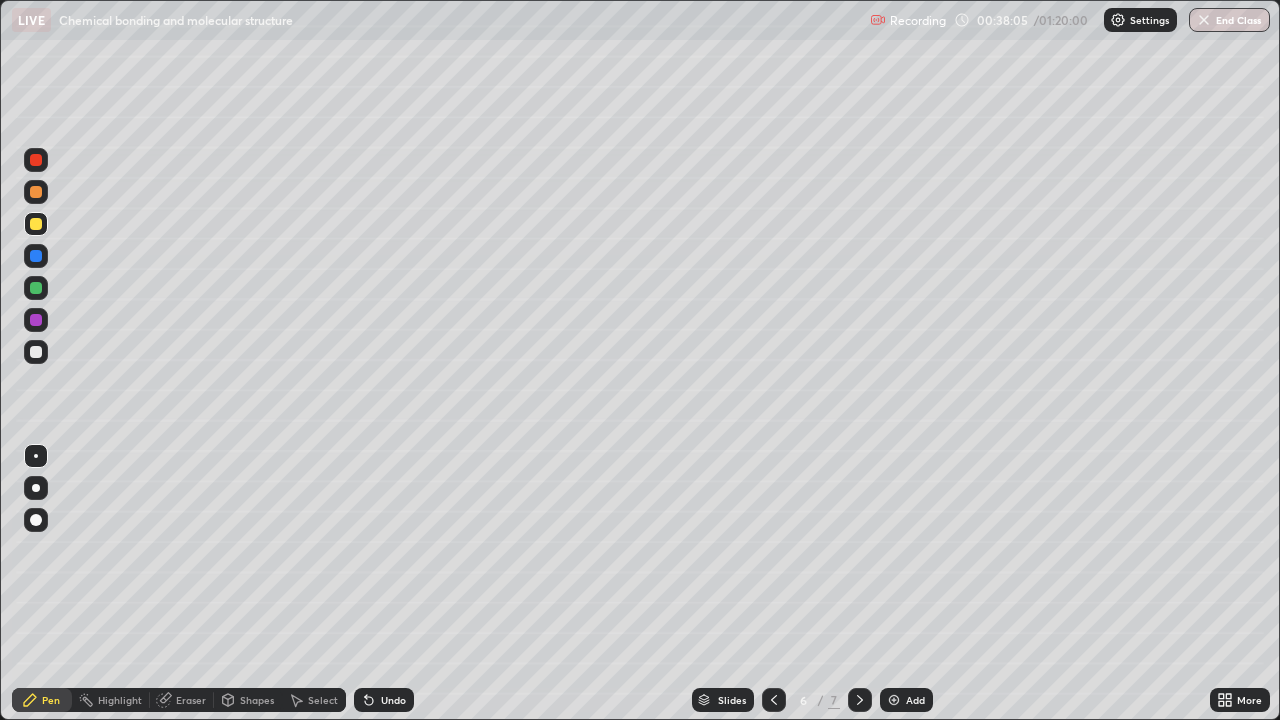 click at bounding box center (36, 352) 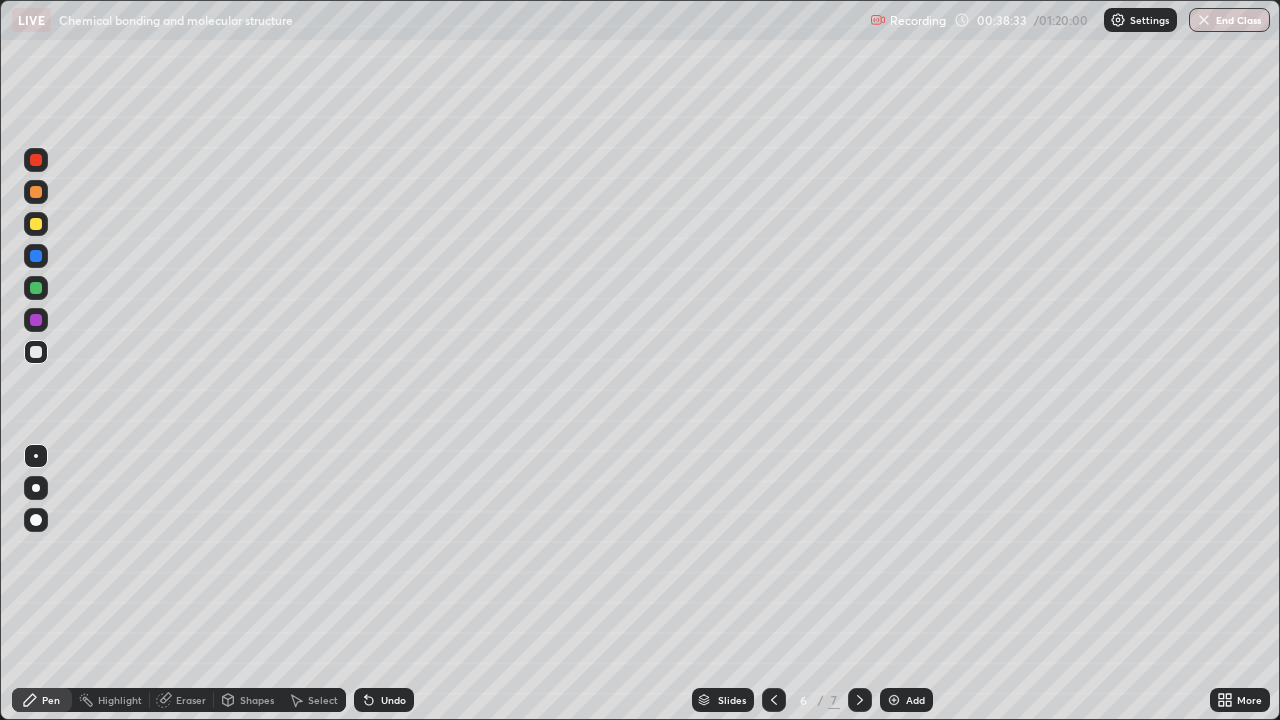 click at bounding box center (36, 288) 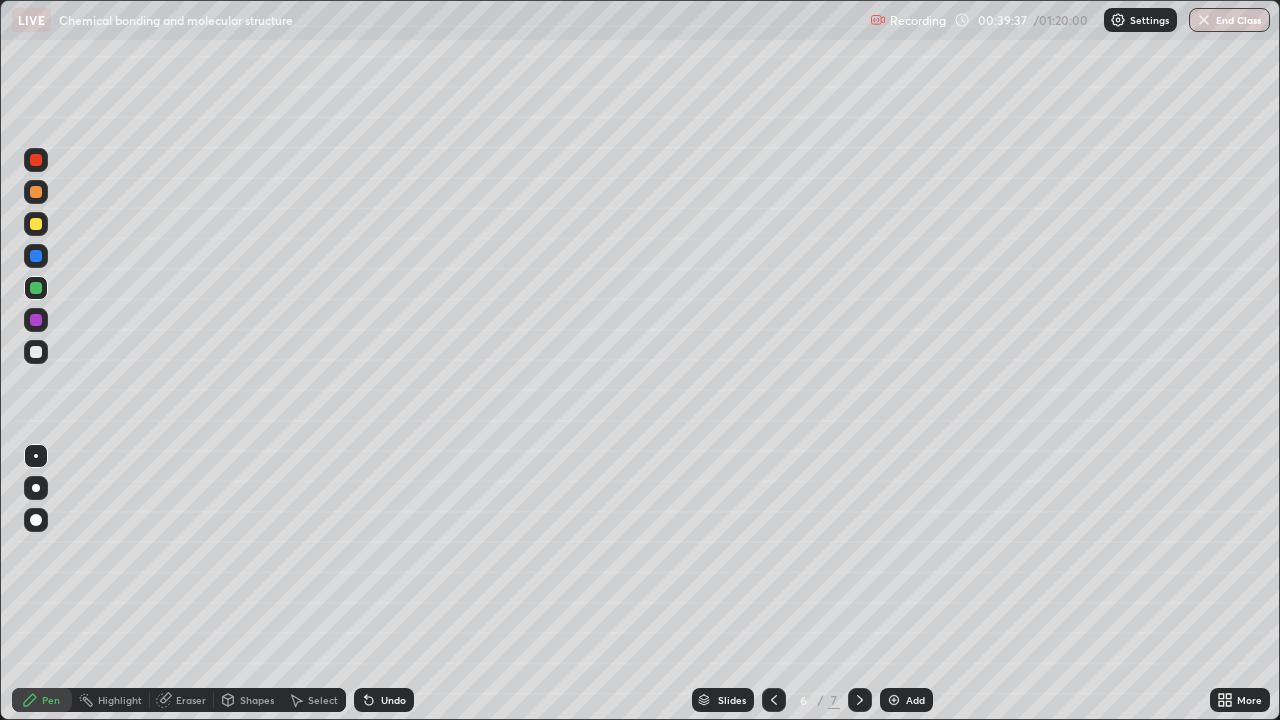 click on "Undo" at bounding box center (393, 700) 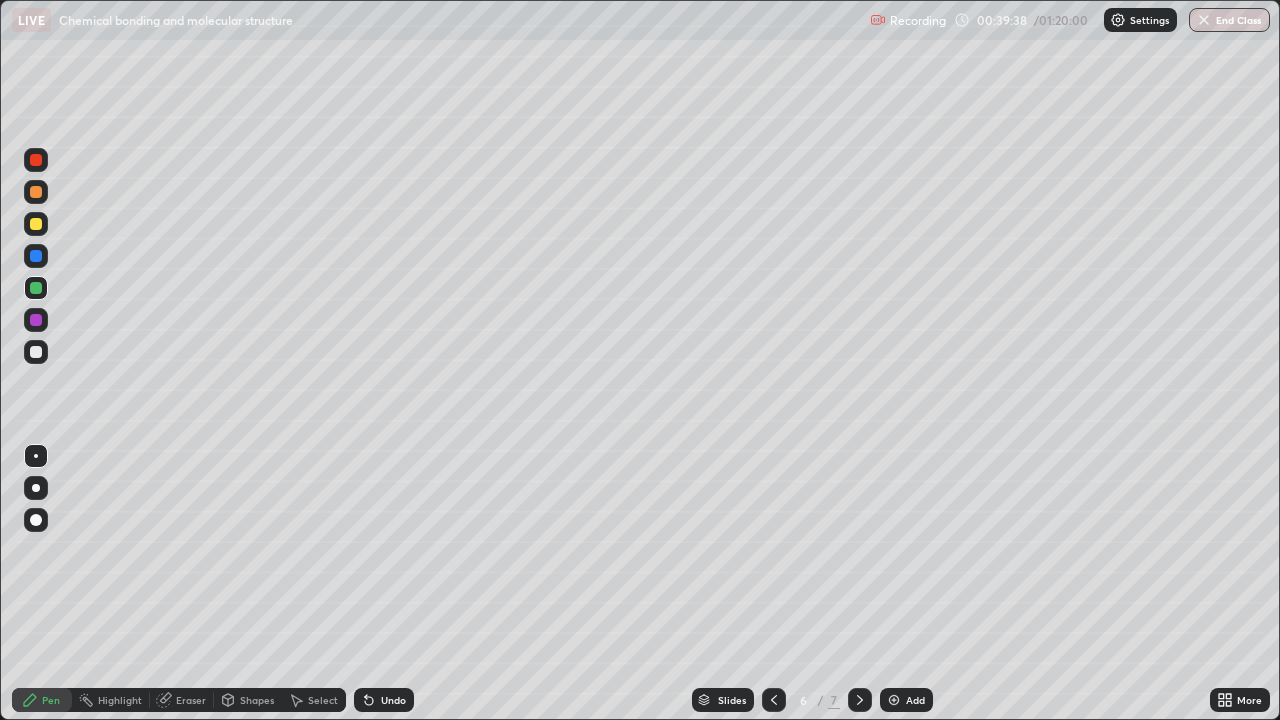 click on "Undo" at bounding box center [393, 700] 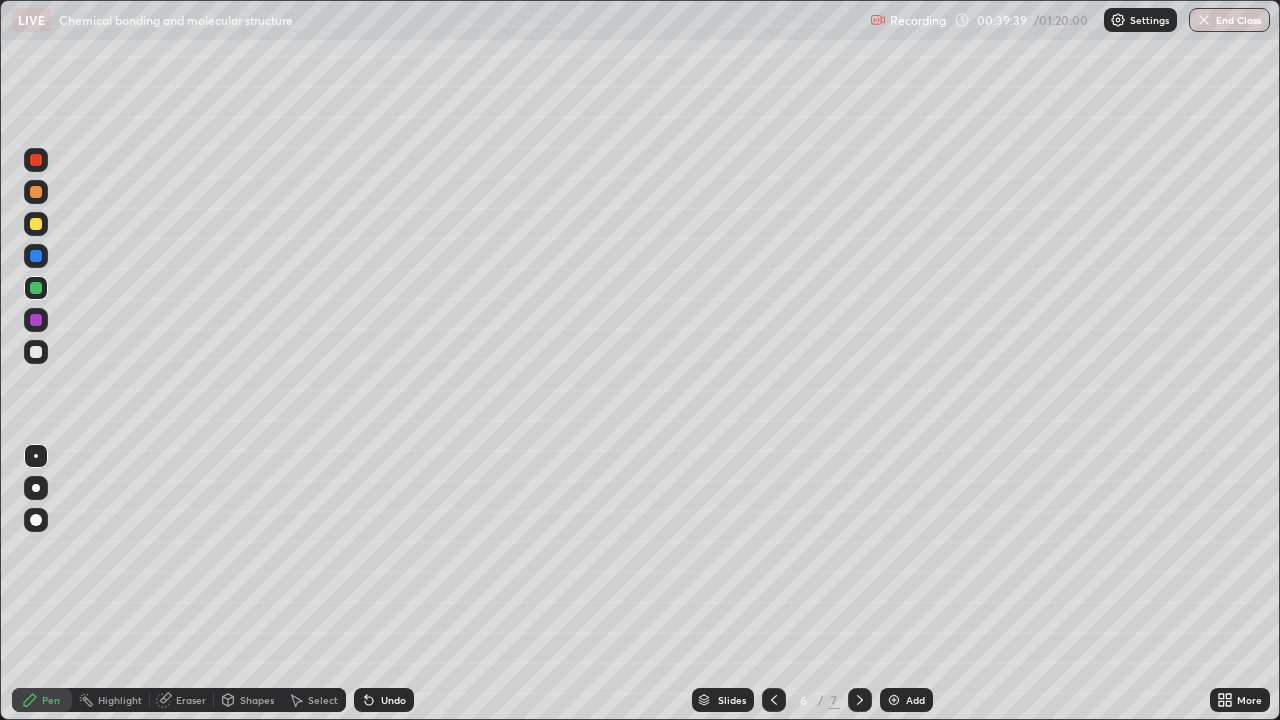 click on "Undo" at bounding box center (393, 700) 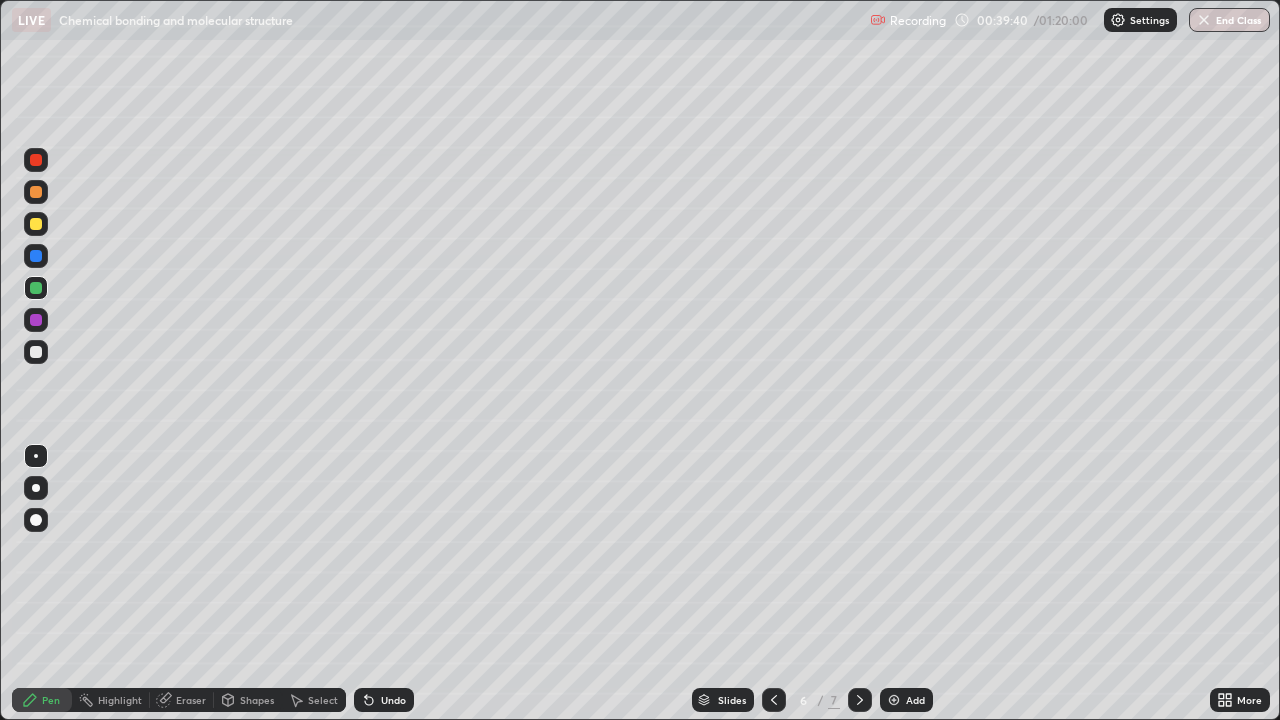 click on "Undo" at bounding box center [384, 700] 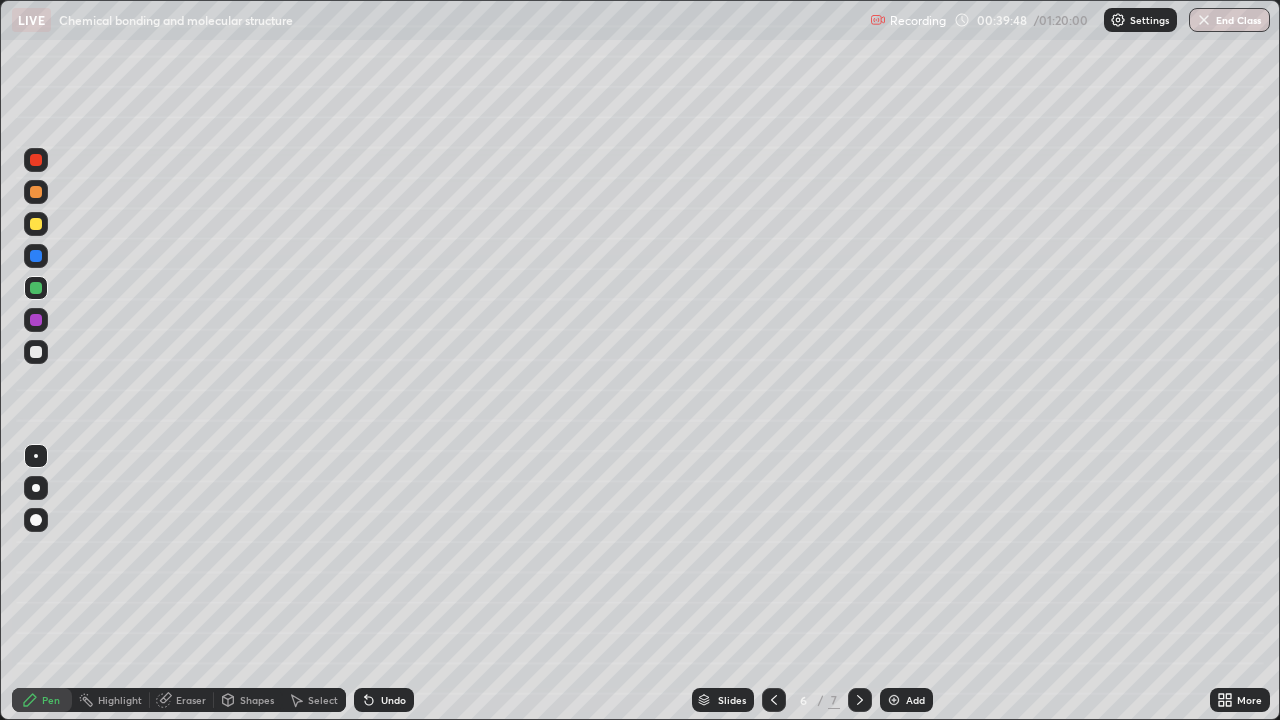 click on "Undo" at bounding box center [384, 700] 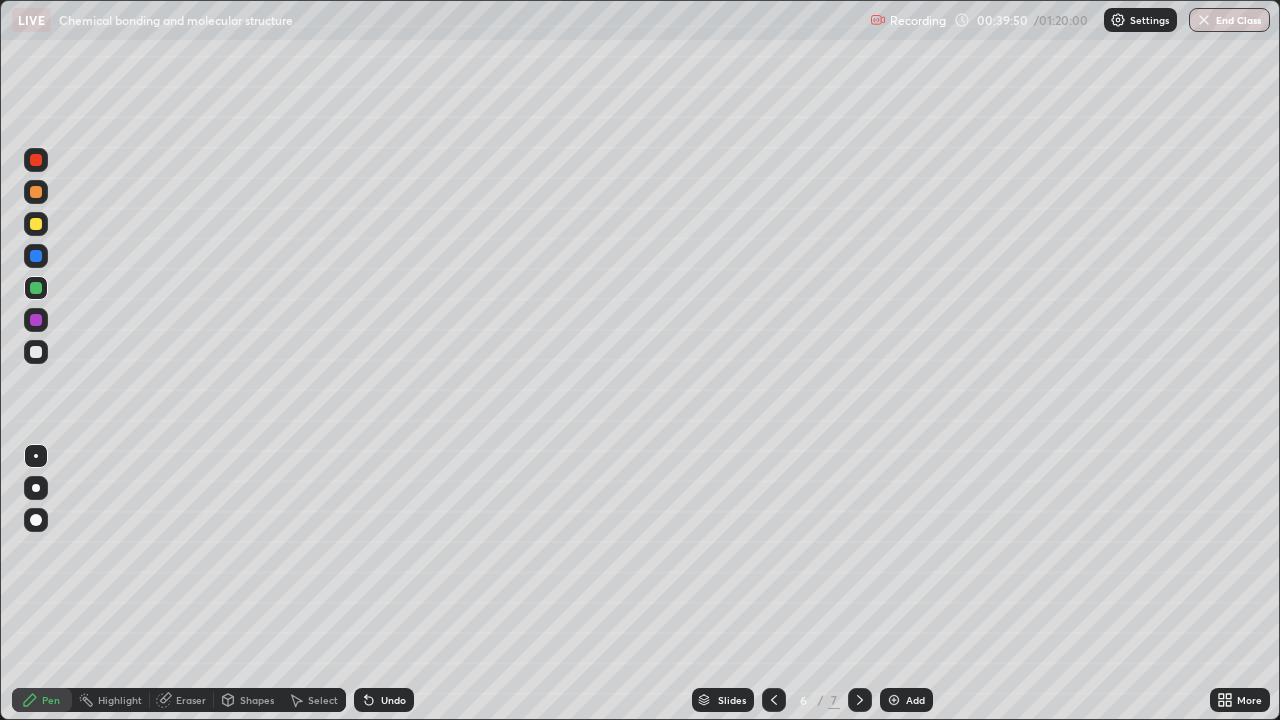 click on "Undo" at bounding box center [393, 700] 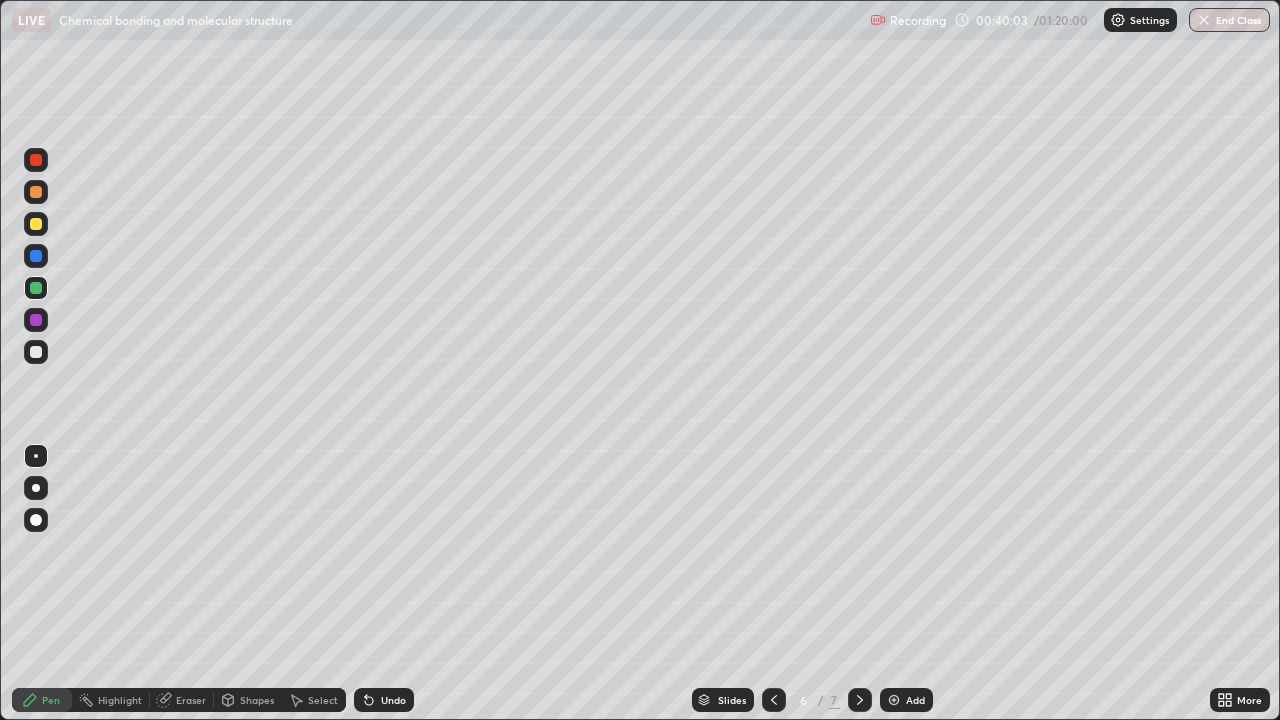 click on "Undo" at bounding box center (393, 700) 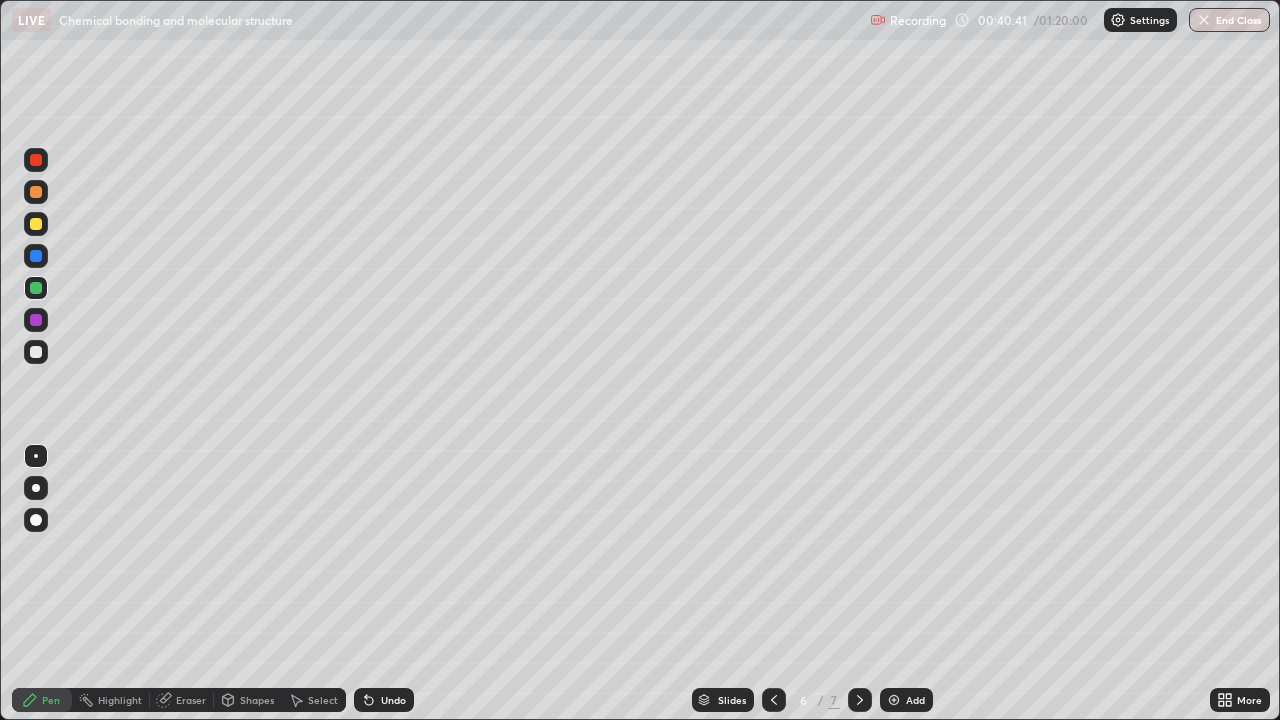 click at bounding box center (36, 224) 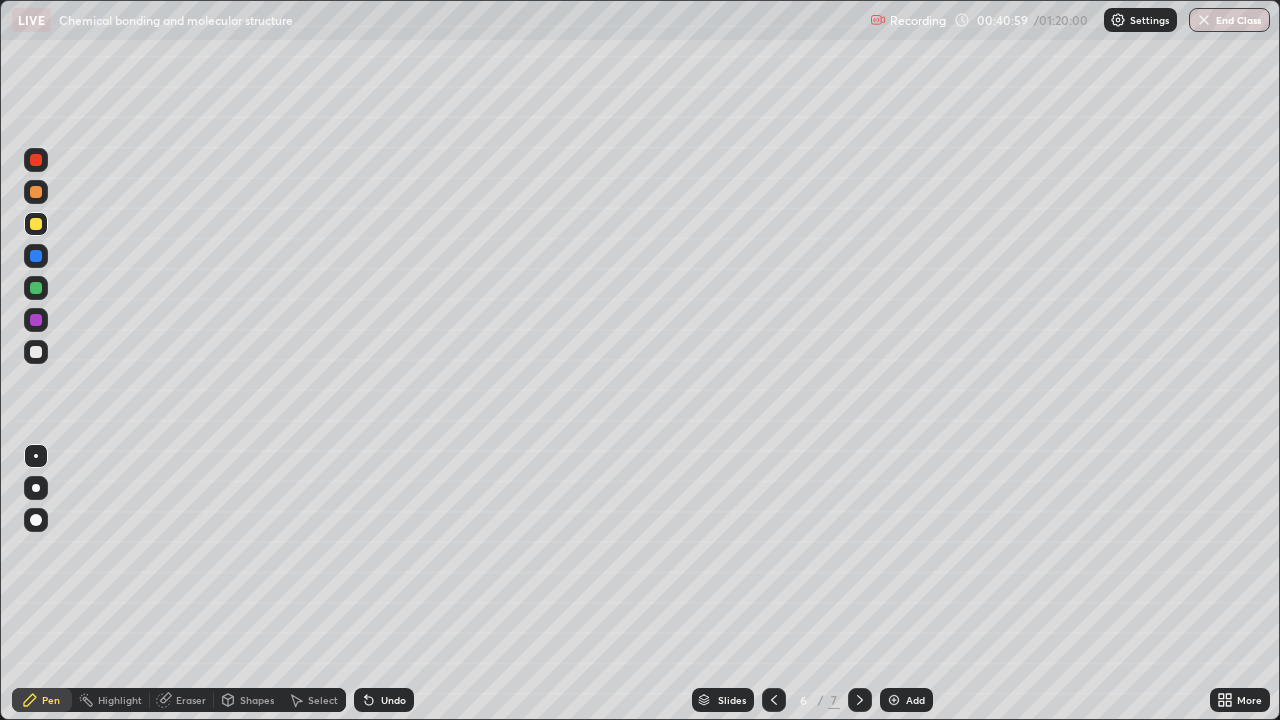 click on "Undo" at bounding box center [393, 700] 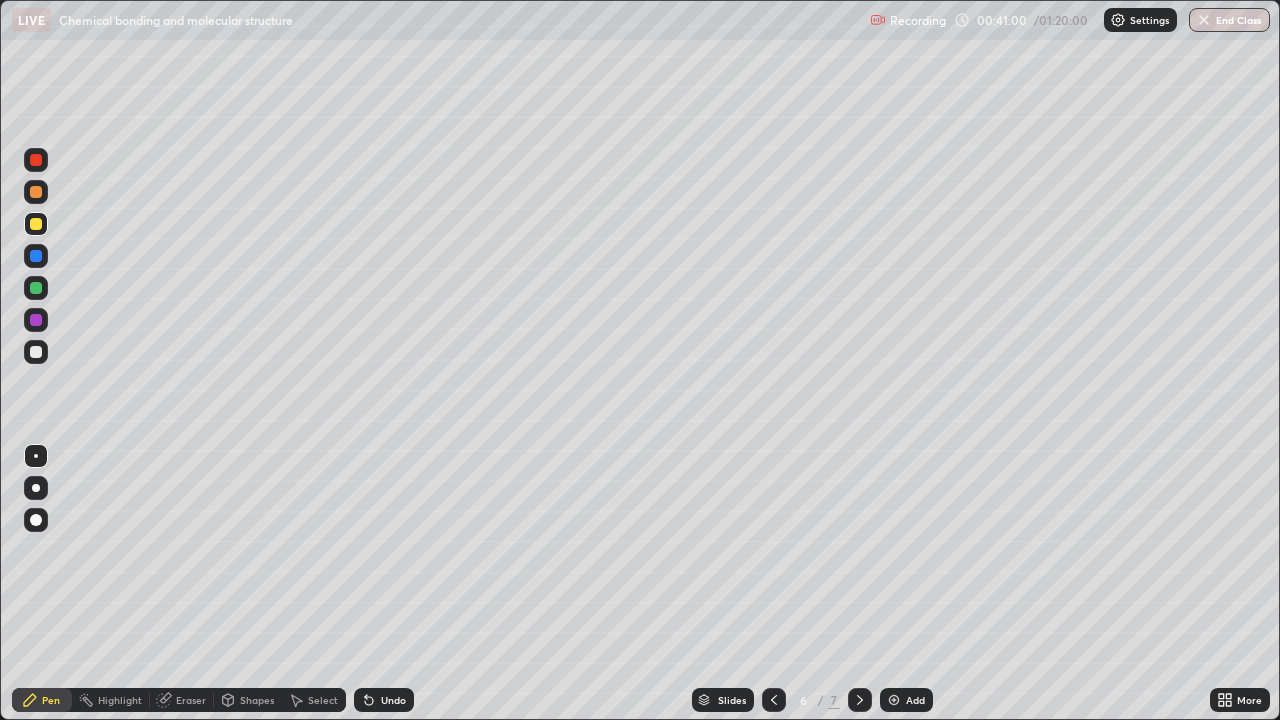click on "Undo" at bounding box center (393, 700) 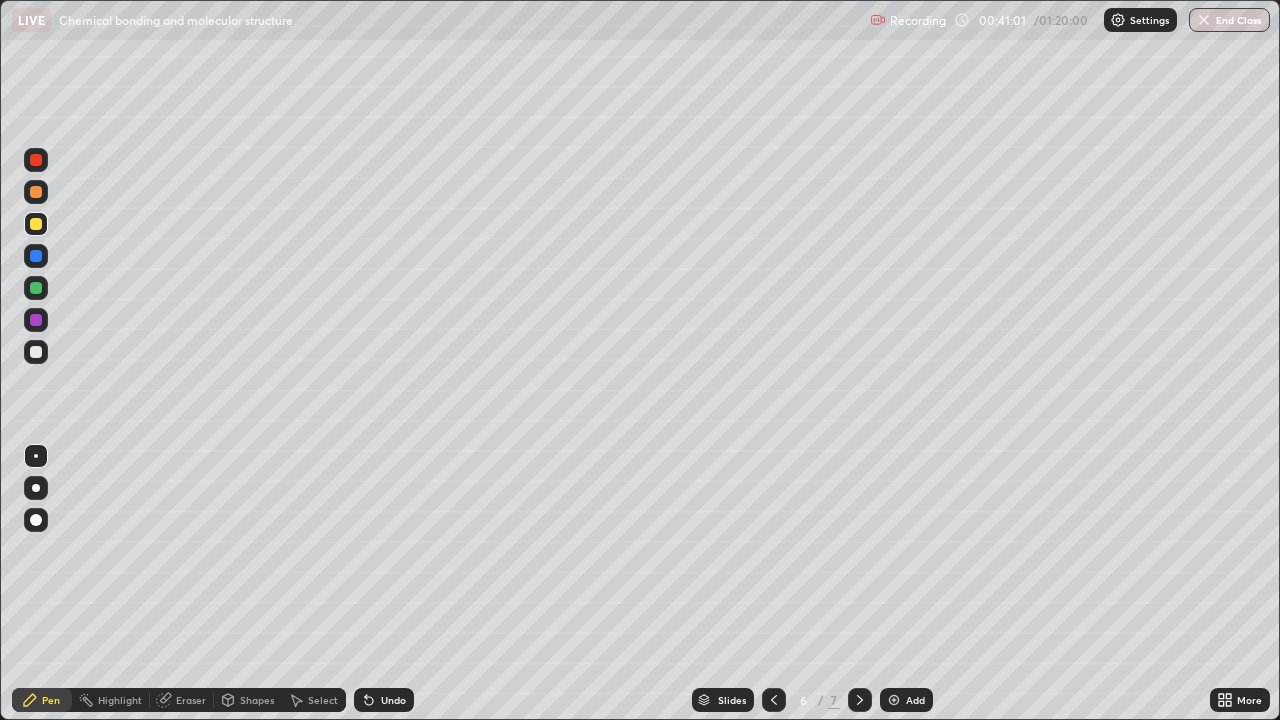 click on "Undo" at bounding box center [393, 700] 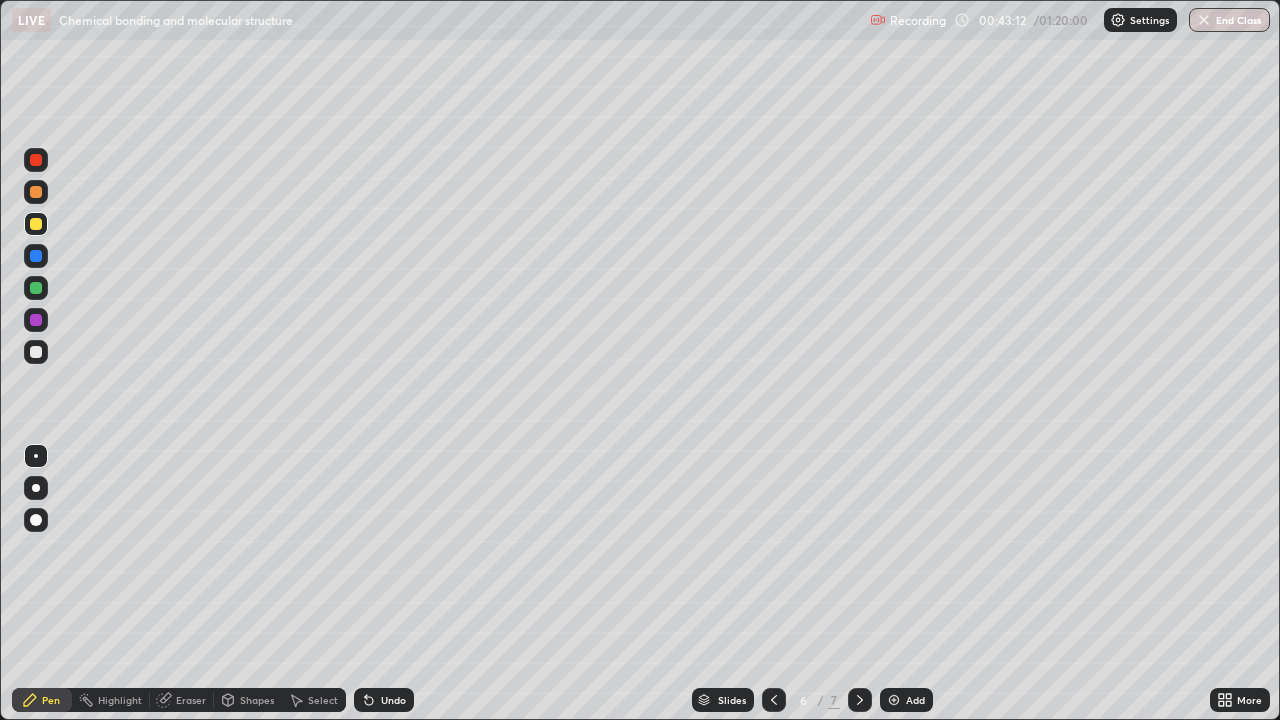 click on "Undo" at bounding box center (393, 700) 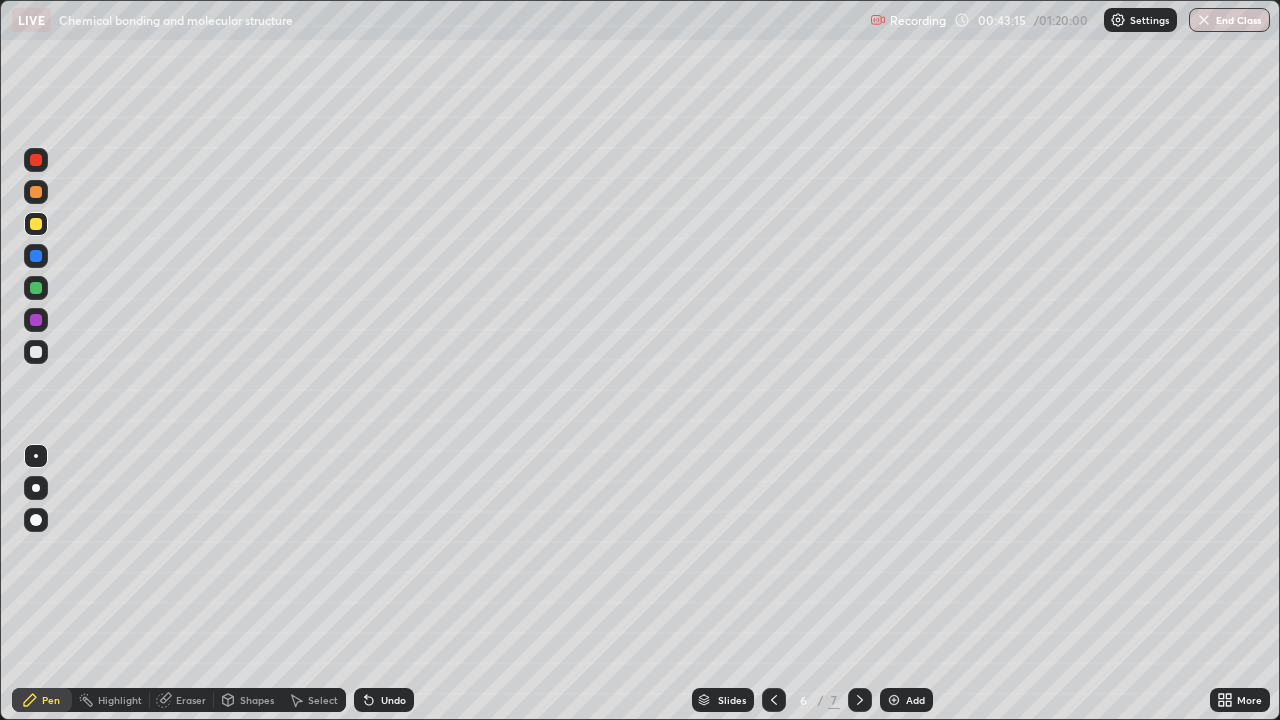 click on "Undo" at bounding box center (384, 700) 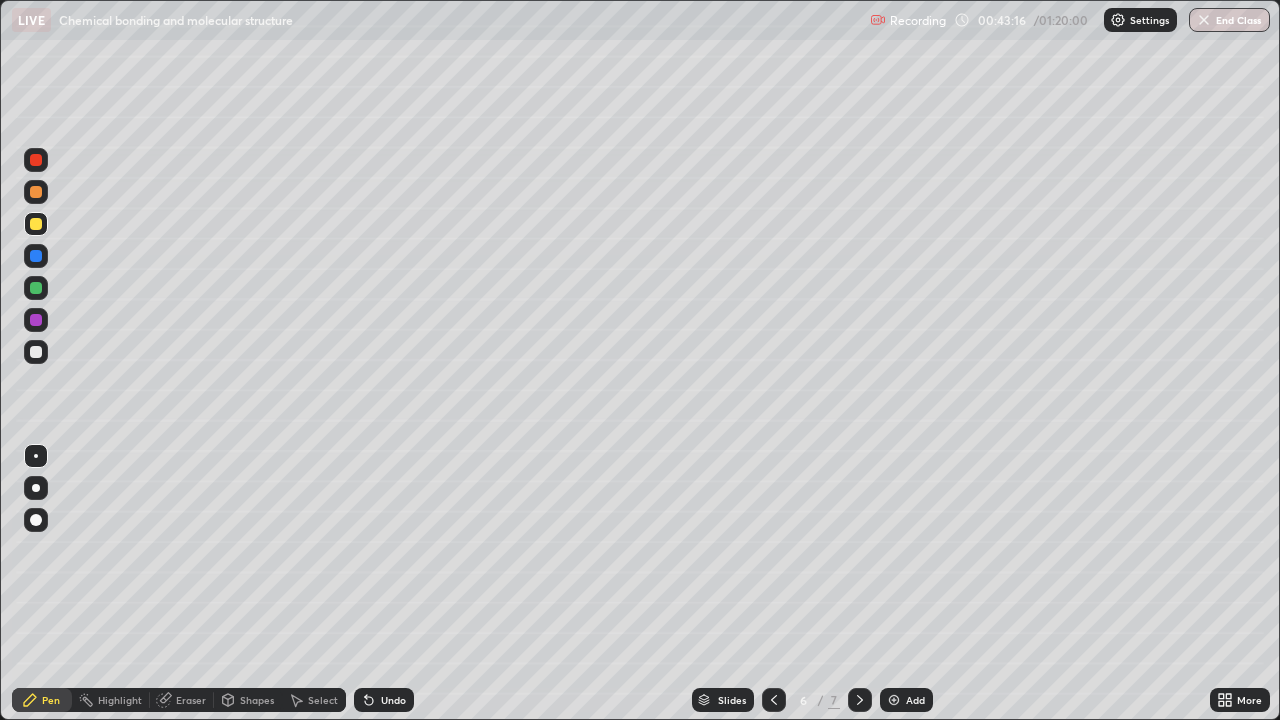 click 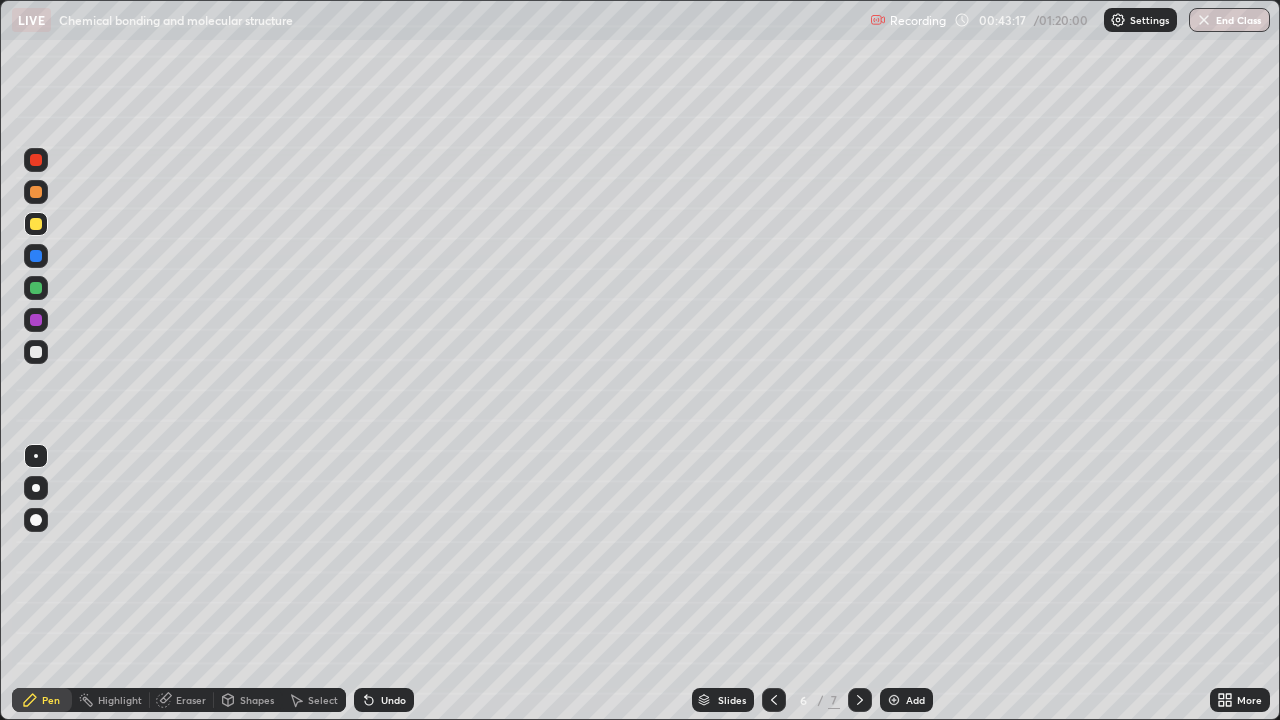 click 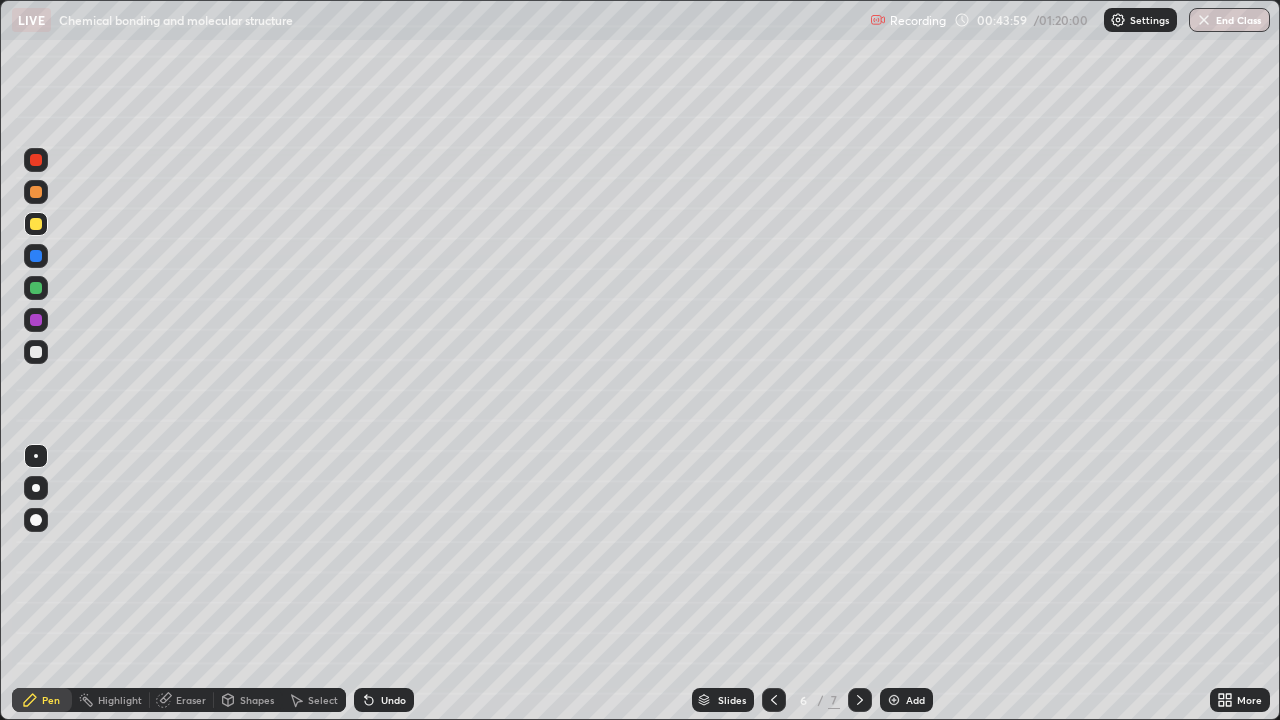 click on "Eraser" at bounding box center [191, 700] 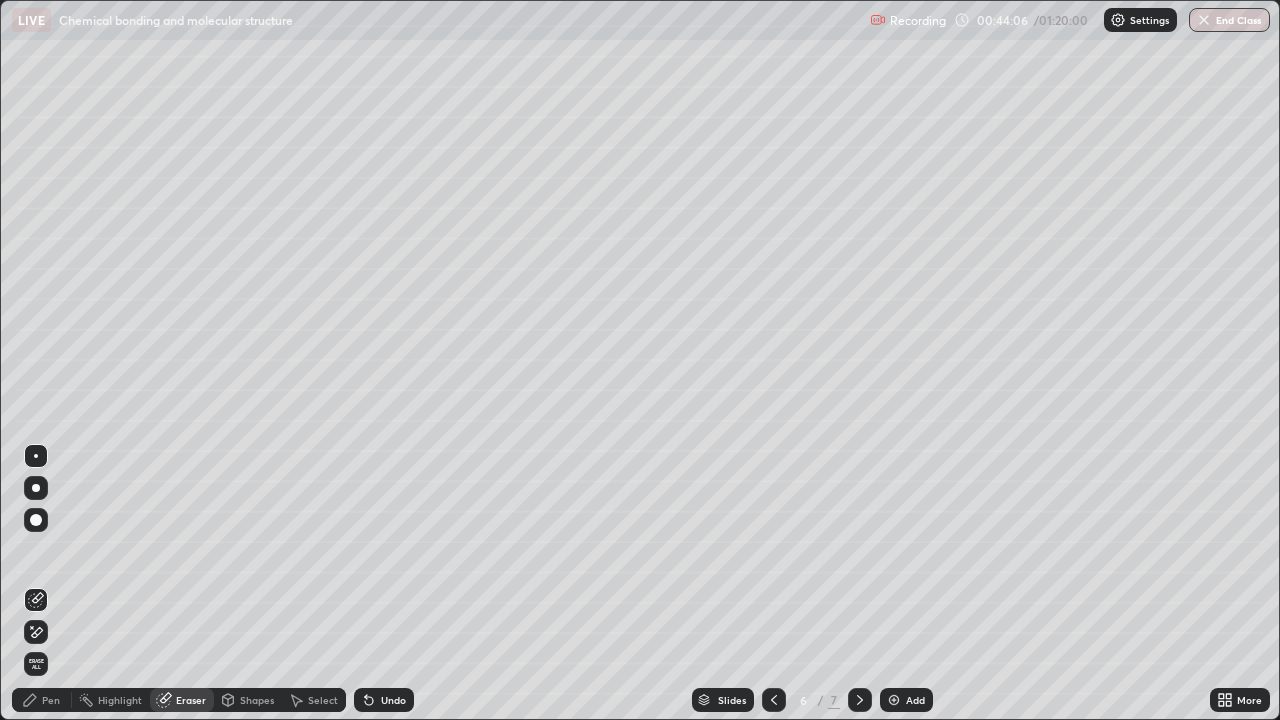 click on "Pen" at bounding box center [51, 700] 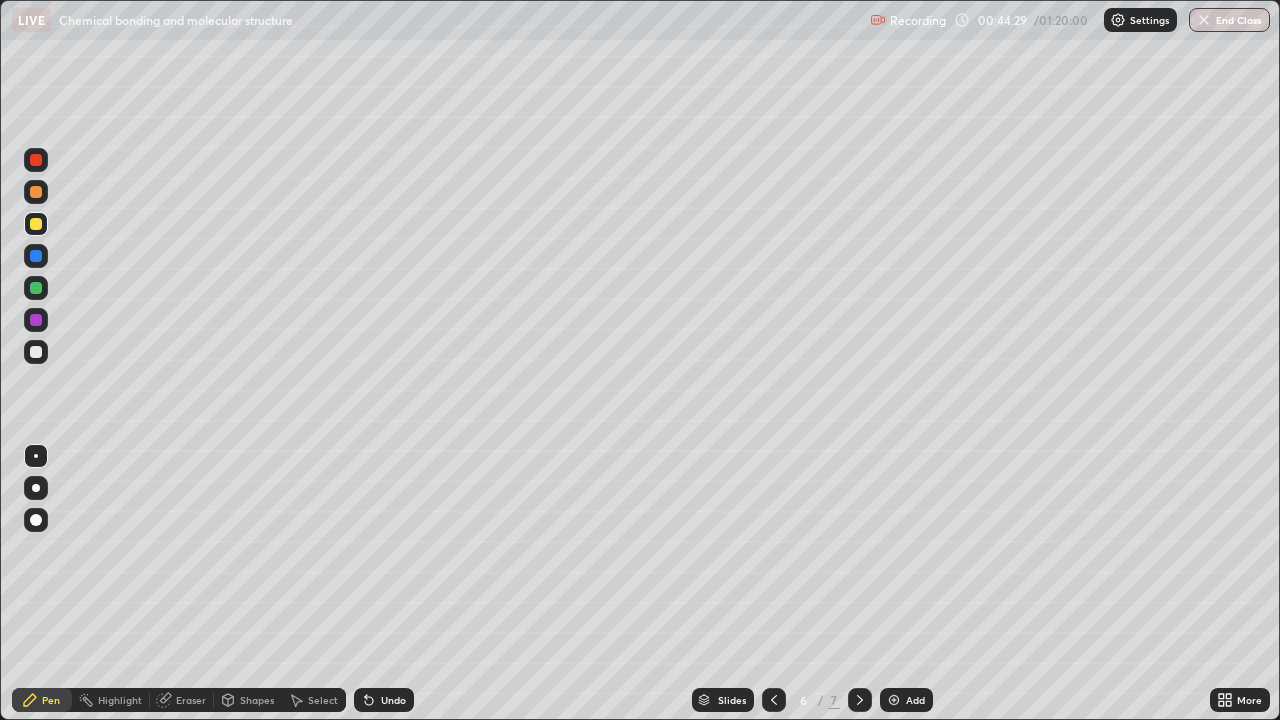 click on "Undo" at bounding box center (393, 700) 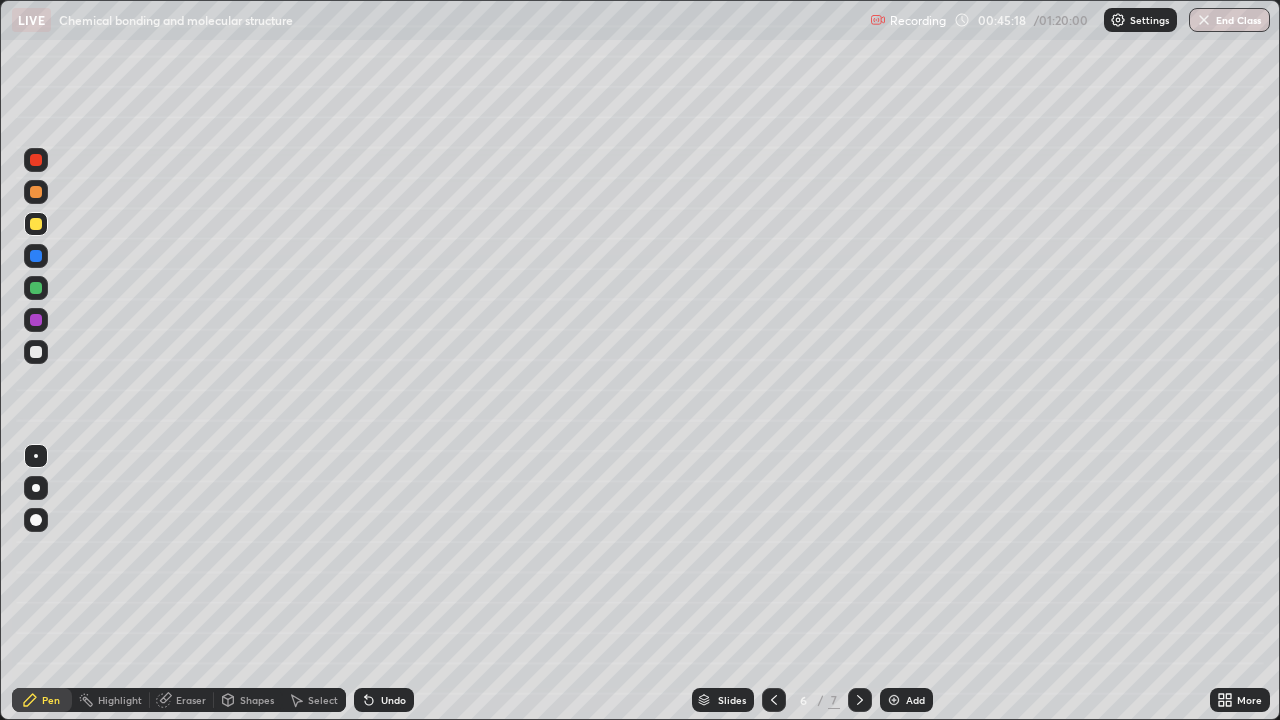 click at bounding box center (36, 288) 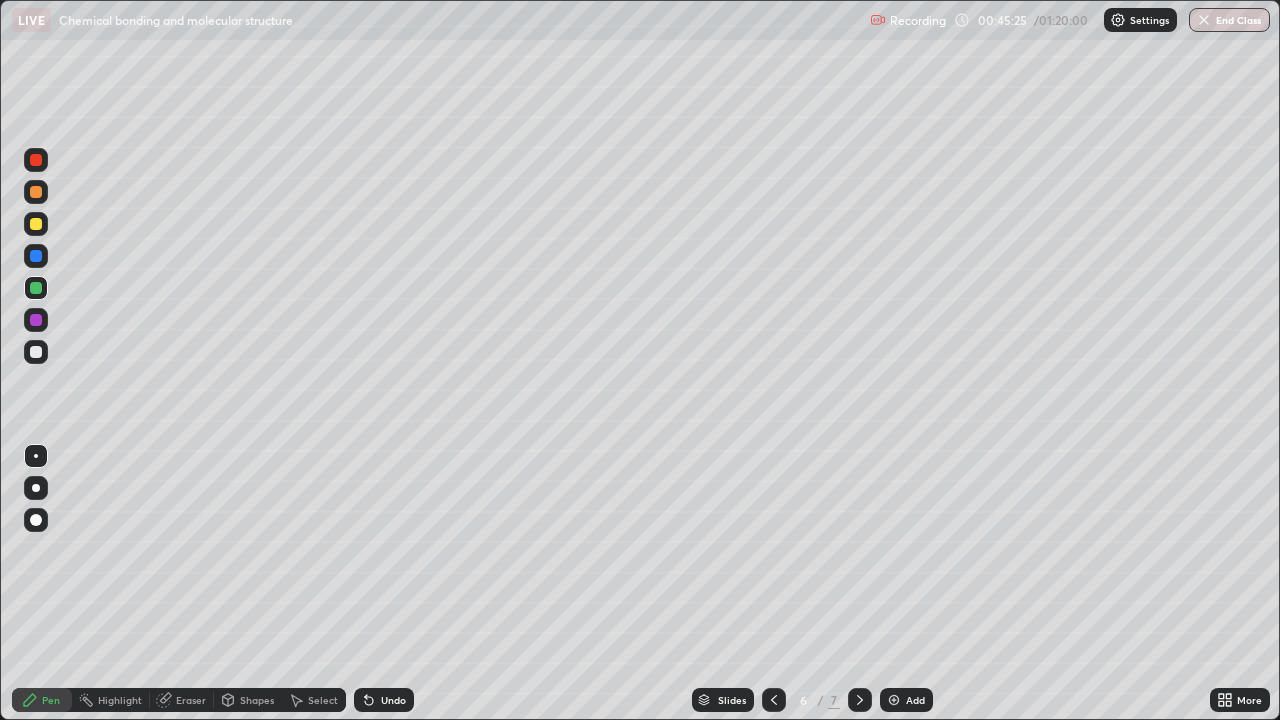 click at bounding box center (36, 352) 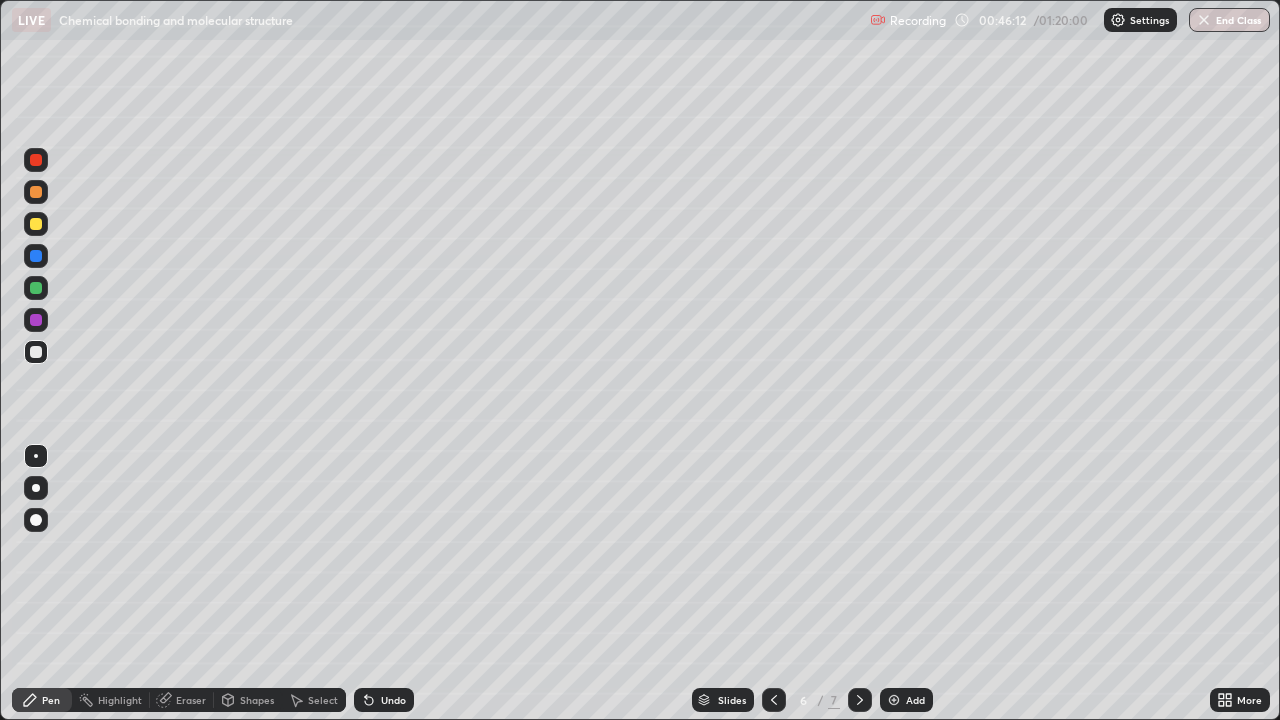 click at bounding box center (36, 224) 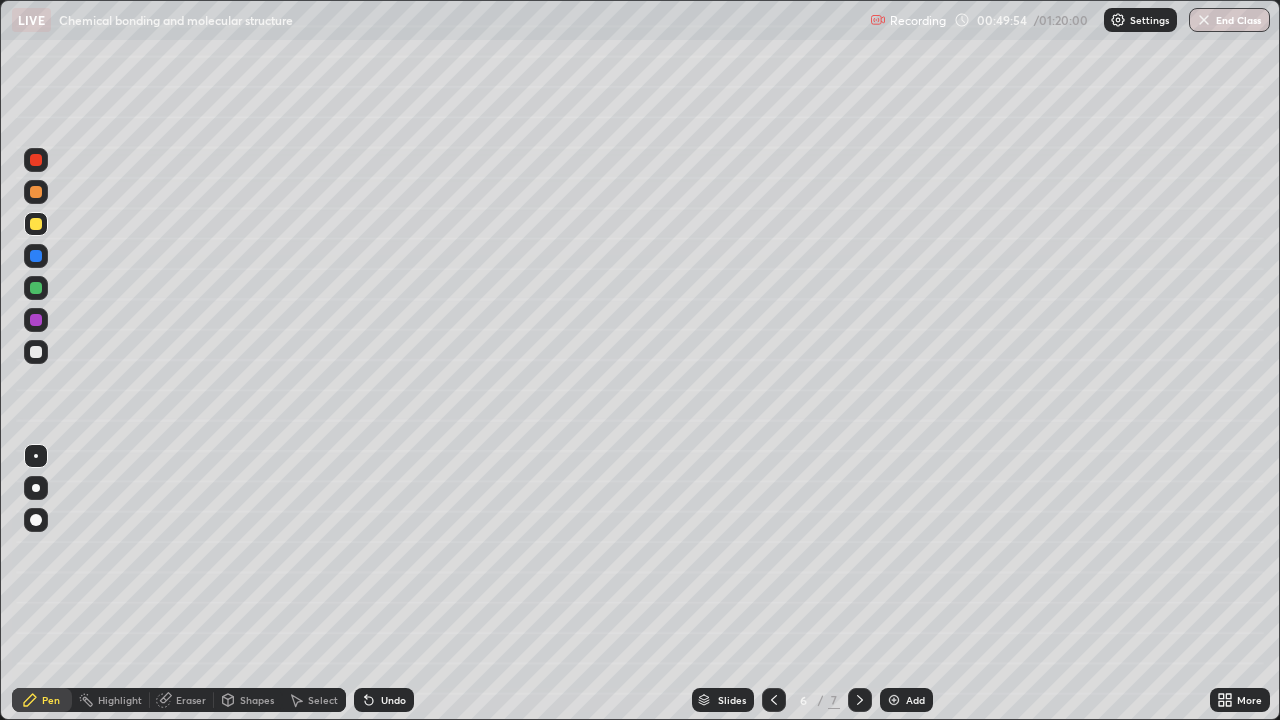 click on "Add" at bounding box center [906, 700] 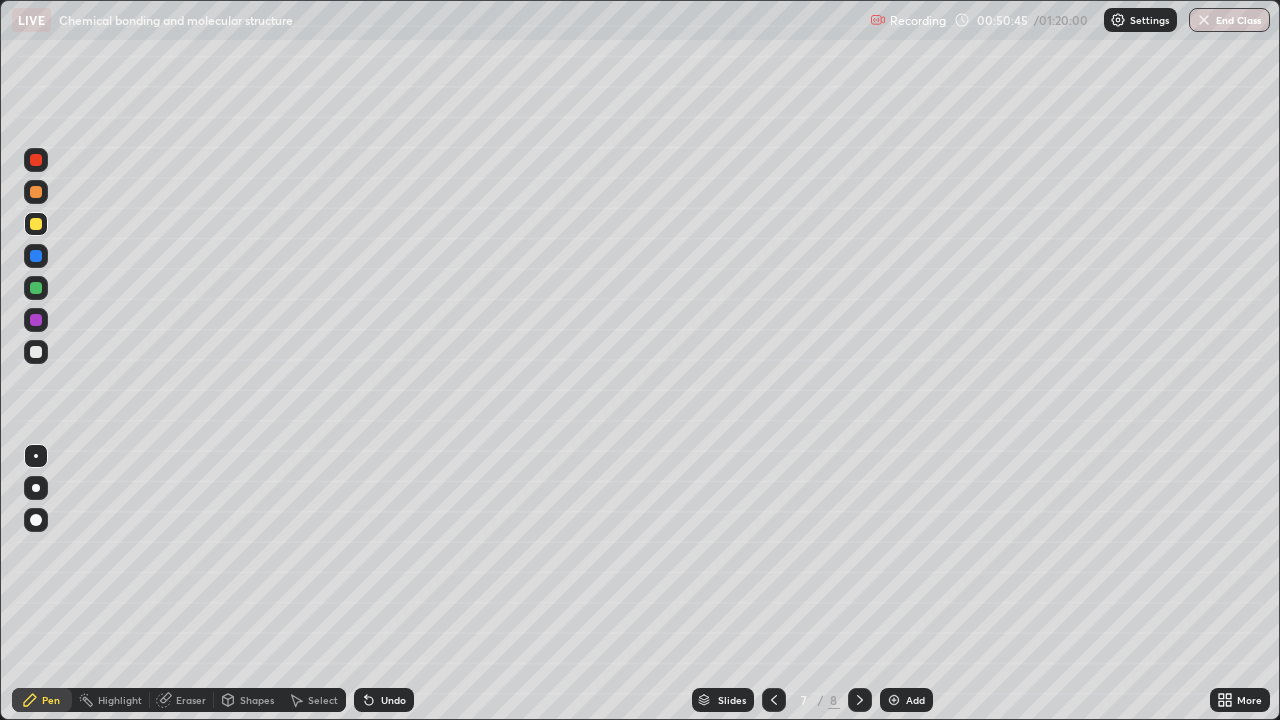 click at bounding box center (774, 700) 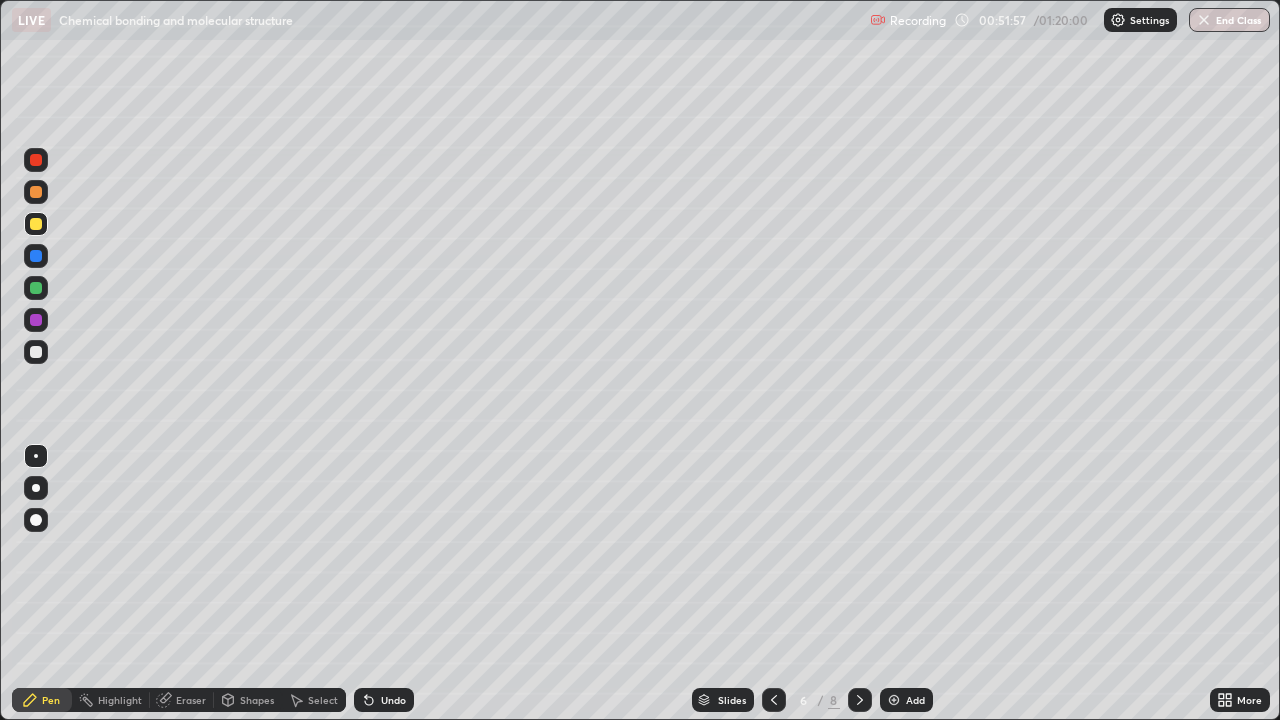 click on "Add" at bounding box center [915, 700] 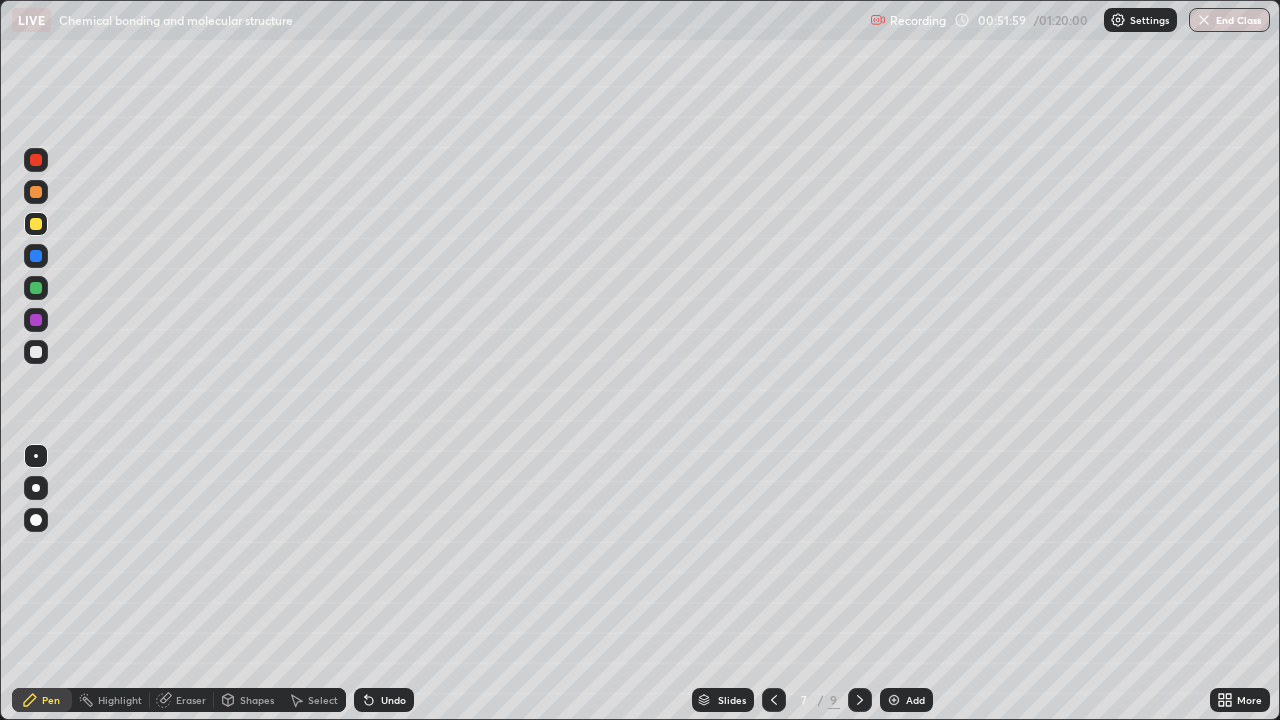click 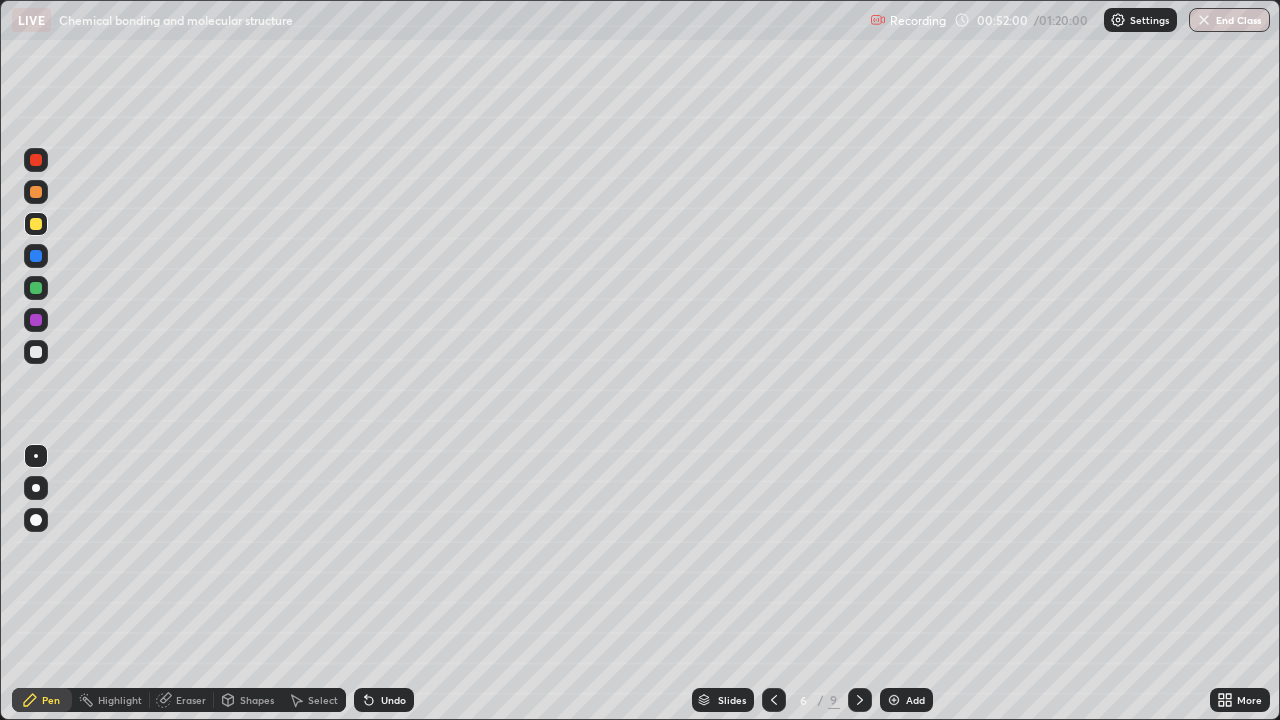 click 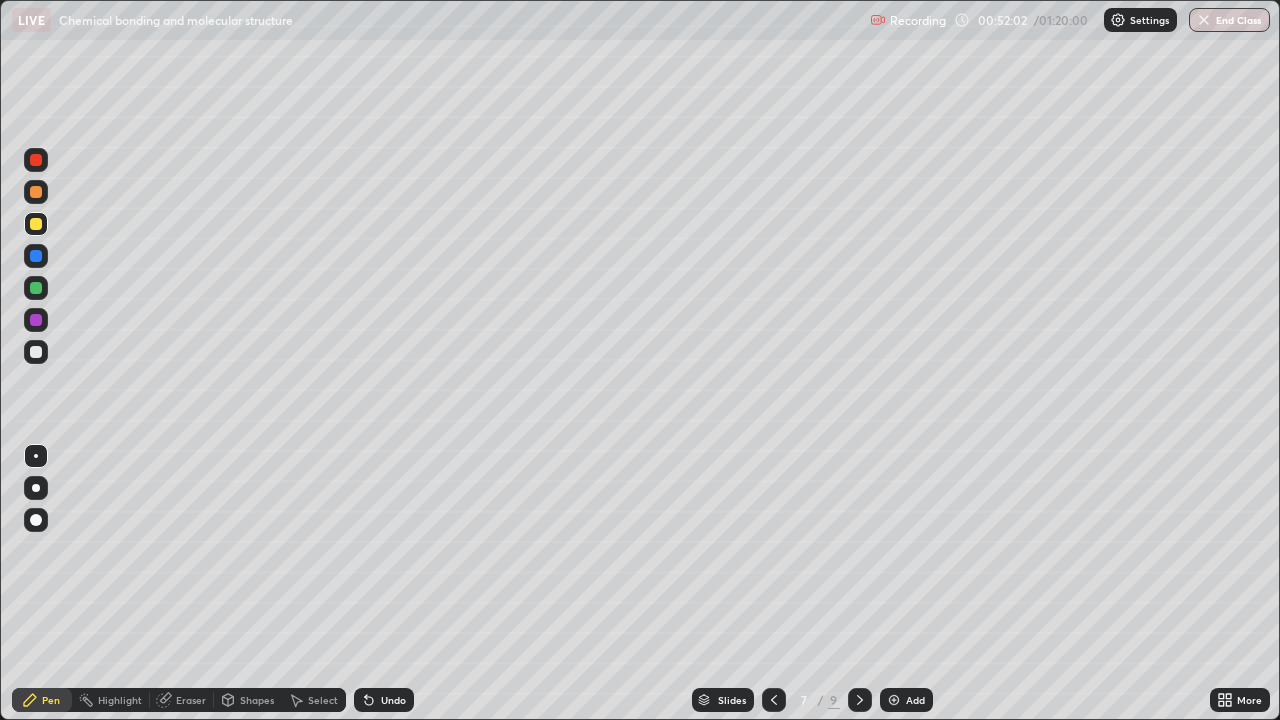 click 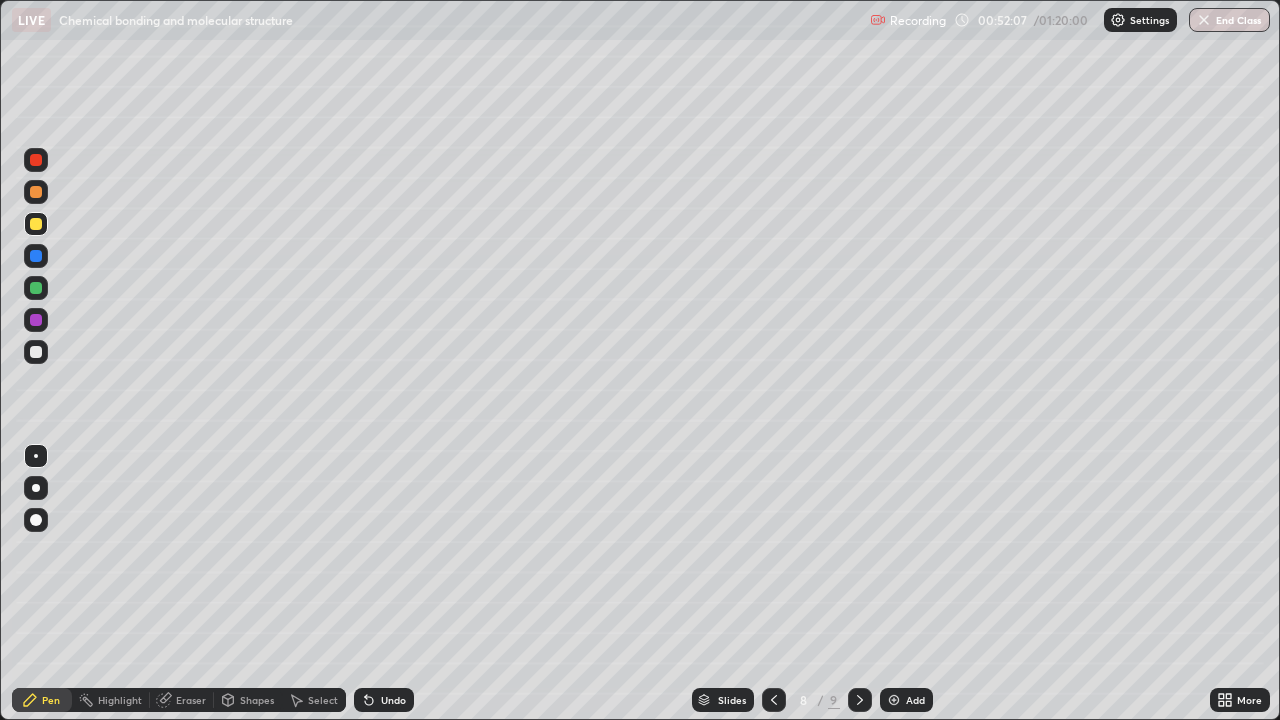 click 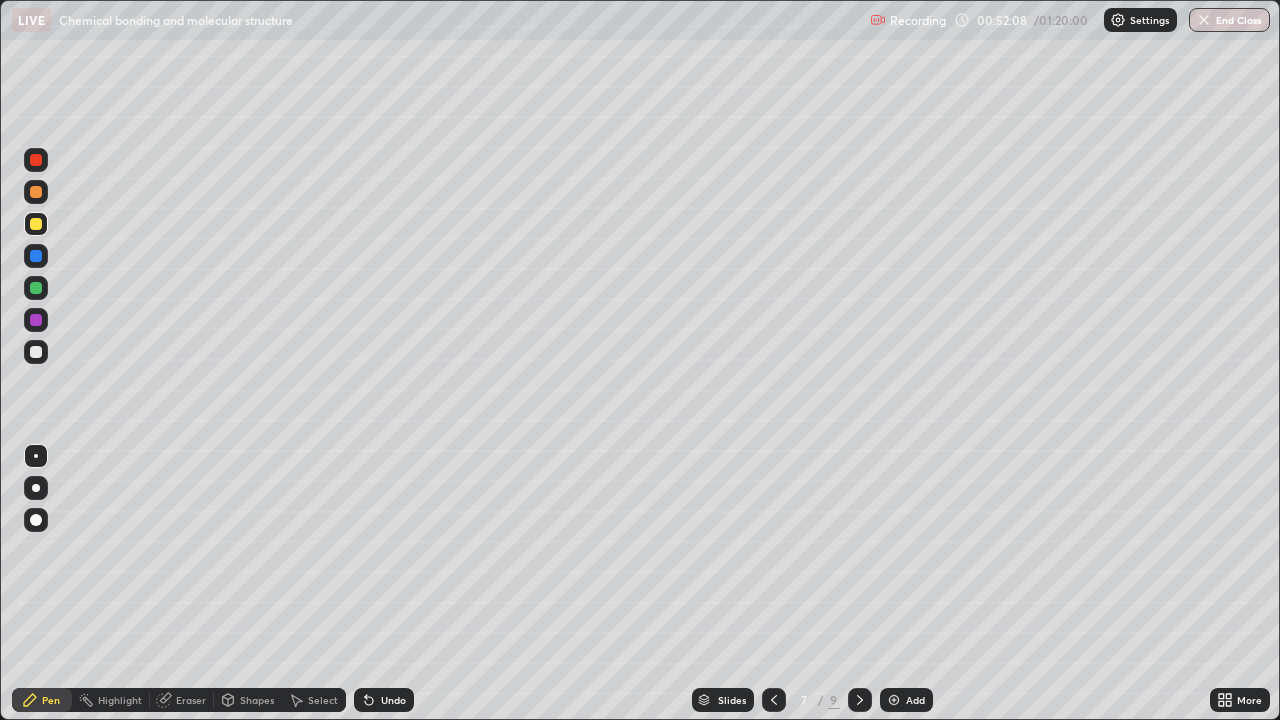 click 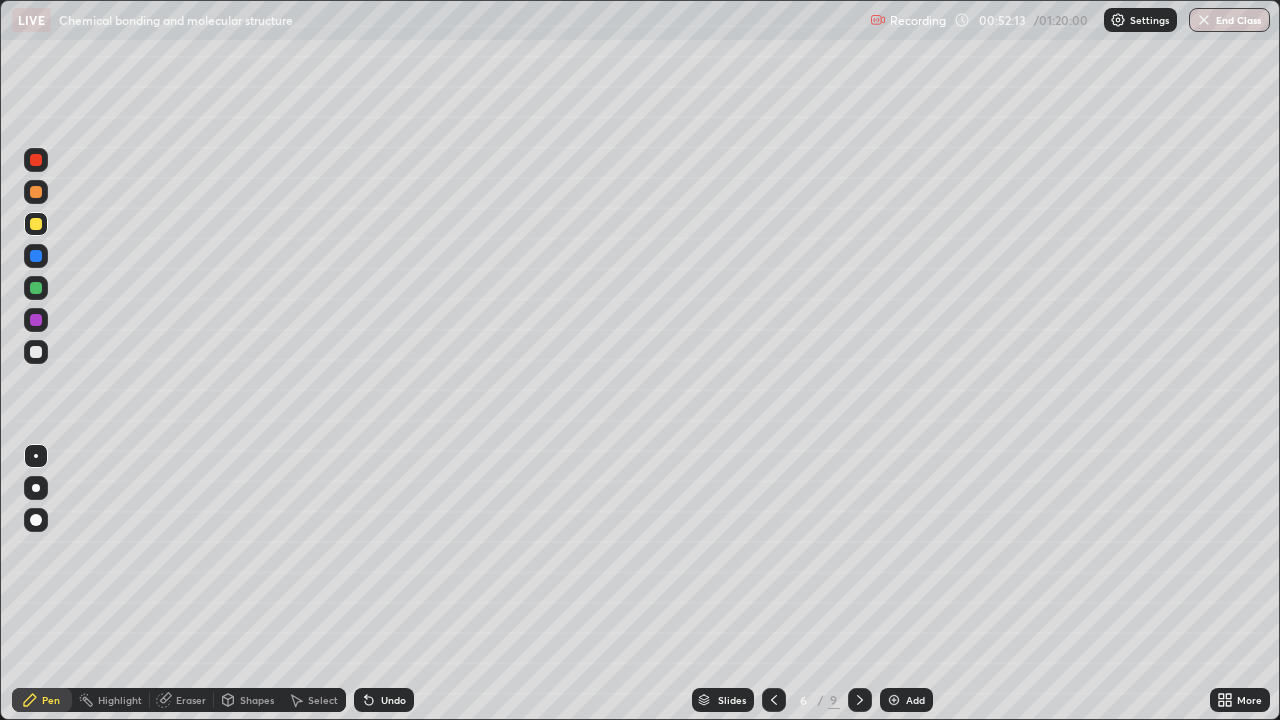 click at bounding box center (860, 700) 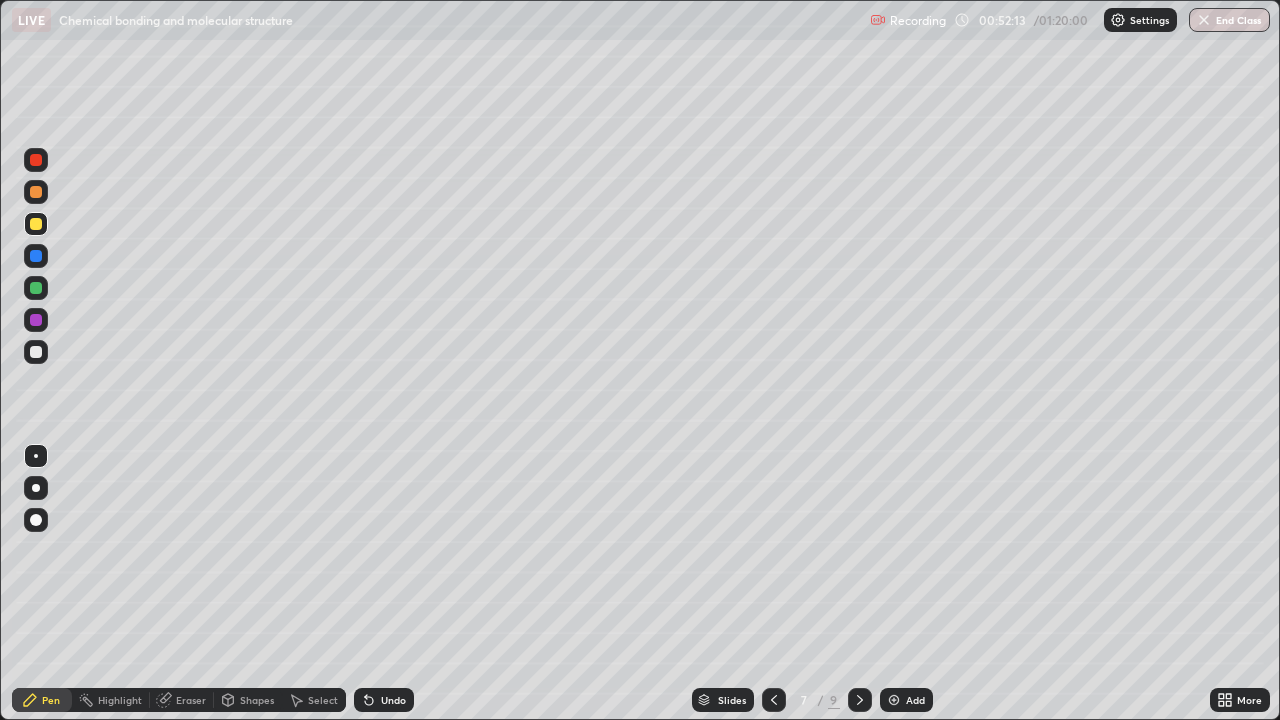 click at bounding box center (860, 700) 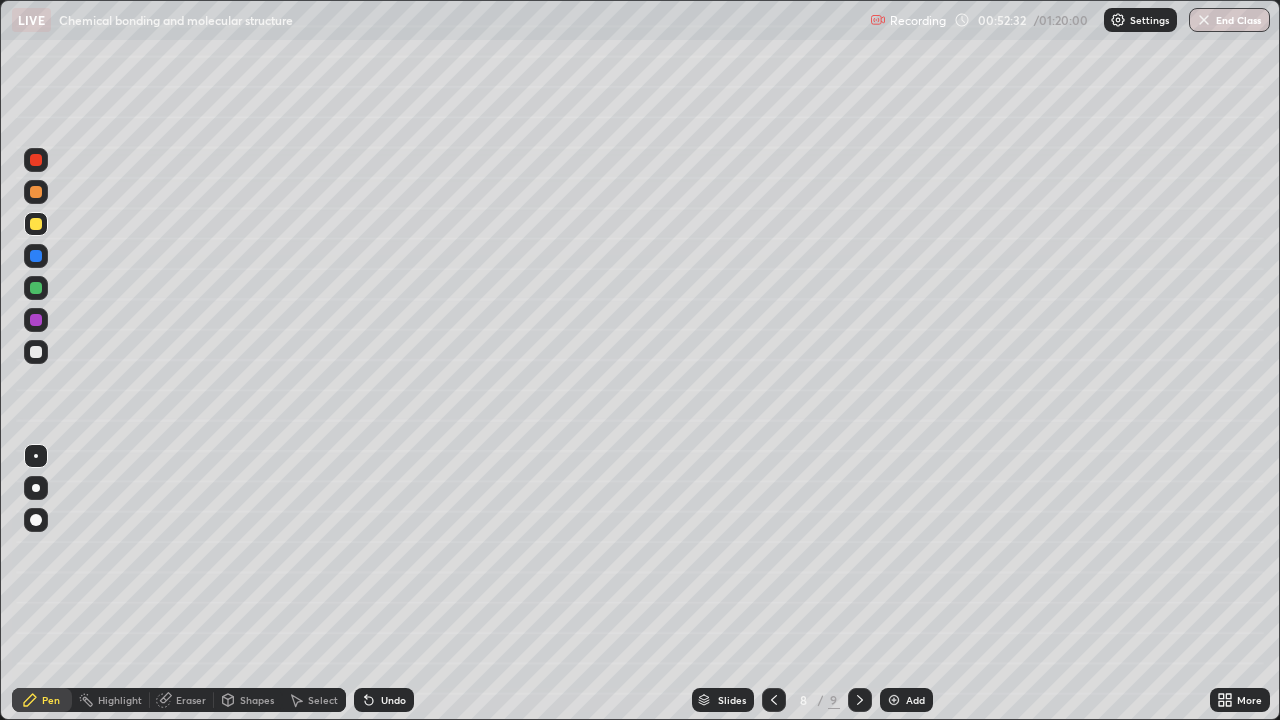 click at bounding box center [36, 288] 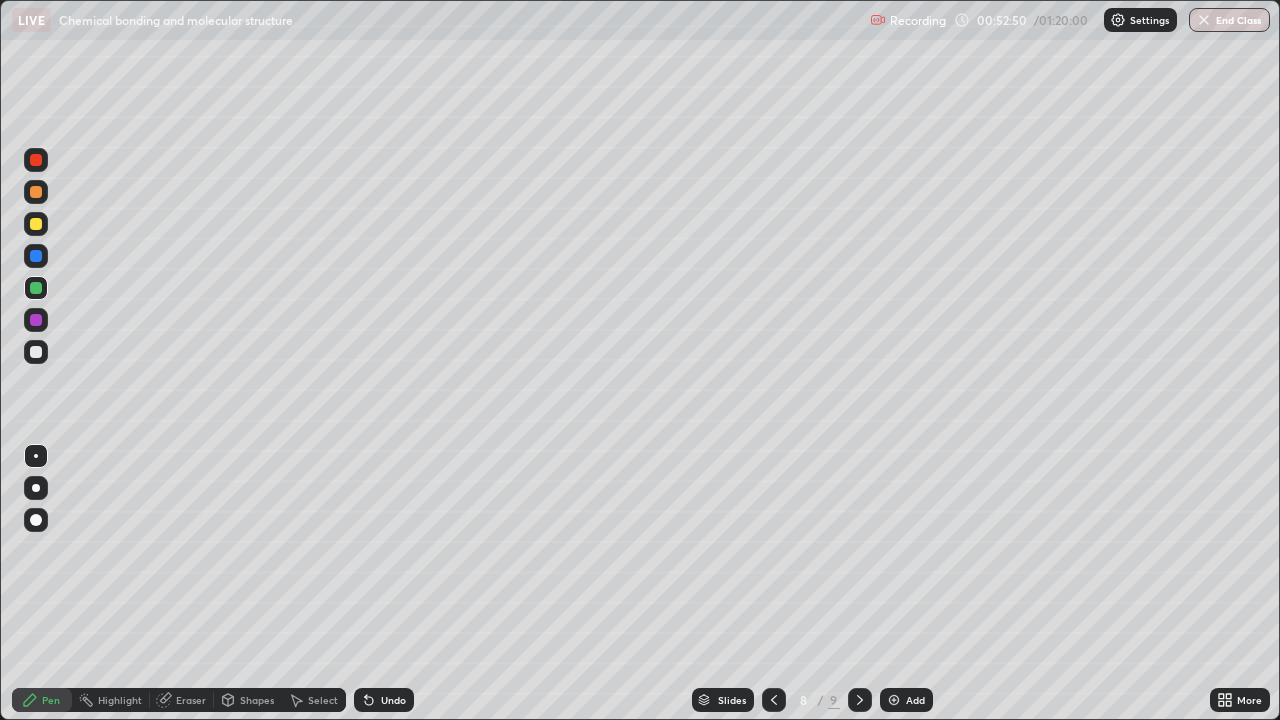 click on "Undo" at bounding box center [393, 700] 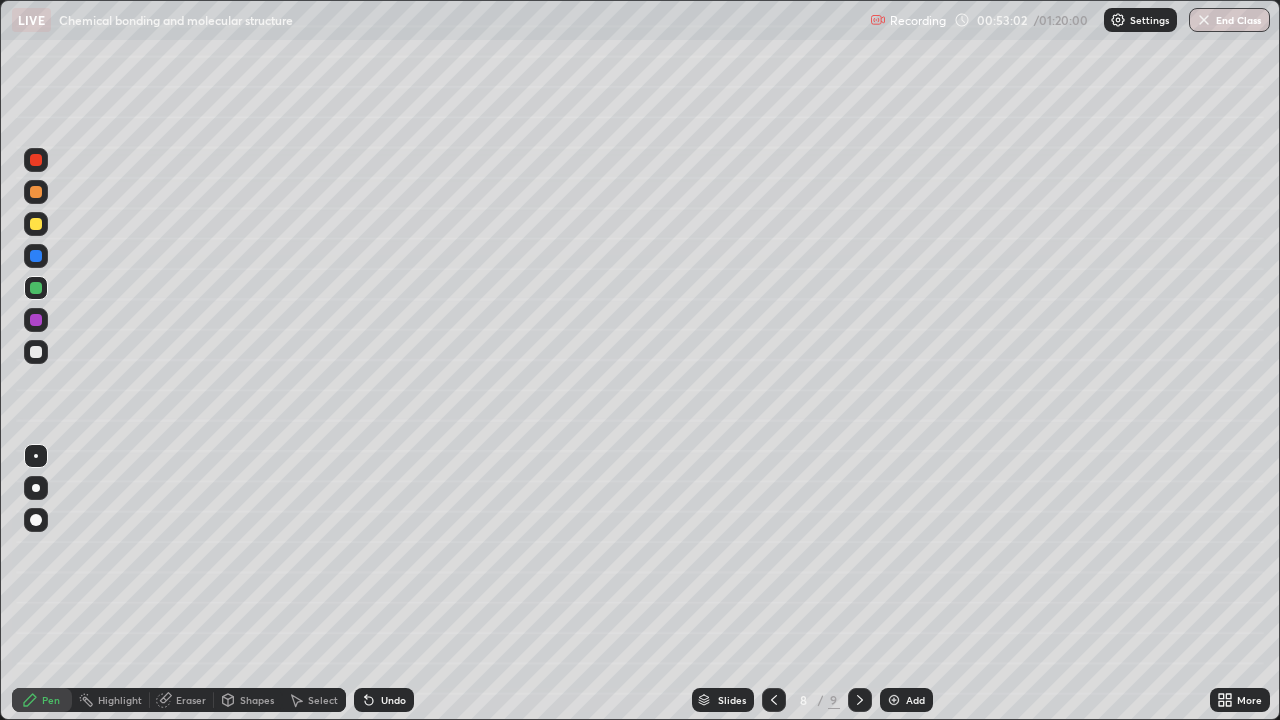 click at bounding box center [36, 352] 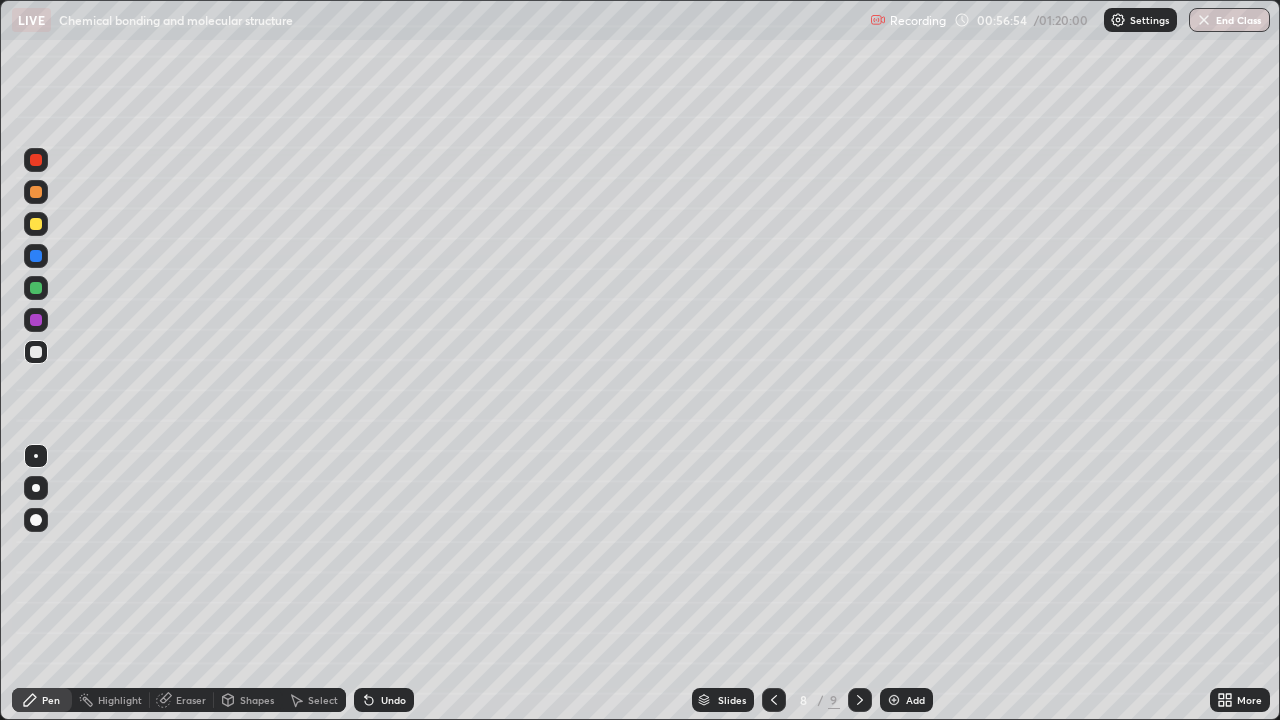 click on "Add" at bounding box center (906, 700) 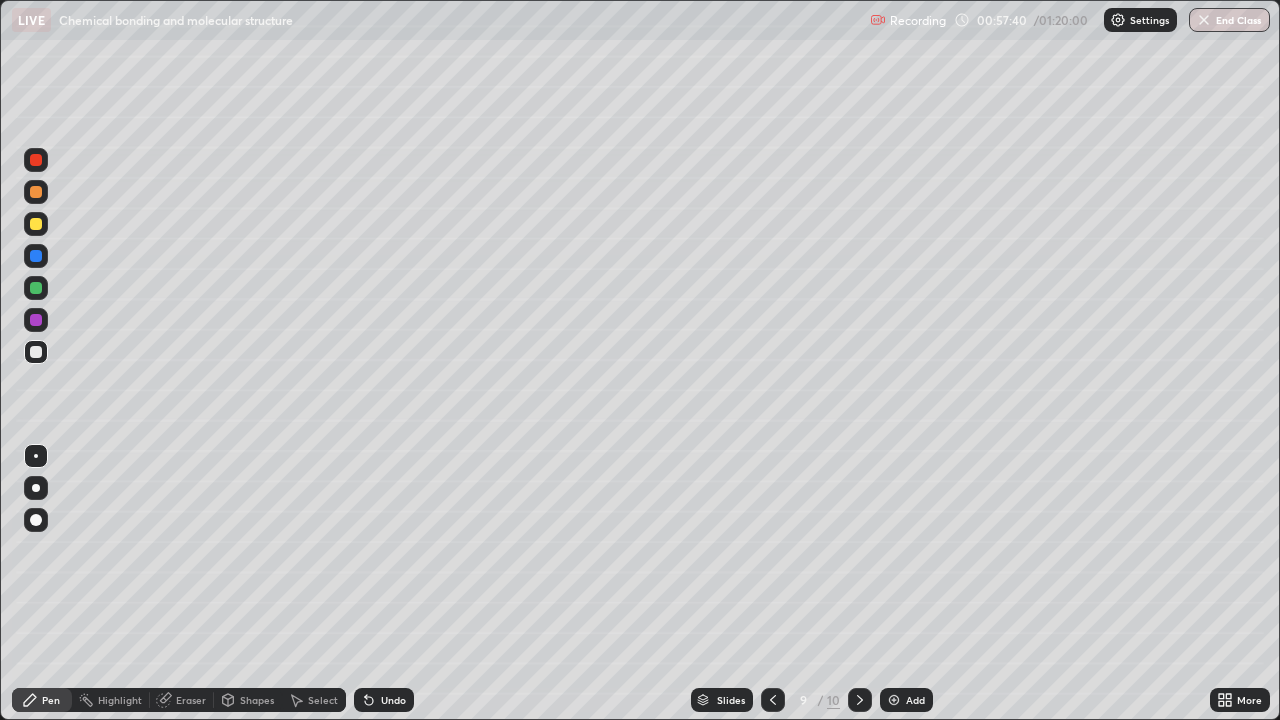 click on "Undo" at bounding box center [393, 700] 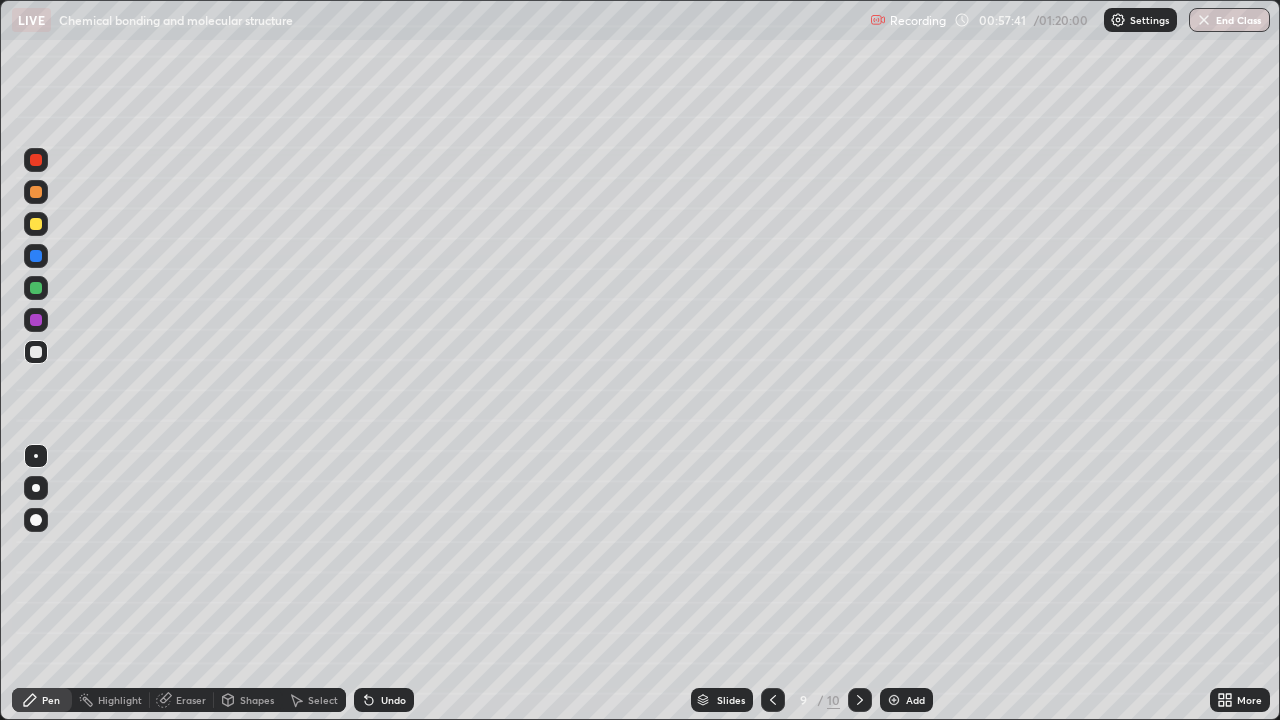 click on "Undo" at bounding box center [384, 700] 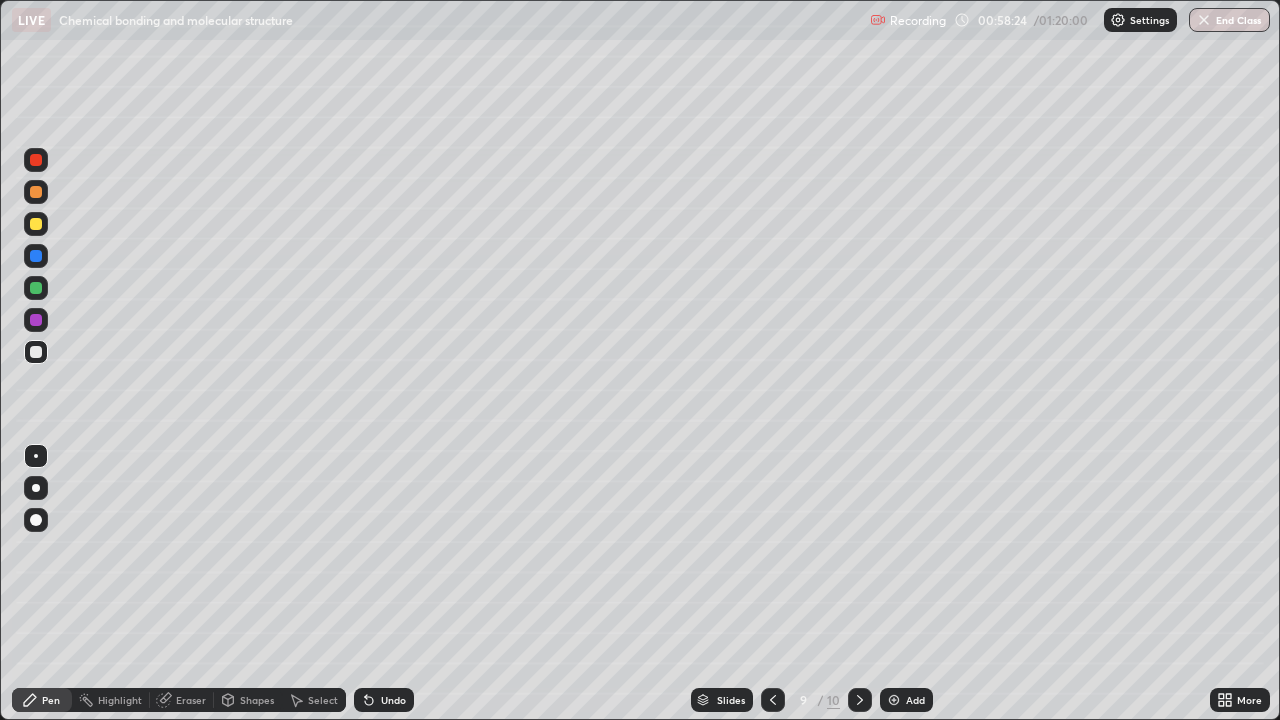 click on "Undo" at bounding box center (384, 700) 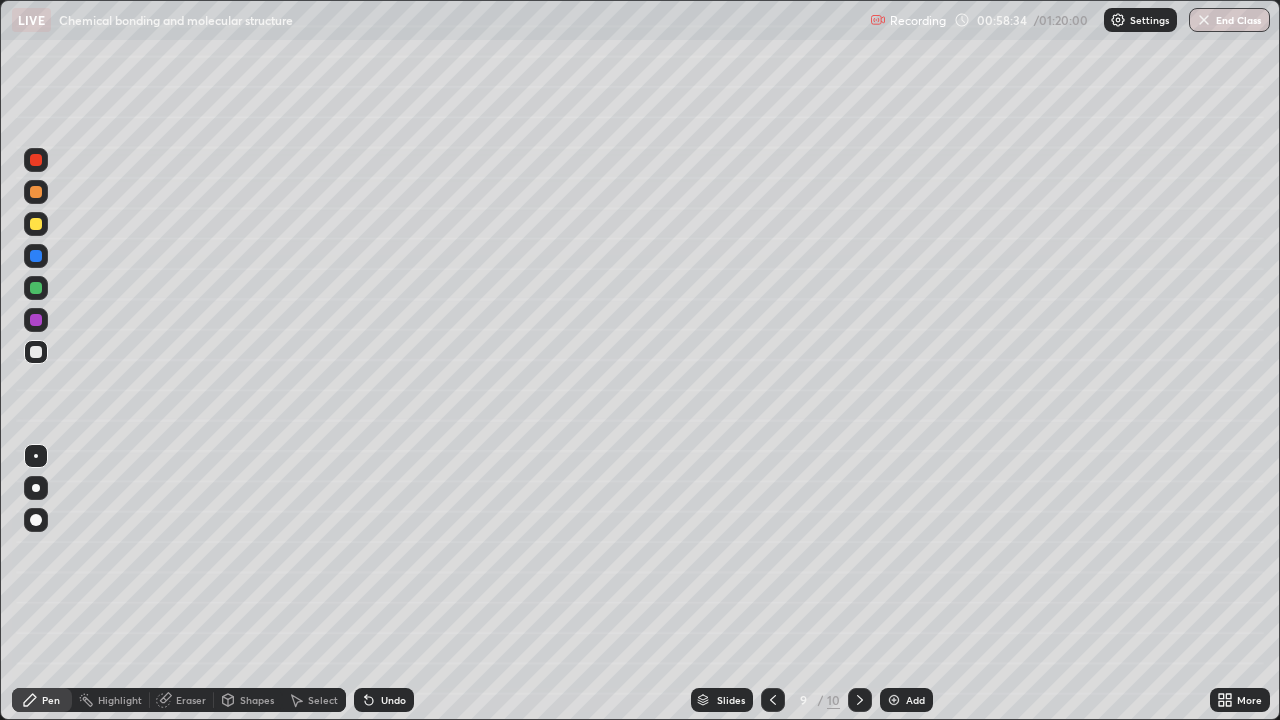 click on "Undo" at bounding box center (384, 700) 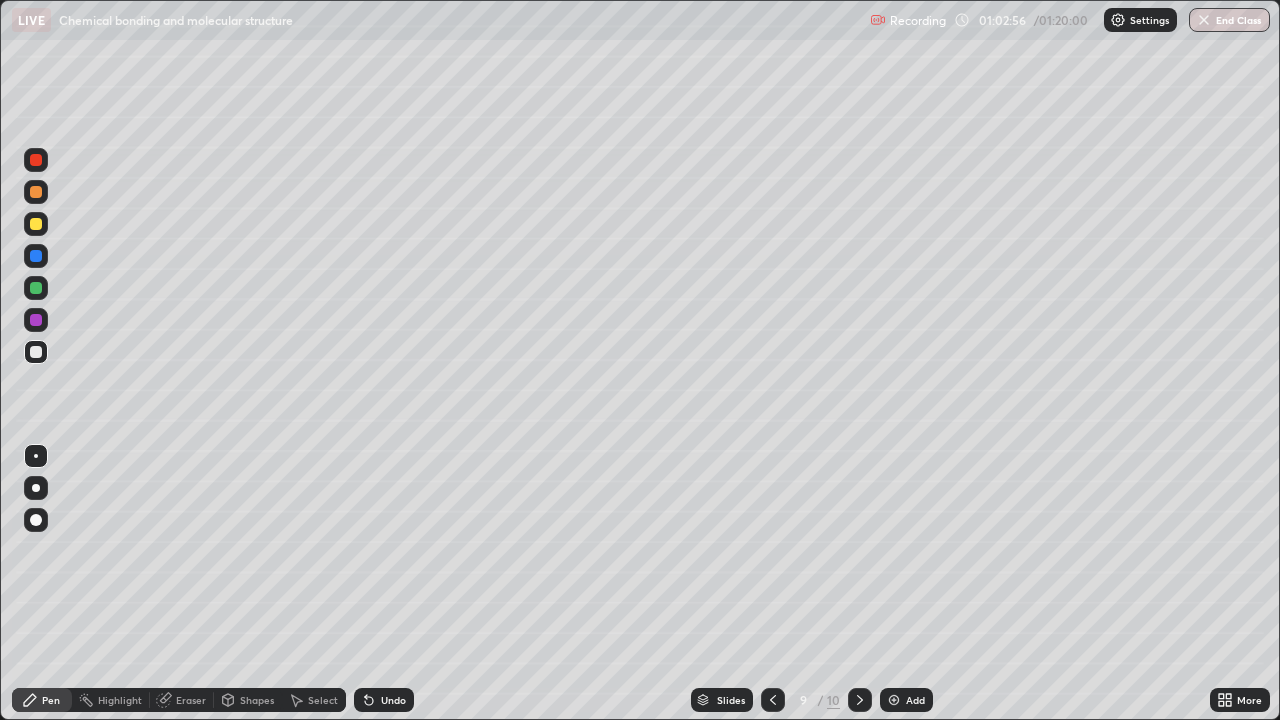 click on "Undo" at bounding box center (393, 700) 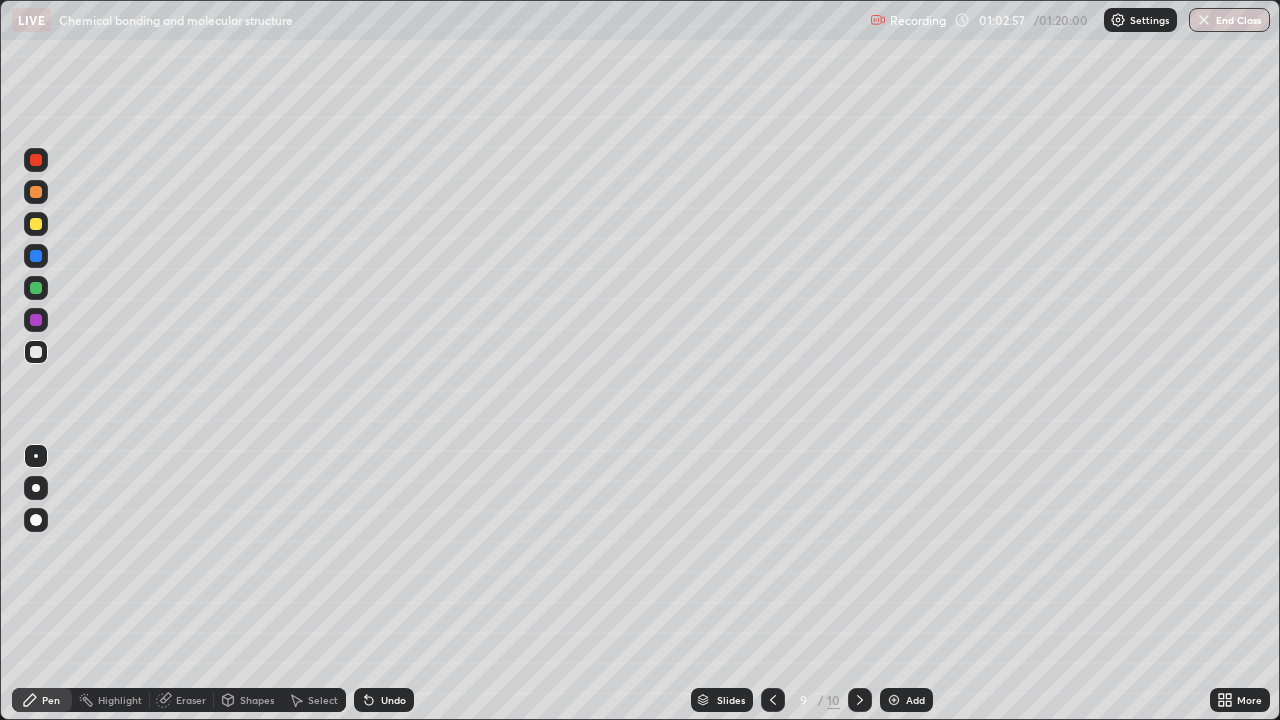 click on "Undo" at bounding box center [393, 700] 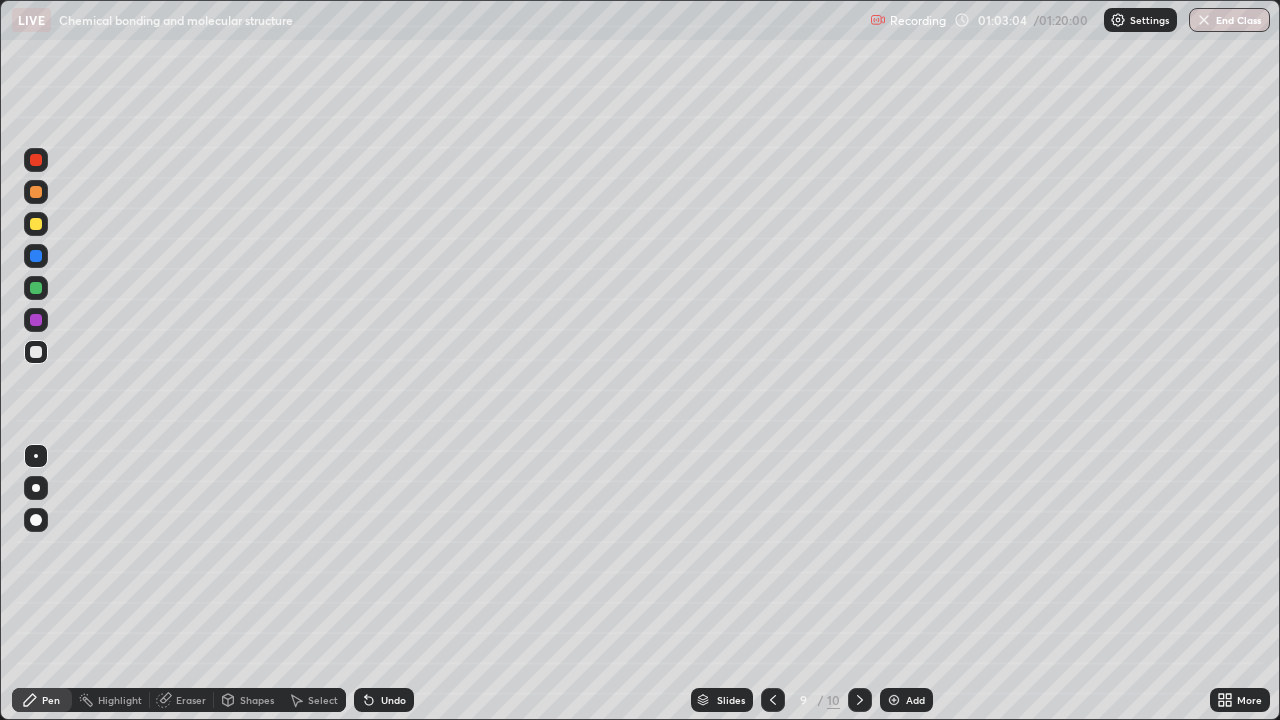 click on "Undo" at bounding box center [393, 700] 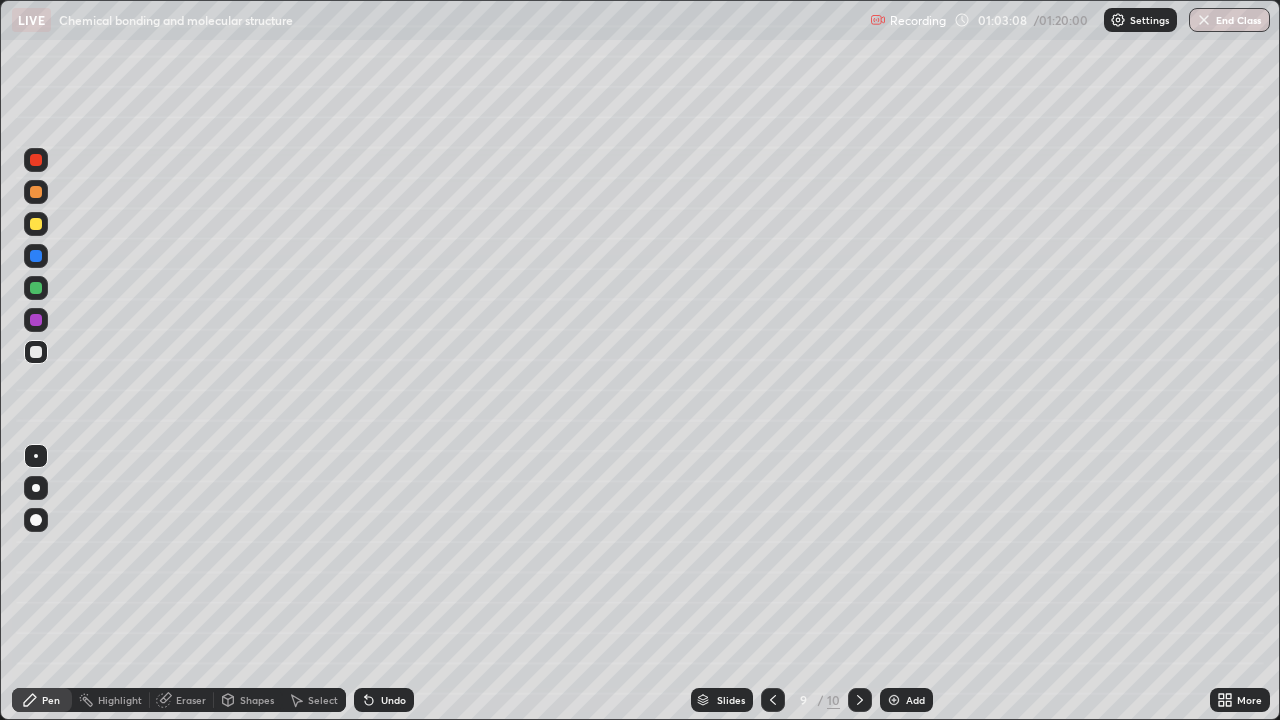 click on "Undo" at bounding box center (393, 700) 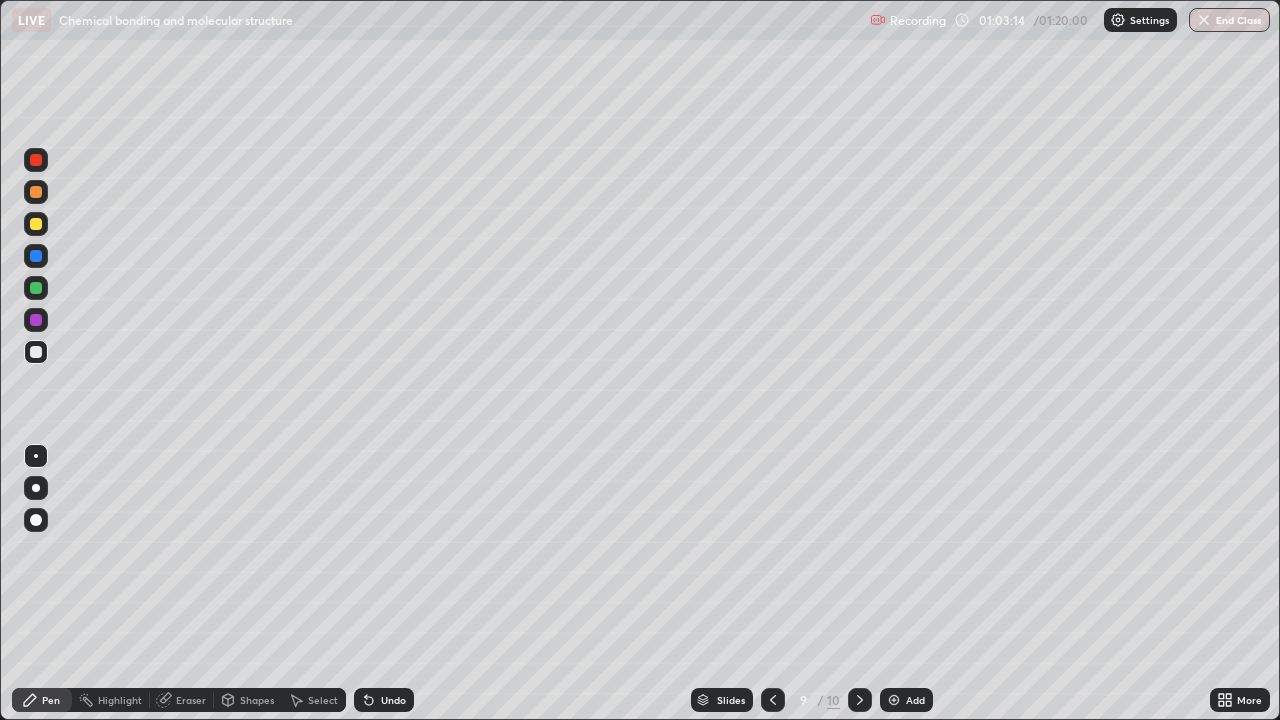 click at bounding box center (36, 224) 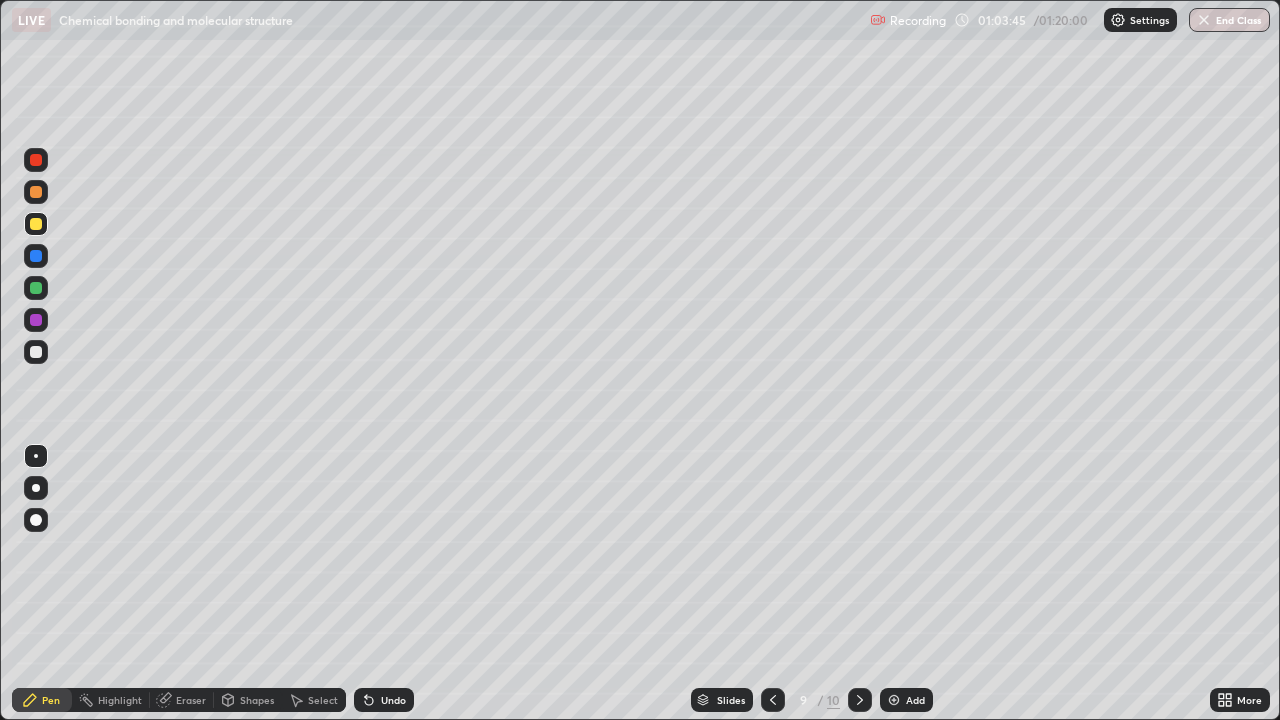 click on "Undo" at bounding box center [384, 700] 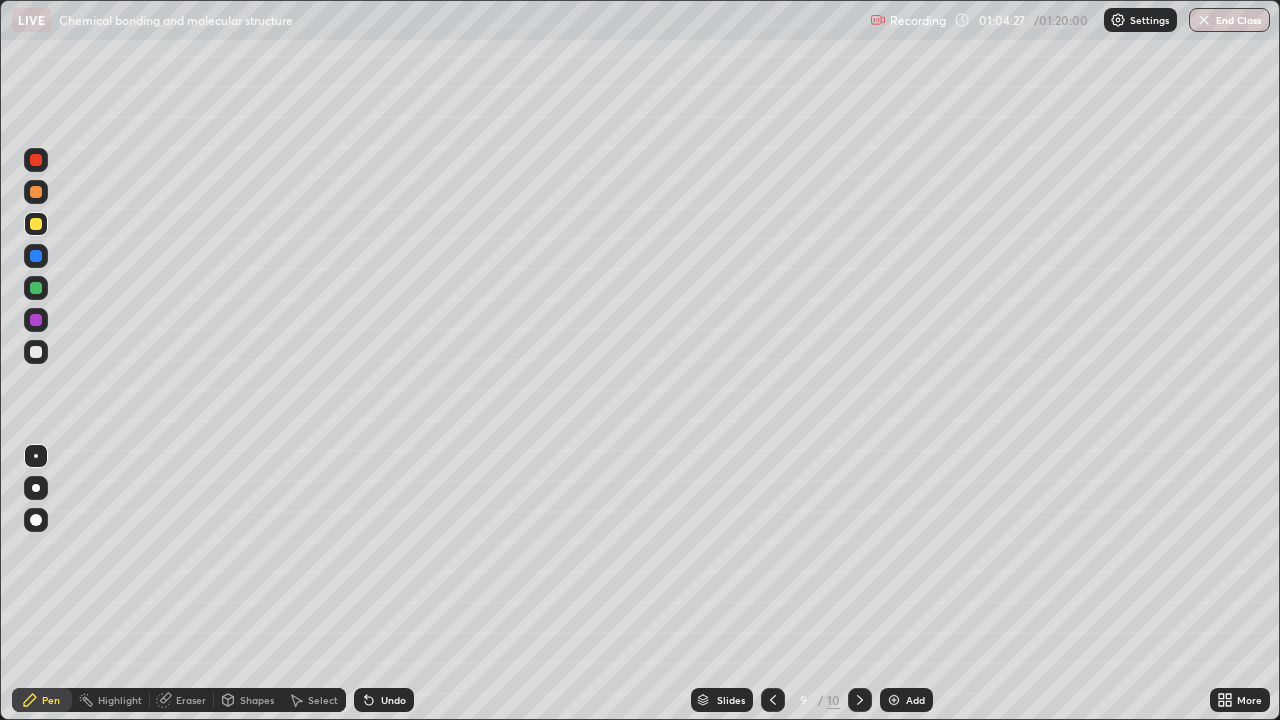 click on "Undo" at bounding box center [393, 700] 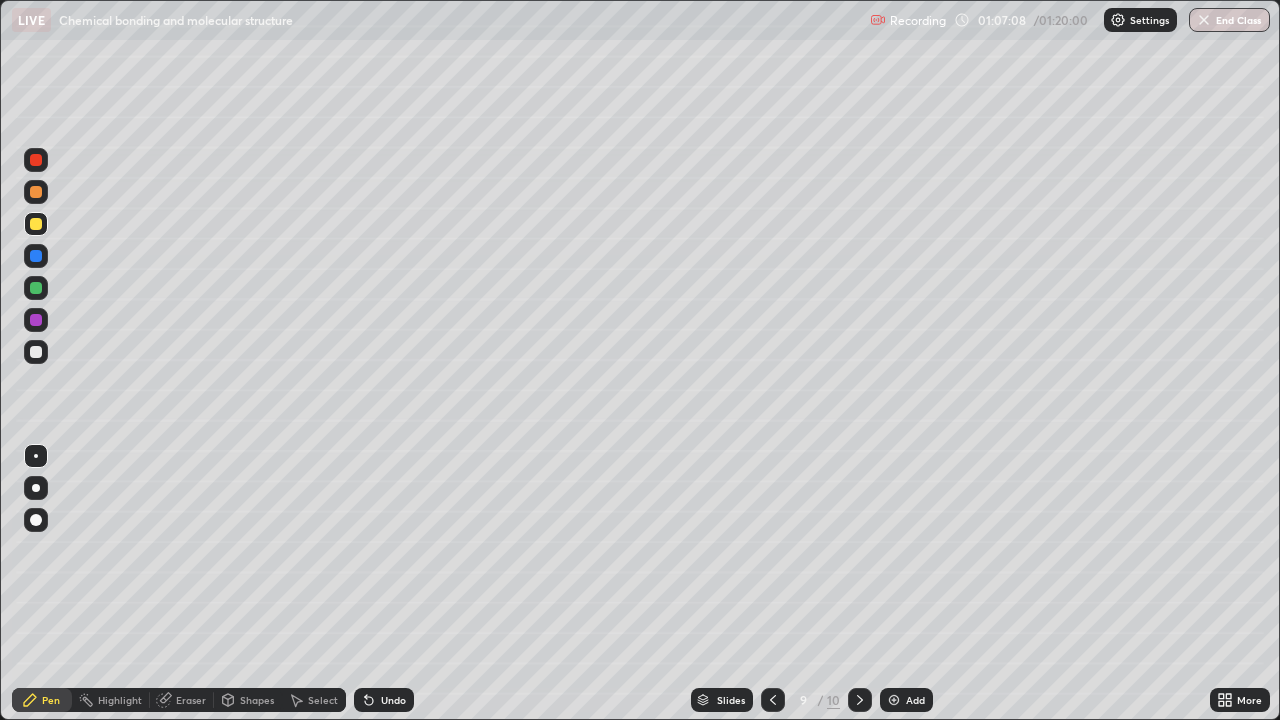 click at bounding box center (860, 700) 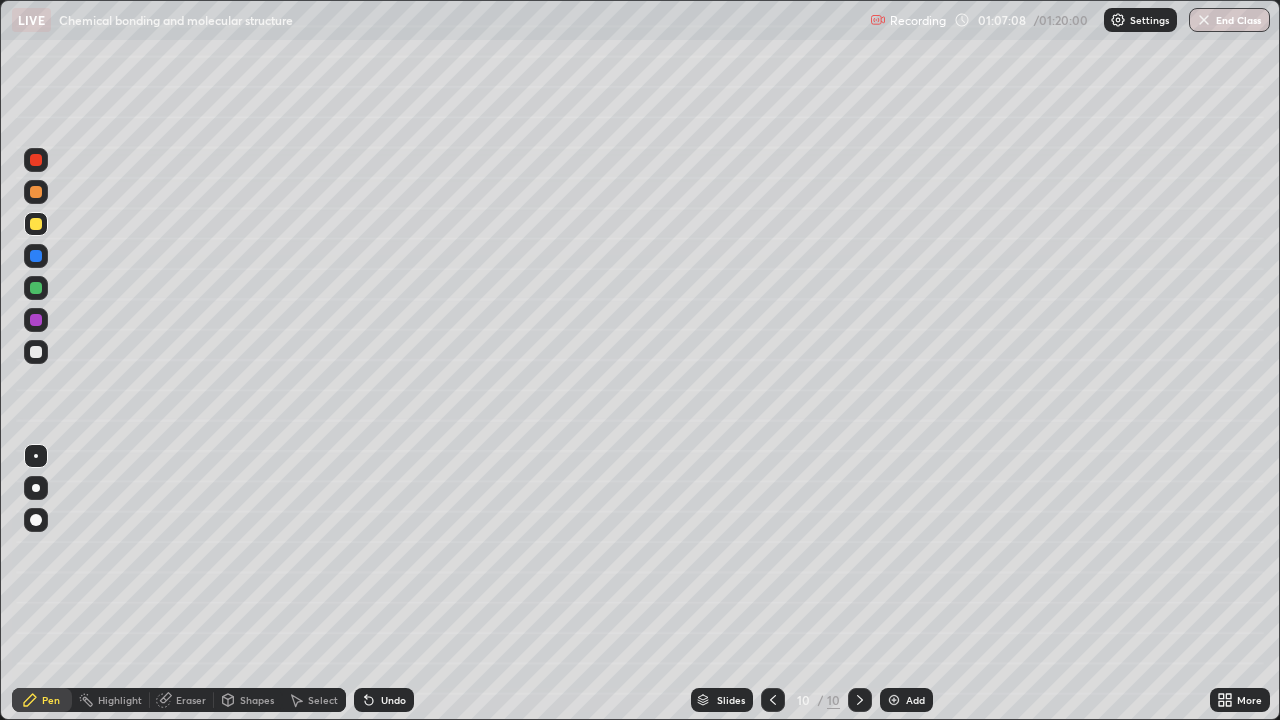 click on "Add" at bounding box center (906, 700) 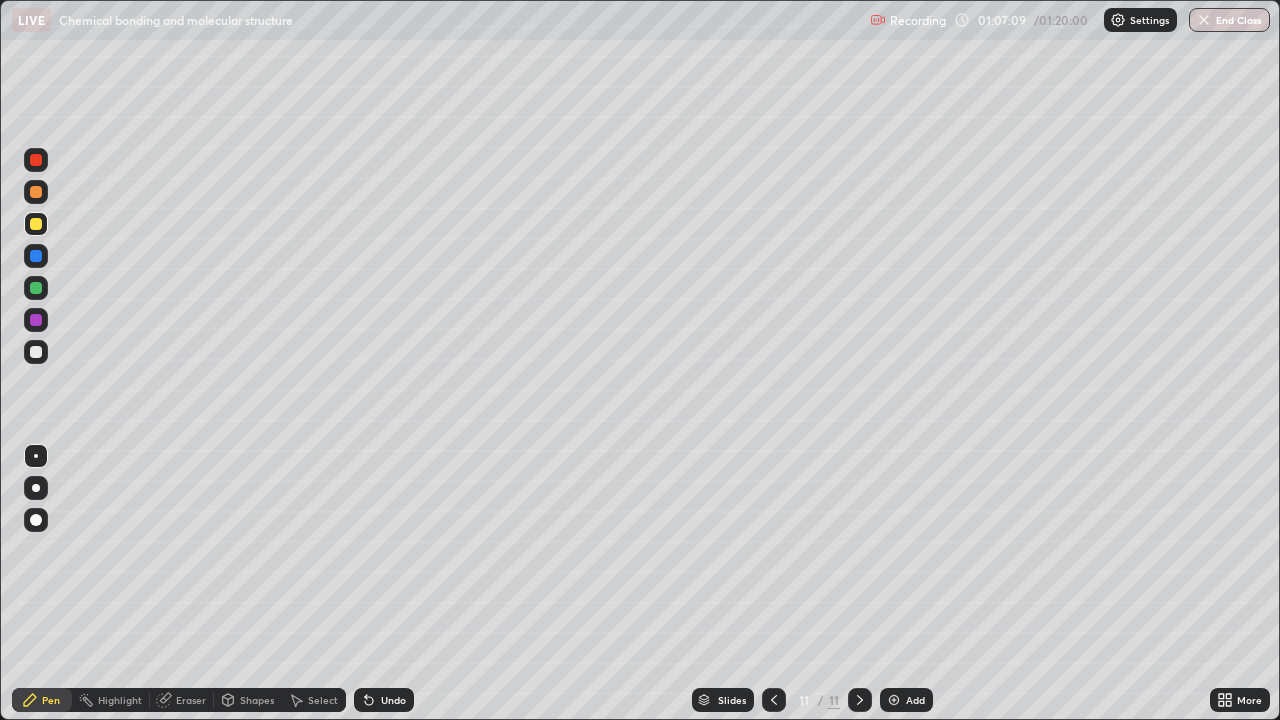 click at bounding box center [774, 700] 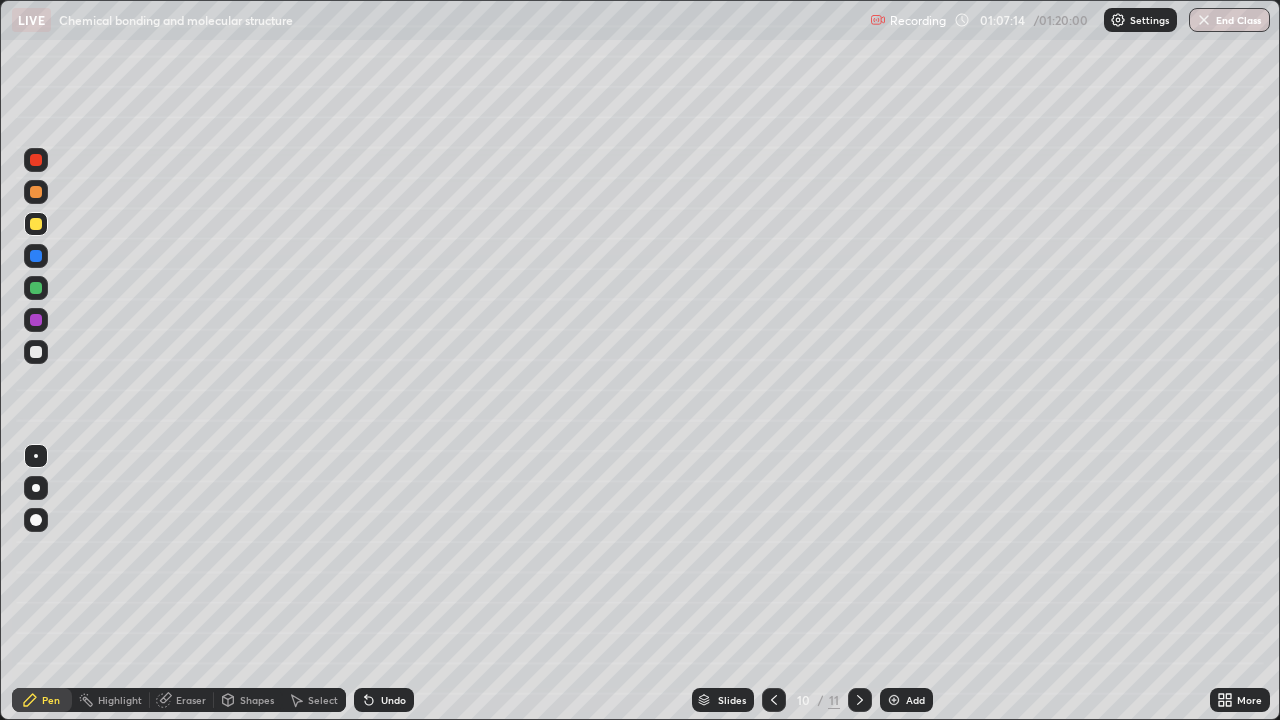 click on "Undo" at bounding box center [393, 700] 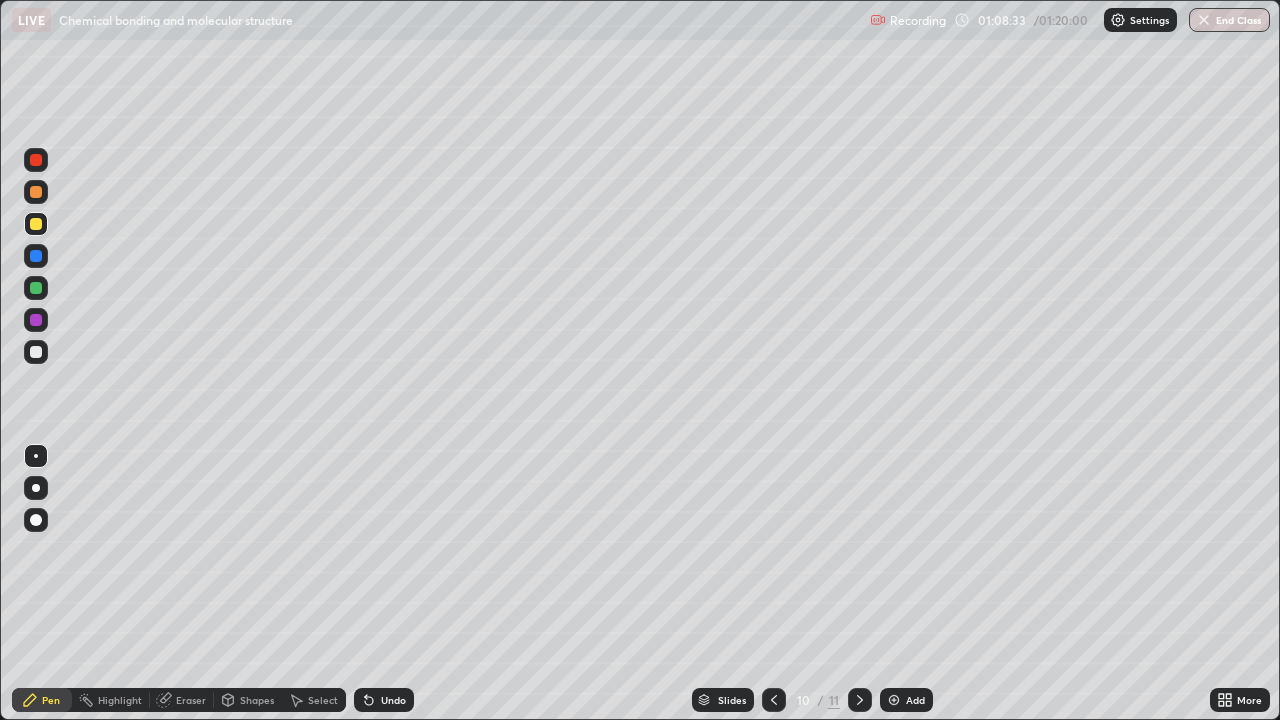 click on "Undo" at bounding box center [384, 700] 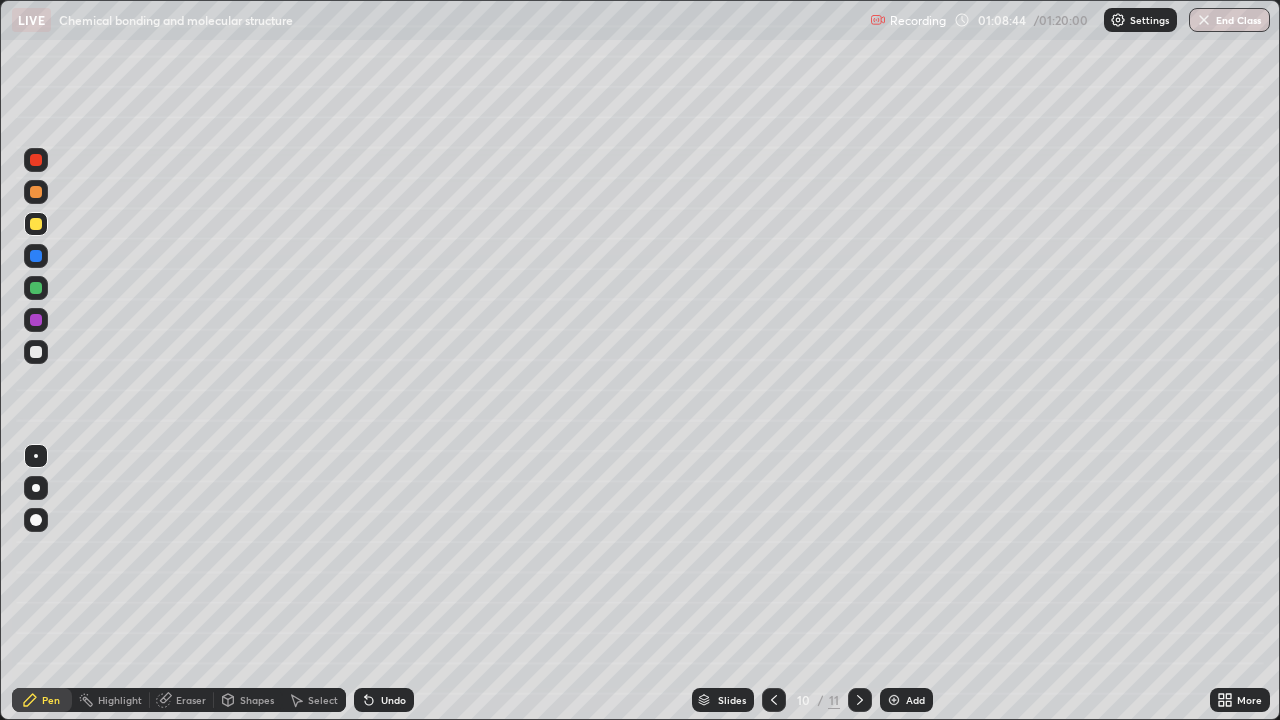 click at bounding box center [36, 352] 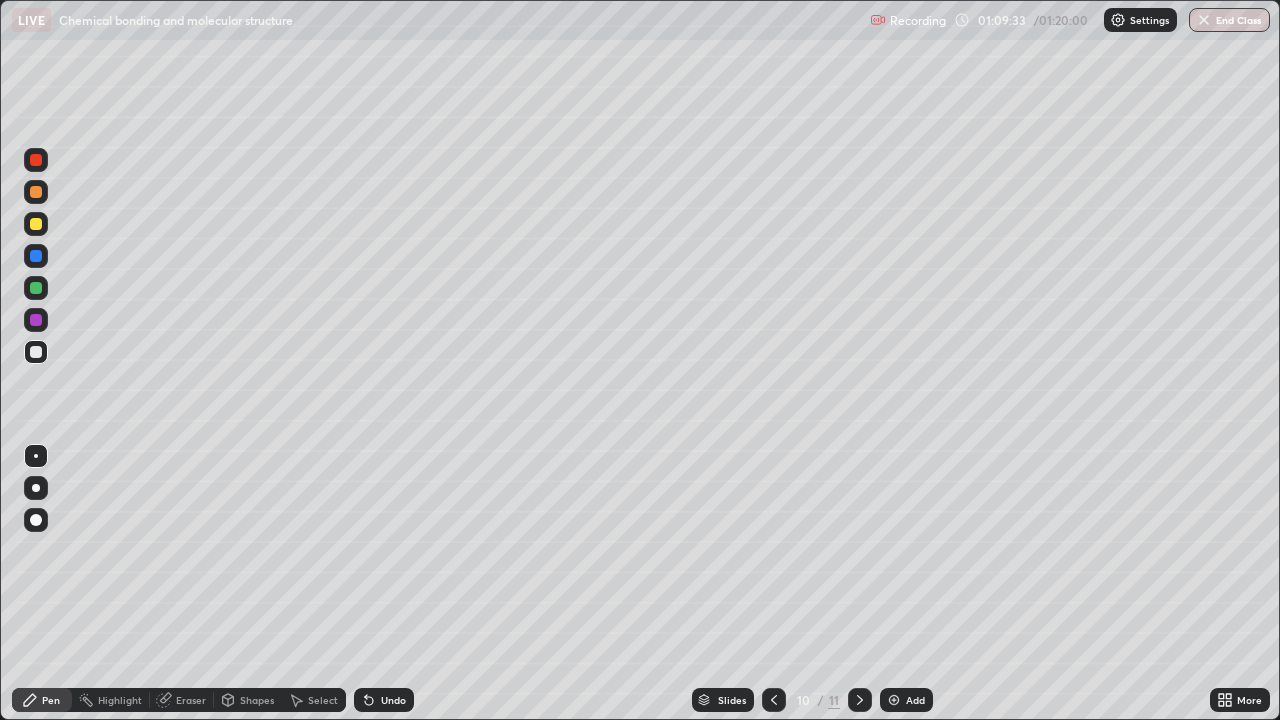 click on "Undo" at bounding box center (393, 700) 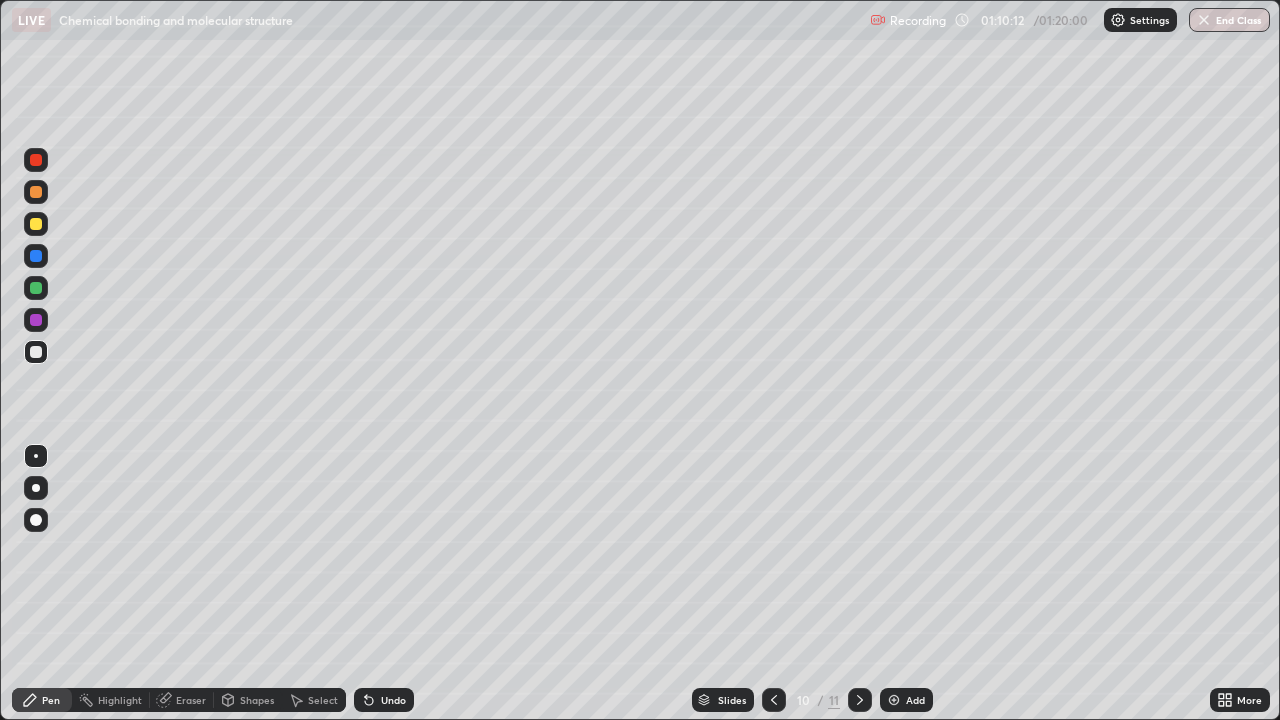 click at bounding box center (36, 224) 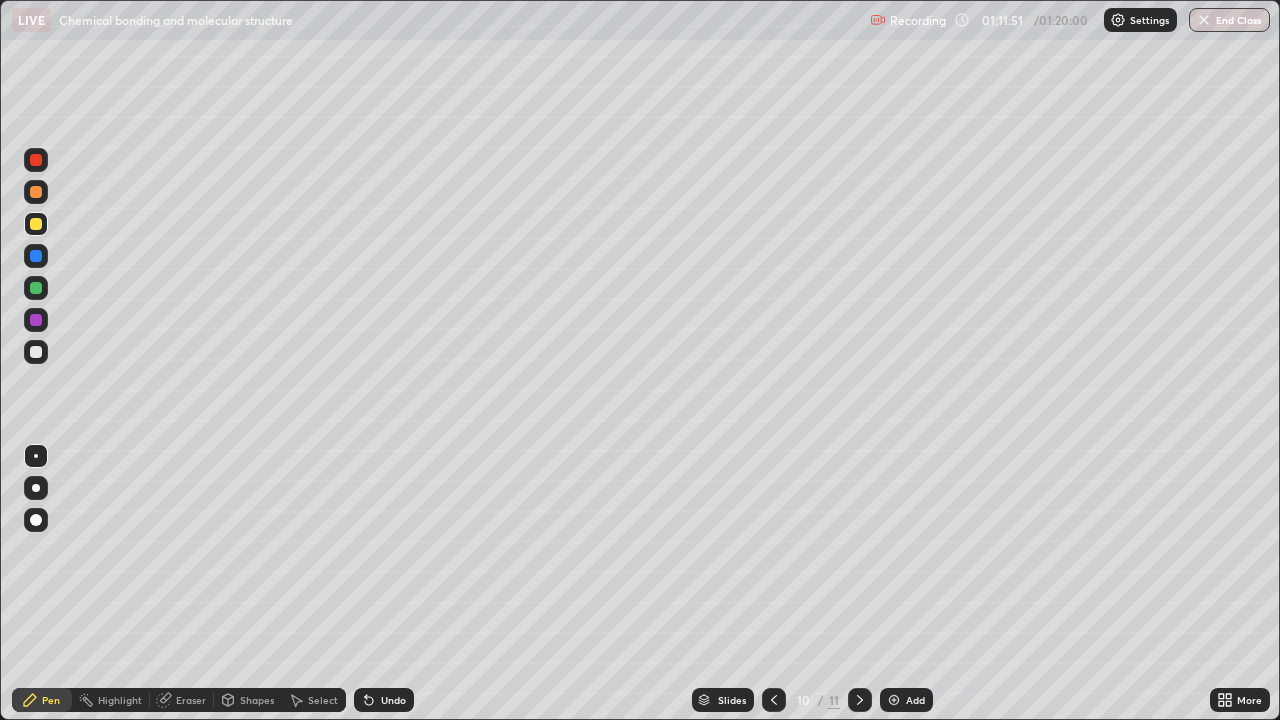 click on "Undo" at bounding box center [384, 700] 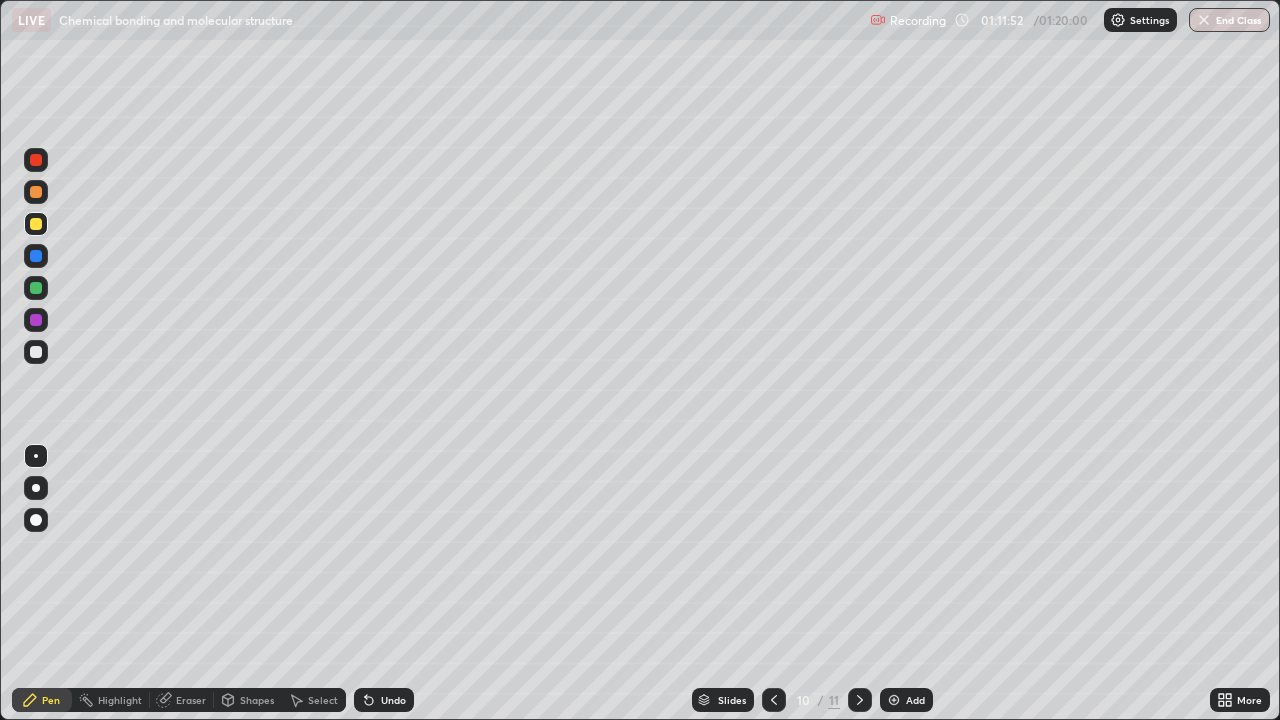 click on "Undo" at bounding box center [393, 700] 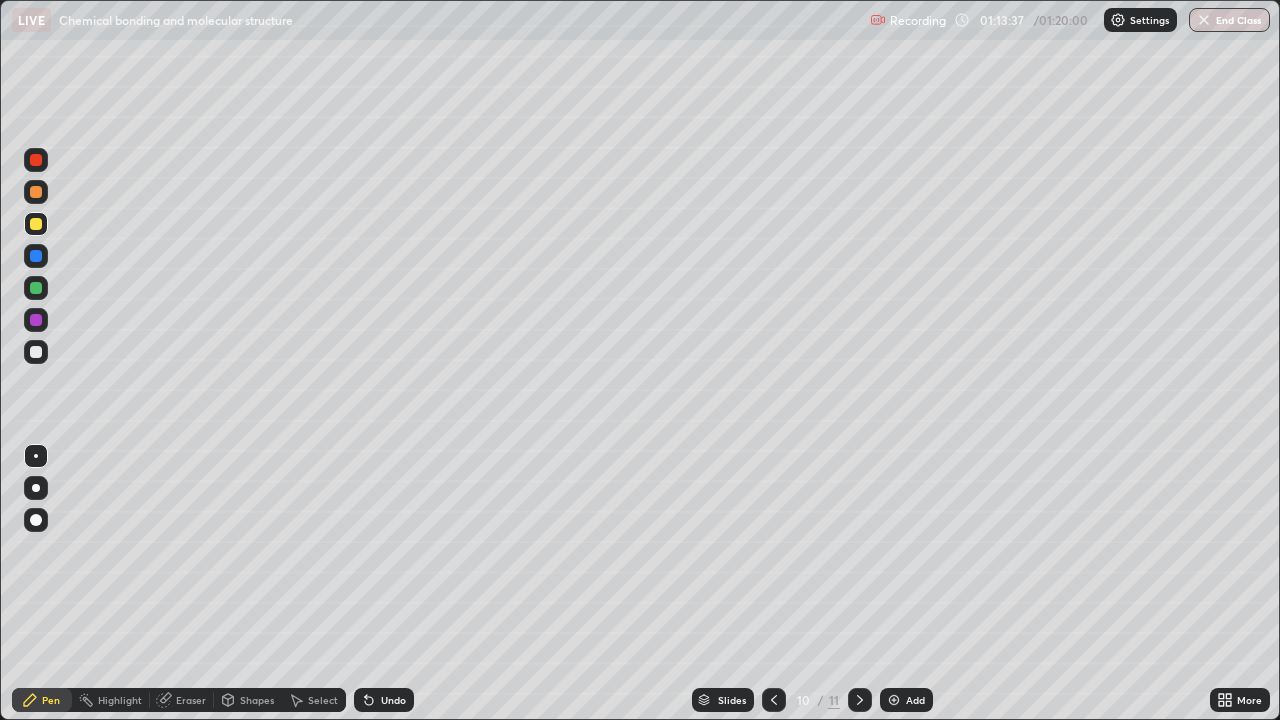 click at bounding box center [36, 352] 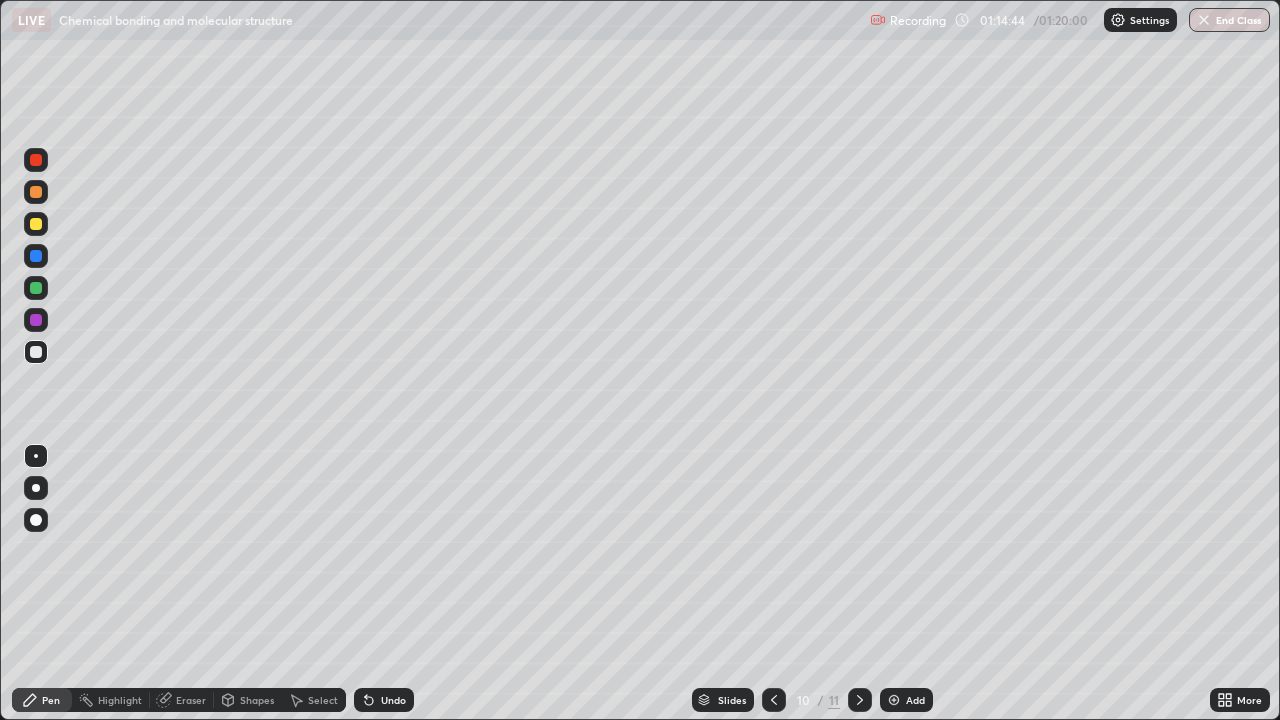 click on "Undo" at bounding box center (393, 700) 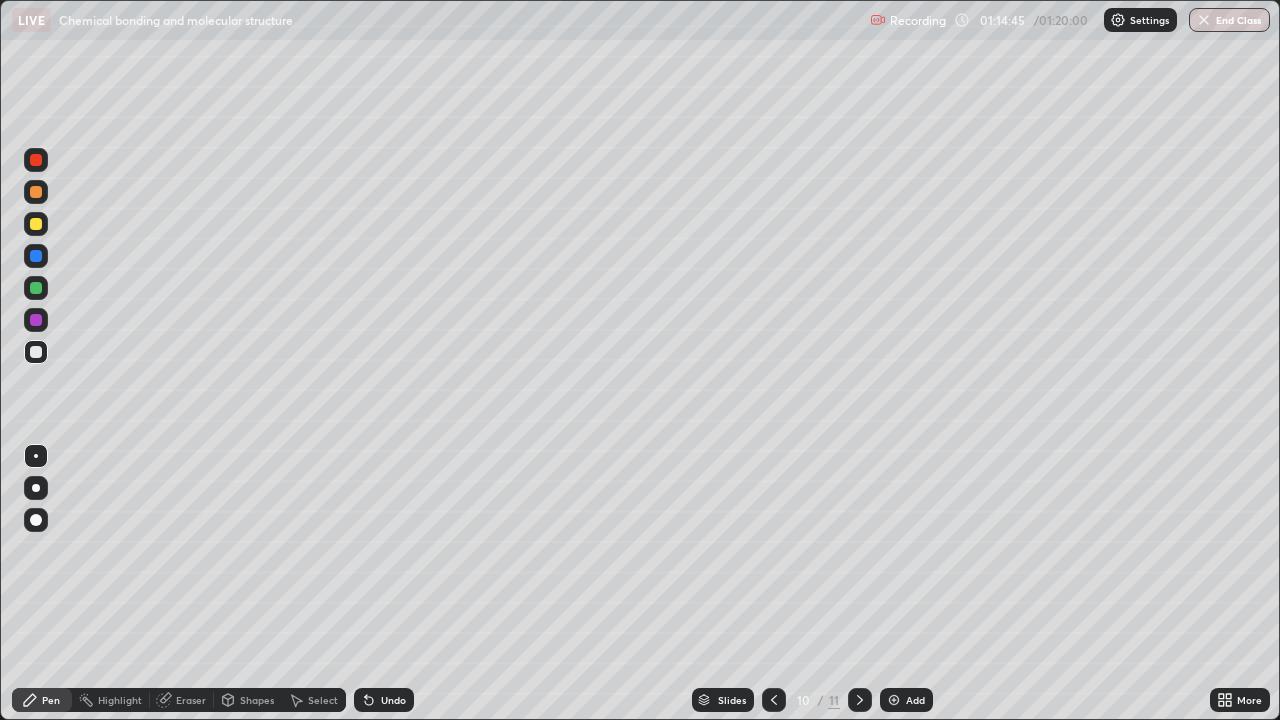 click on "Undo" at bounding box center (384, 700) 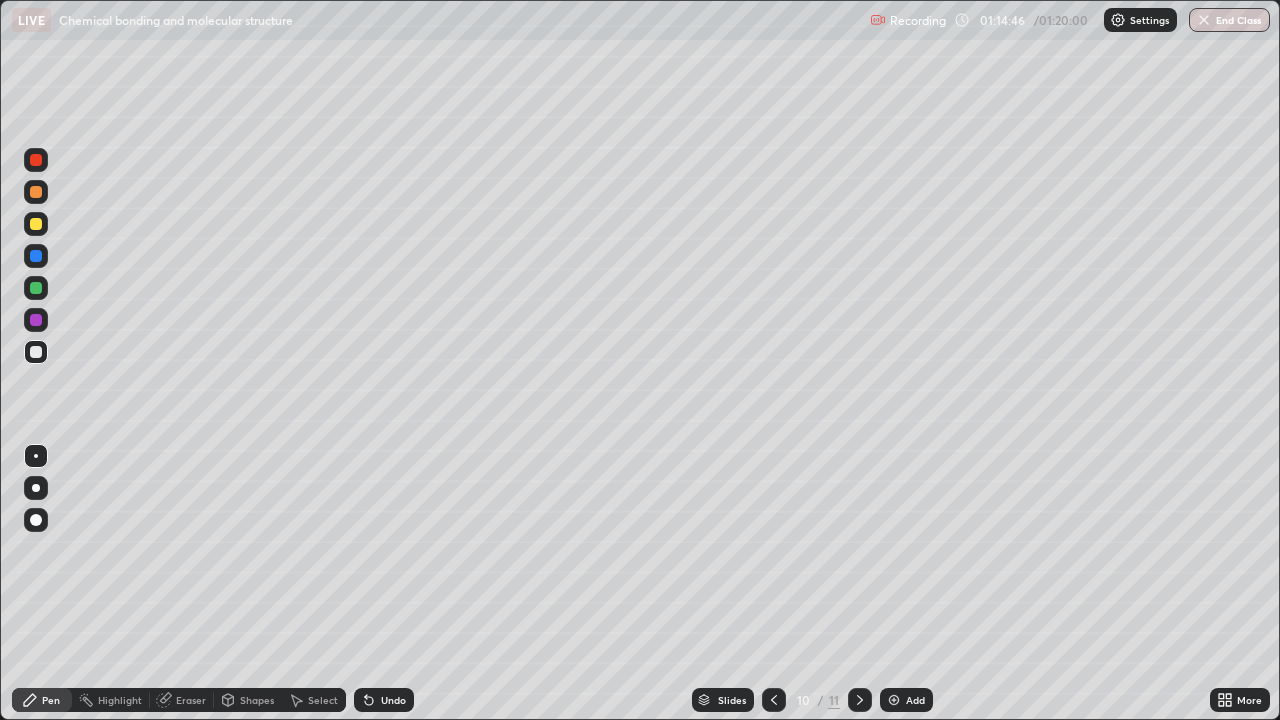 click on "Undo" at bounding box center [384, 700] 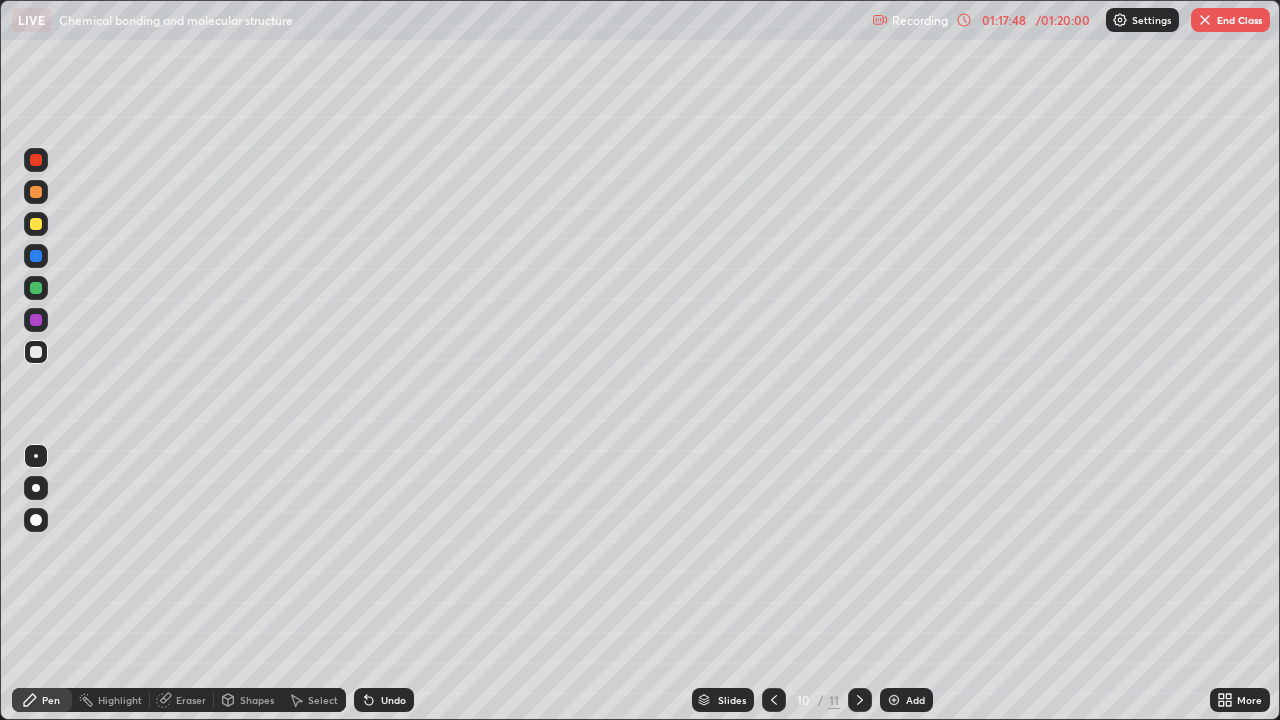 click 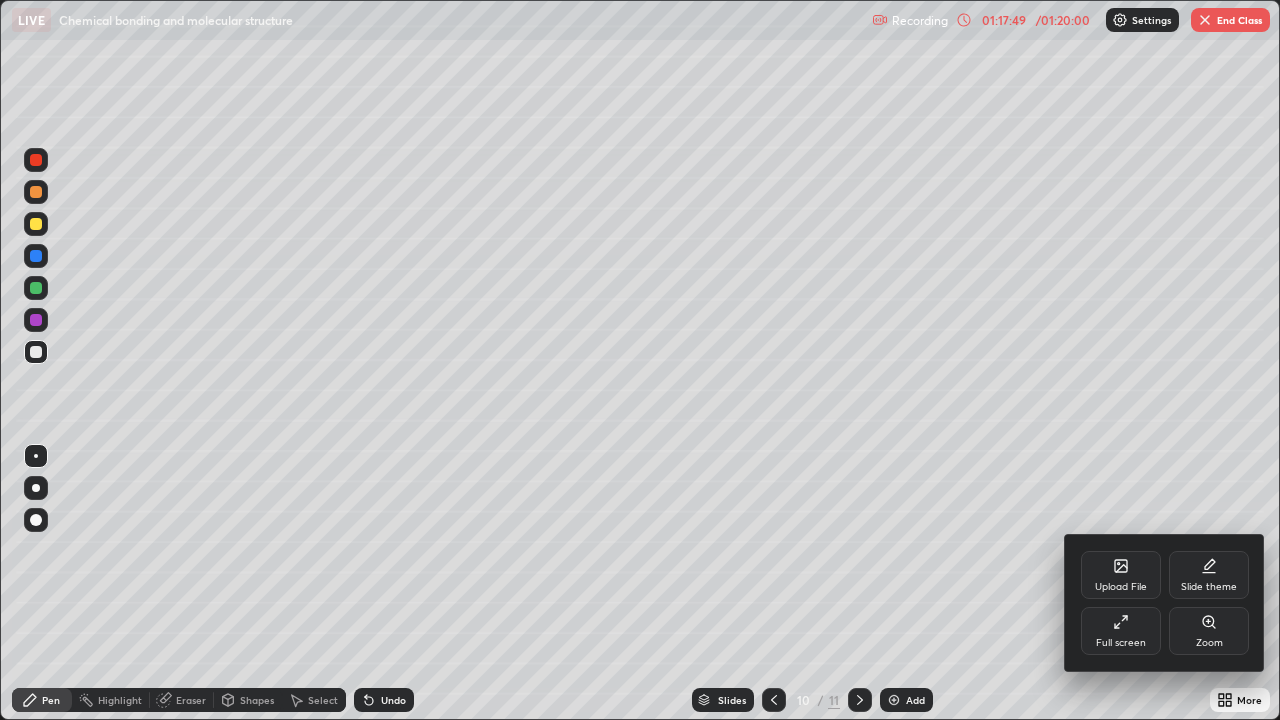 click on "Full screen" at bounding box center (1121, 643) 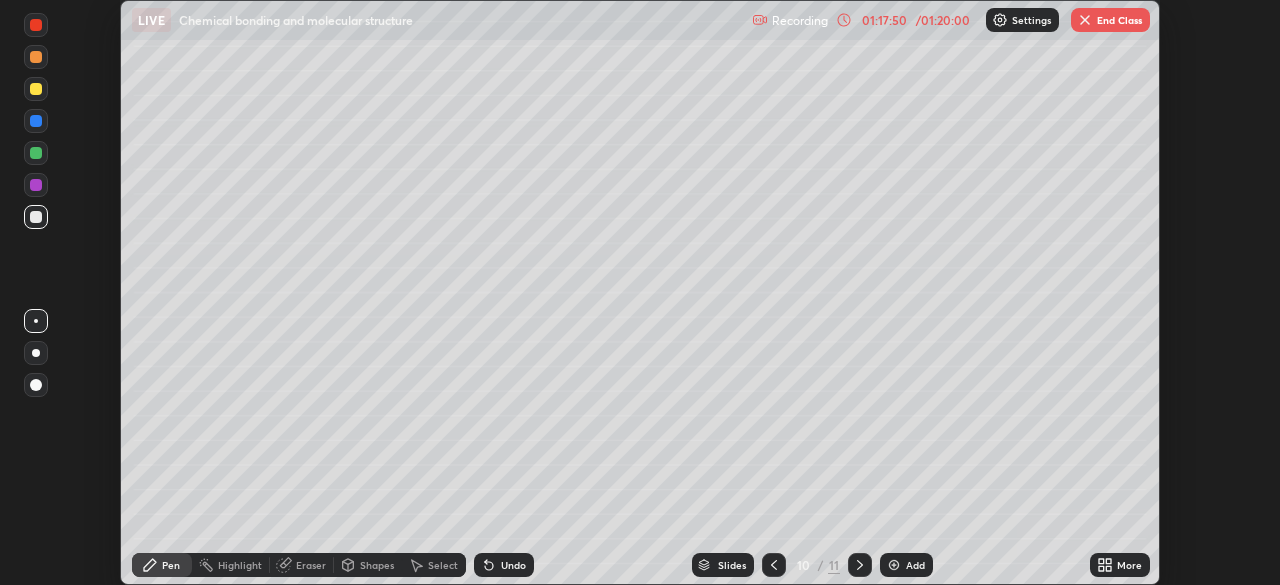 scroll, scrollTop: 585, scrollLeft: 1280, axis: both 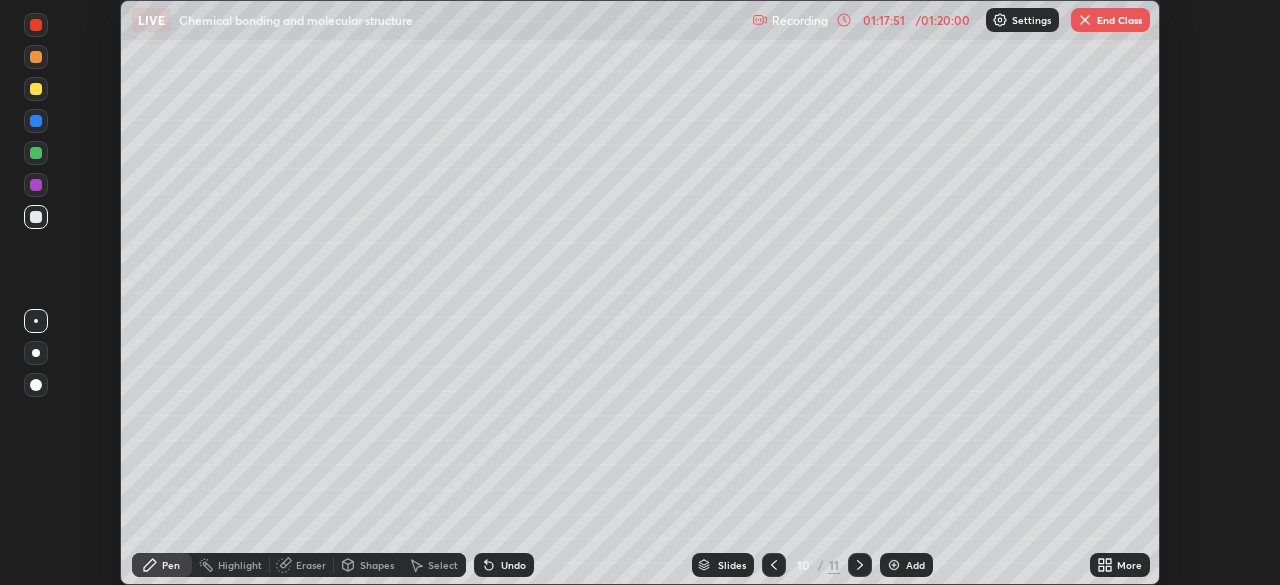click on "End Class" at bounding box center (1110, 20) 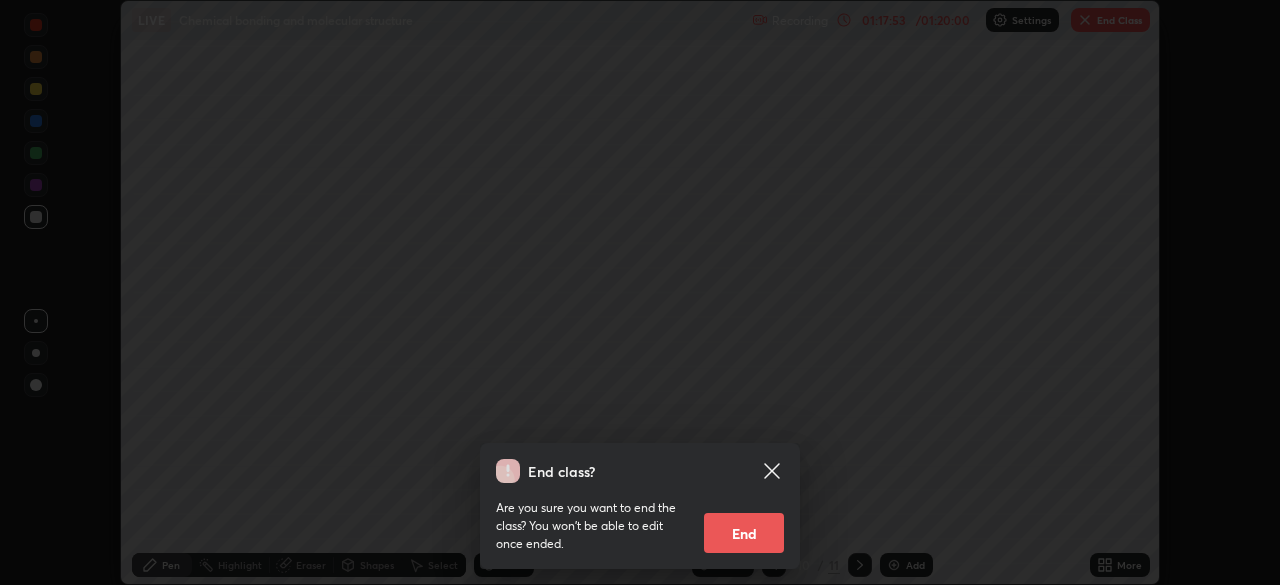 click on "End" at bounding box center (744, 533) 